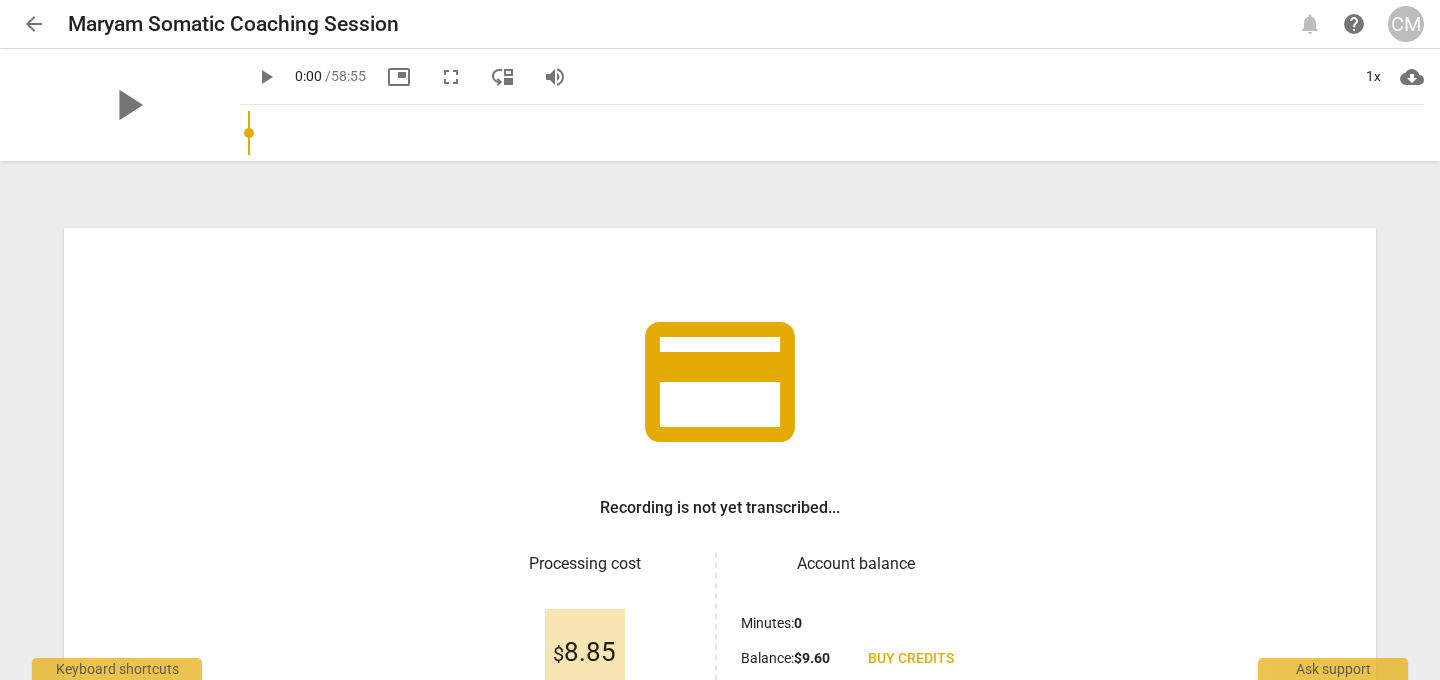 scroll, scrollTop: 0, scrollLeft: 0, axis: both 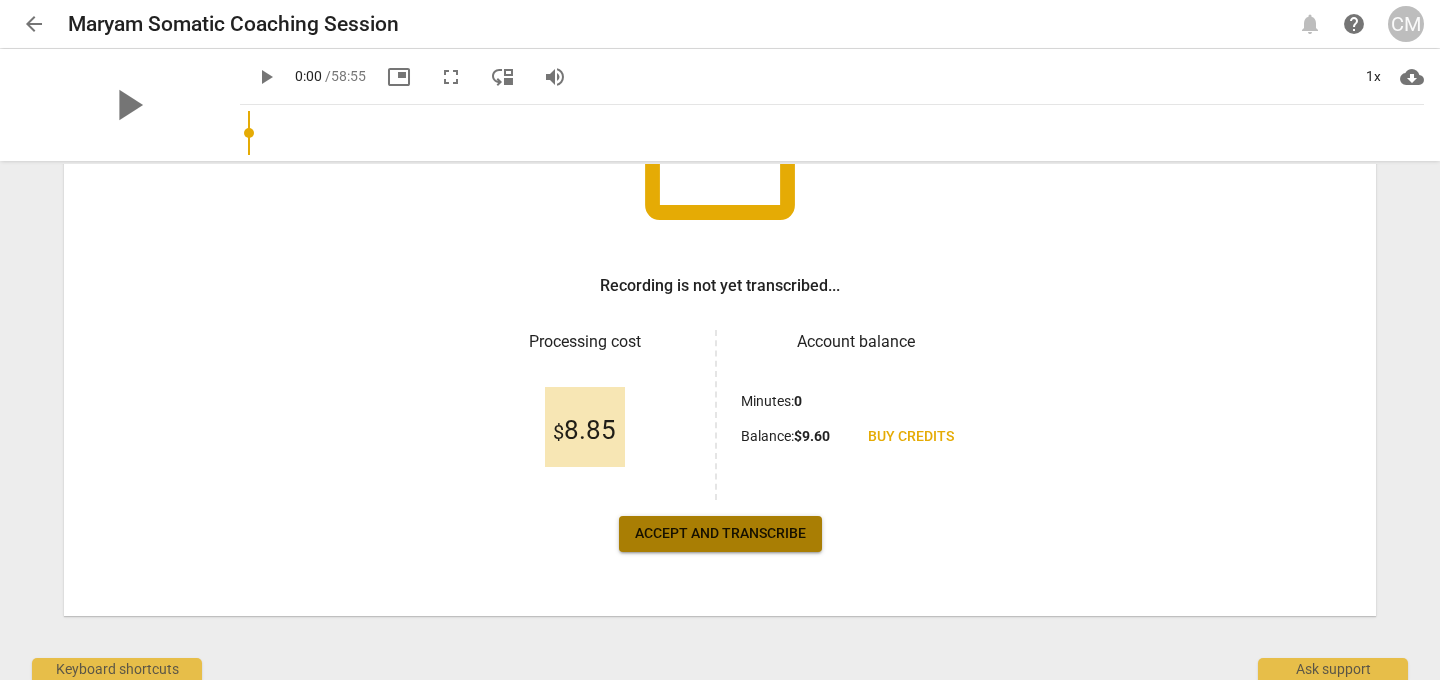 click on "Accept and transcribe" at bounding box center (720, 534) 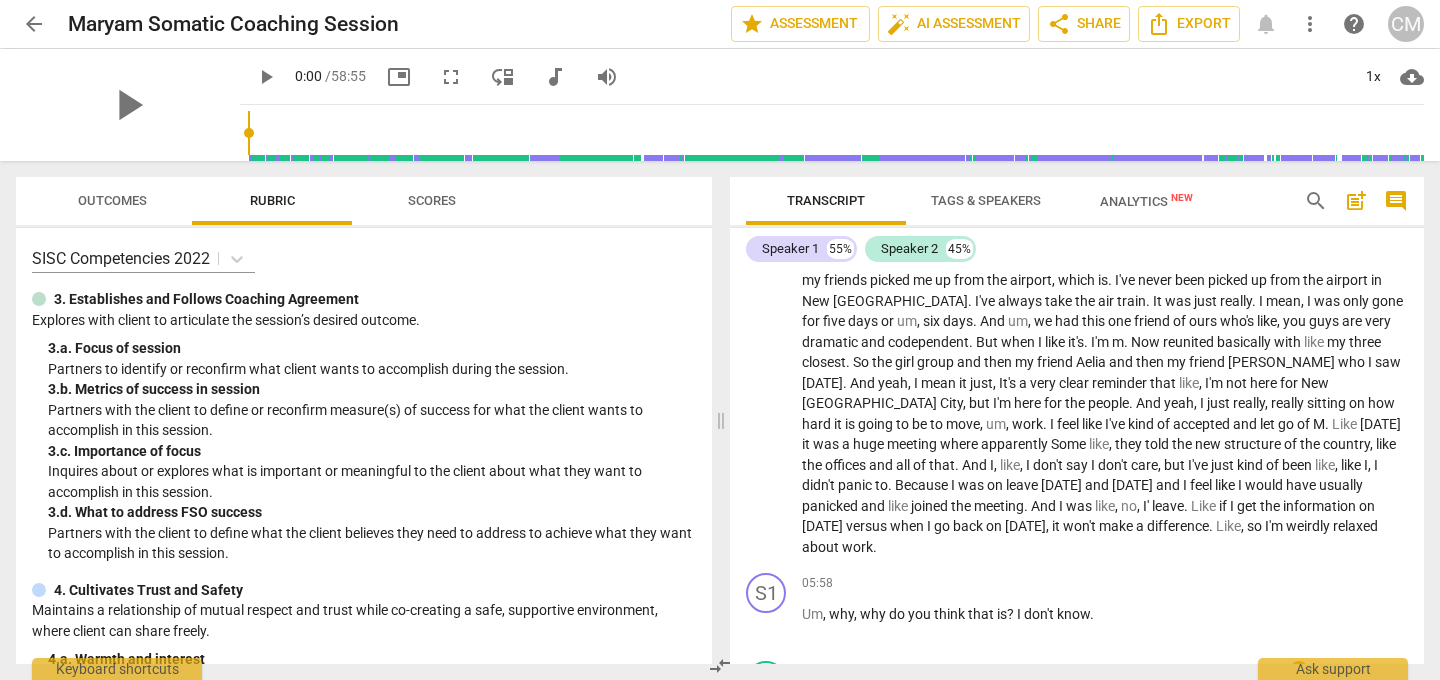 scroll, scrollTop: 2031, scrollLeft: 0, axis: vertical 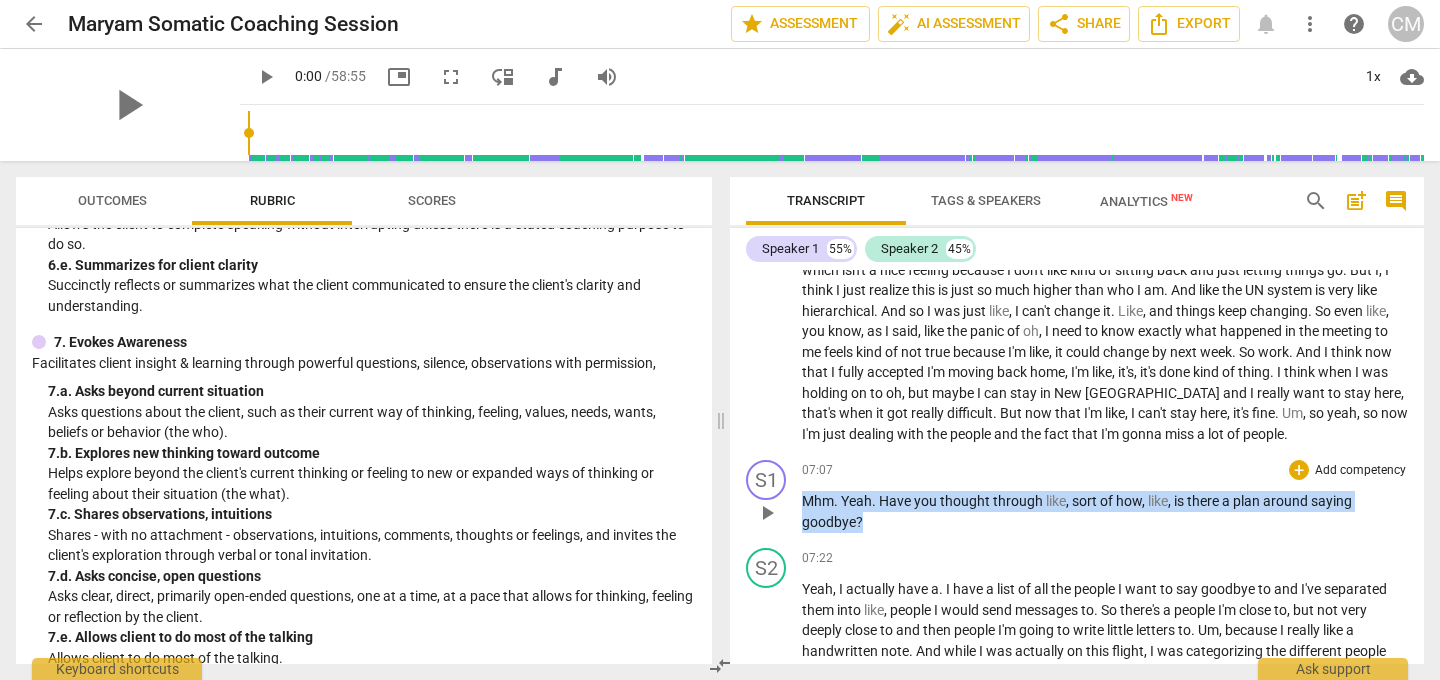 drag, startPoint x: 803, startPoint y: 480, endPoint x: 866, endPoint y: 503, distance: 67.06713 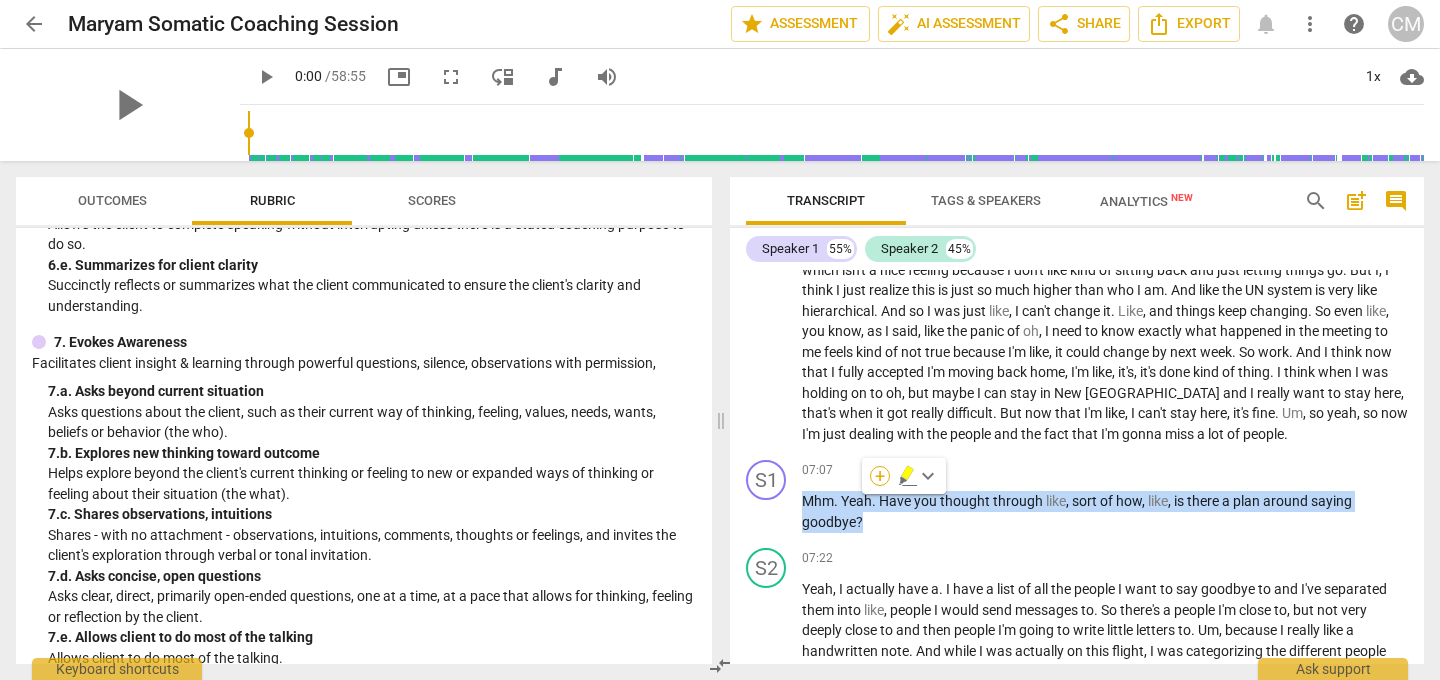 click on "+" at bounding box center (880, 476) 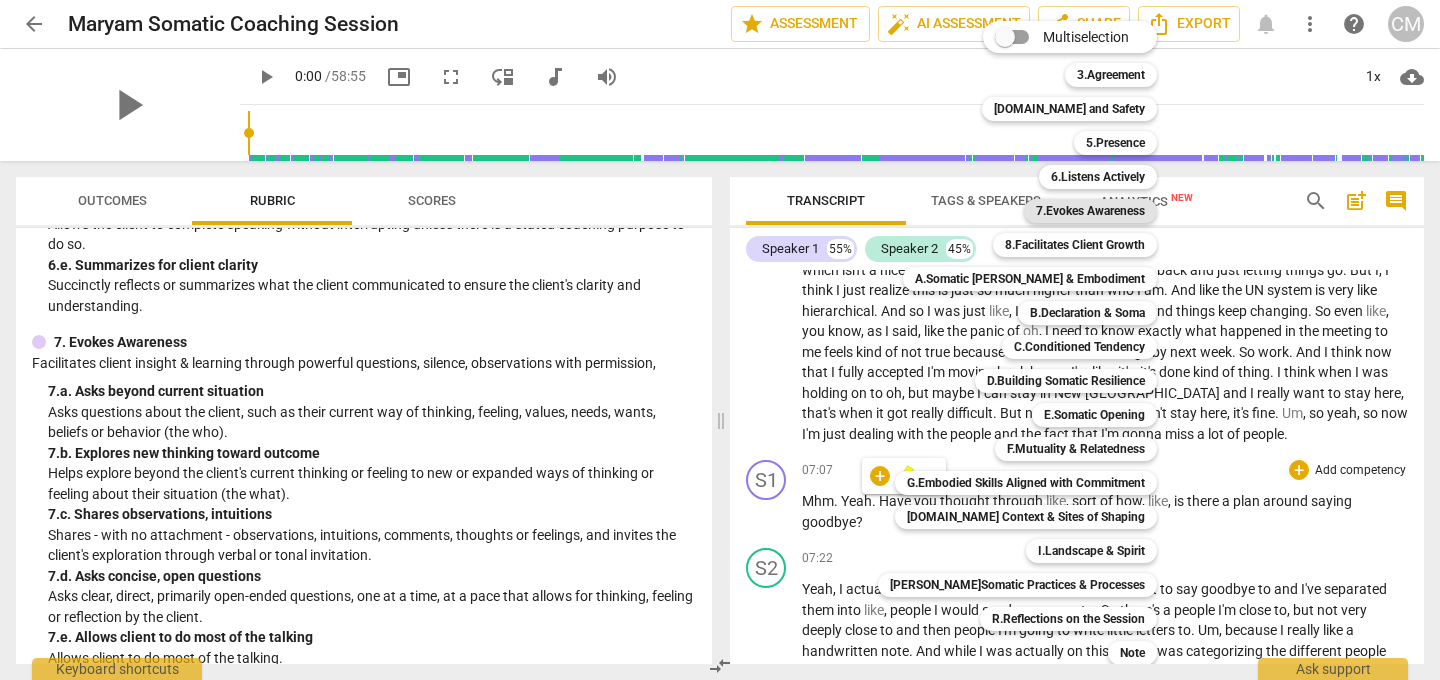 click on "7.Evokes Awareness" at bounding box center [1090, 211] 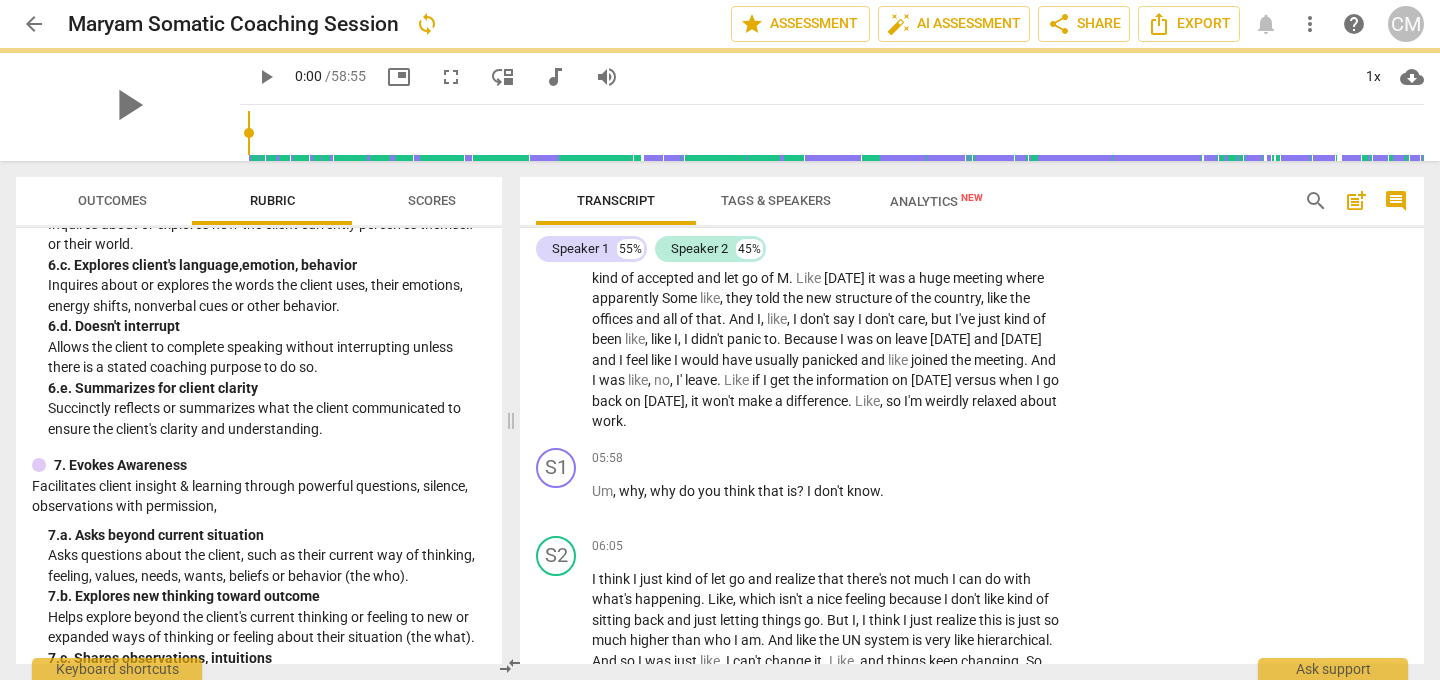 scroll, scrollTop: 2839, scrollLeft: 0, axis: vertical 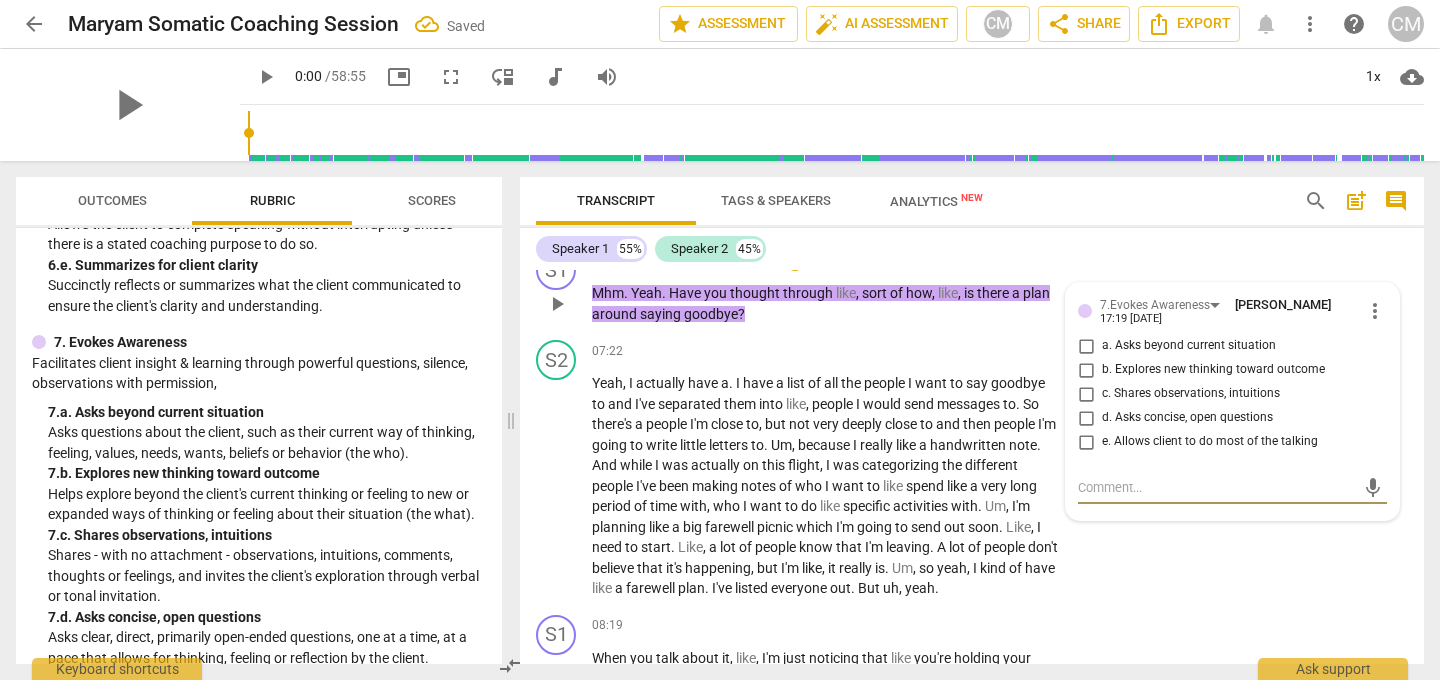 click on "a. Asks beyond current situation" at bounding box center [1086, 346] 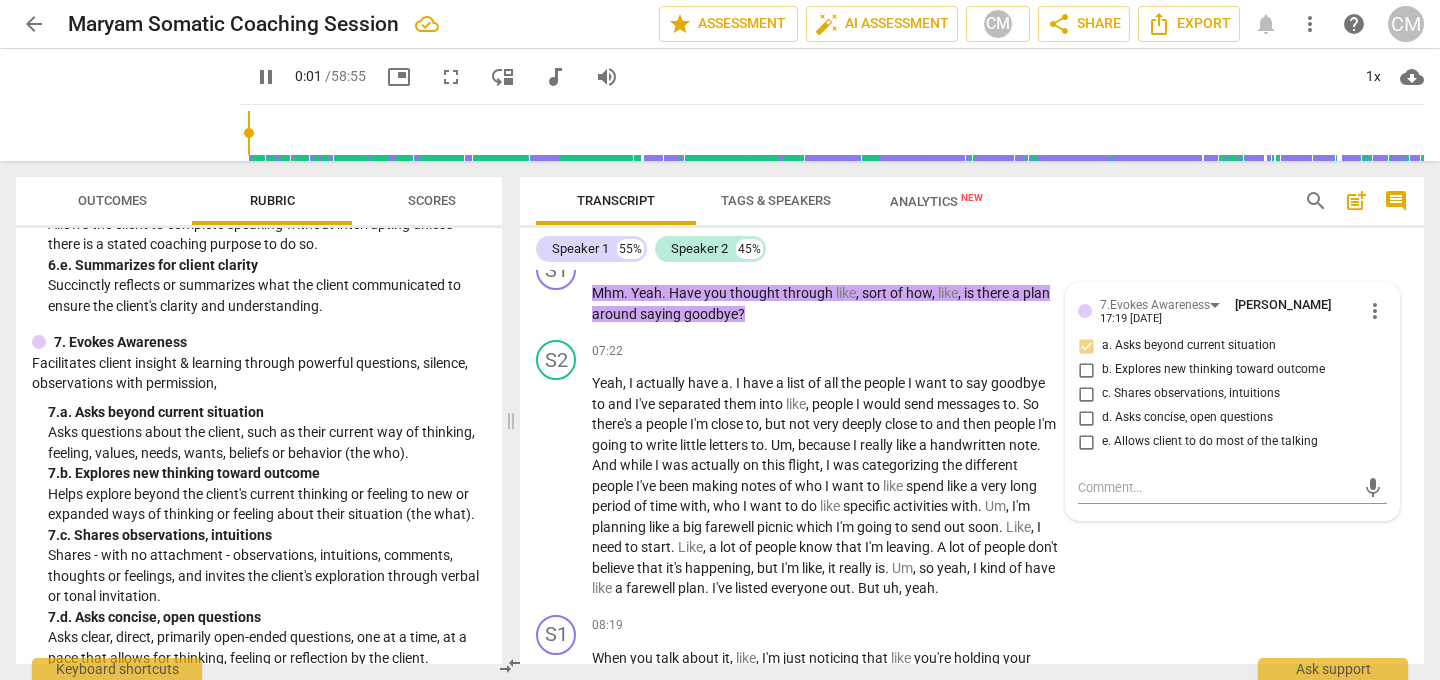 click on "S1 play_arrow pause 00:01 + Add competency keyboard_arrow_right A   new   hairstyle .   What   did   you   say   that   made   her   put ,   um ,   little .   [PERSON_NAME]   says   little   braids   on   the   side . S2 play_arrow pause 00:09 + Add competency keyboard_arrow_right I   know   because   I   was   trying   to .   I   usually   braid   my   hair   when   it   gets   really   hot   and   super   humid   in   [GEOGRAPHIC_DATA] .   And   honestly ,   what   happened ,   like ,   the   real   story   was   I   started   braiding   and   I   hurt   my   finger .   So   it   was   actually   hurting   me   to   braid .   So   then   I   was   like ,   okay ,   I   guess   we'll   just   make   it   all   one .   I   was   like ,   maybe   this   could   be   a   look .   Um ,   but   yeah ,   we'll   see .   It's   already .   We'll   see . S1 play_arrow pause 00:32 + Add competency keyboard_arrow_right It's   a   style   that's   really   fresh .   But   also   out   of   necessity . S2 play_arrow pause 00:37 + ." at bounding box center [972, 467] 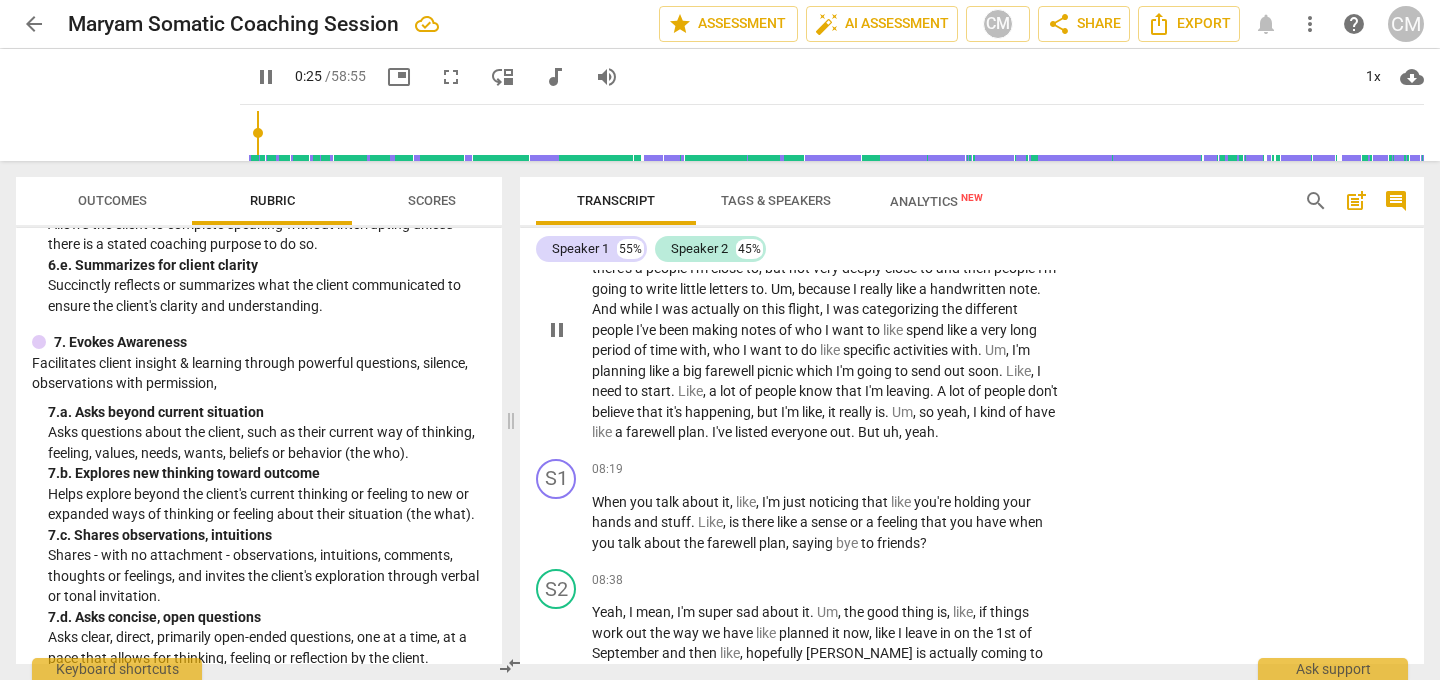 scroll, scrollTop: 3243, scrollLeft: 0, axis: vertical 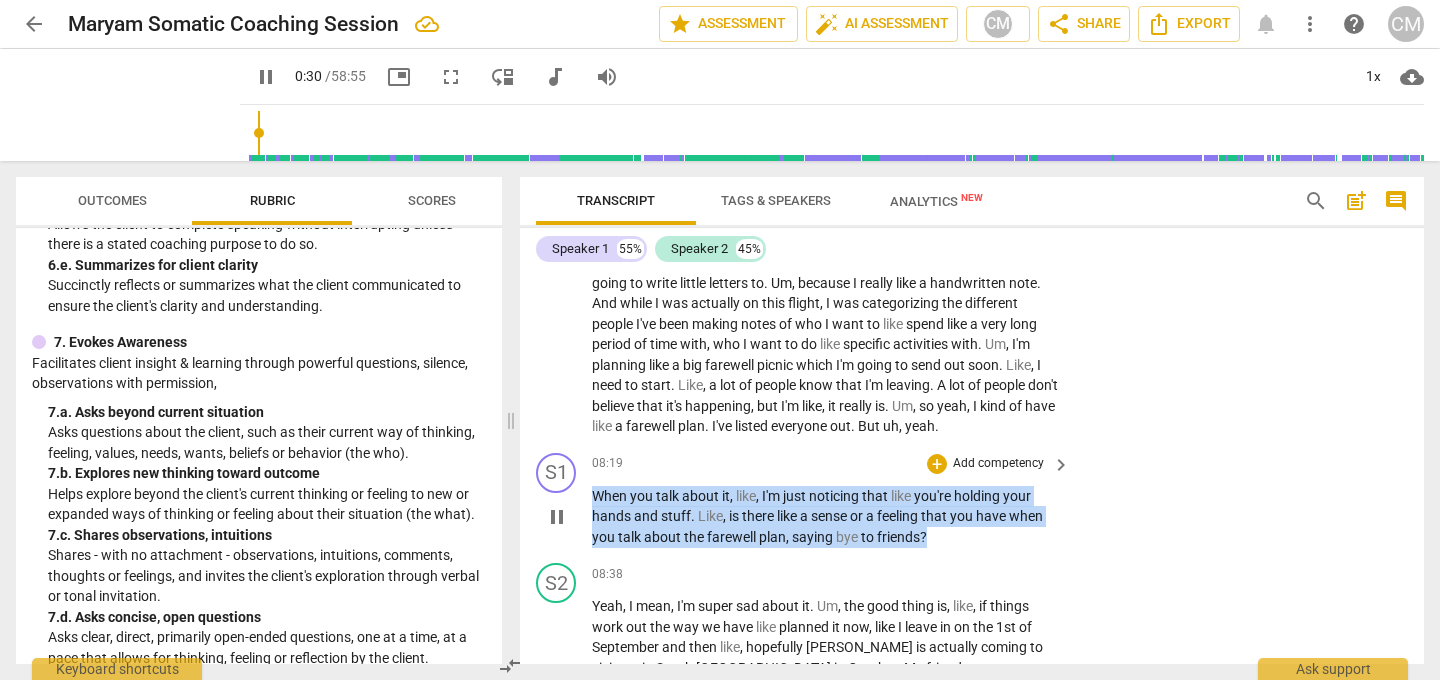drag, startPoint x: 937, startPoint y: 517, endPoint x: 586, endPoint y: 476, distance: 353.38647 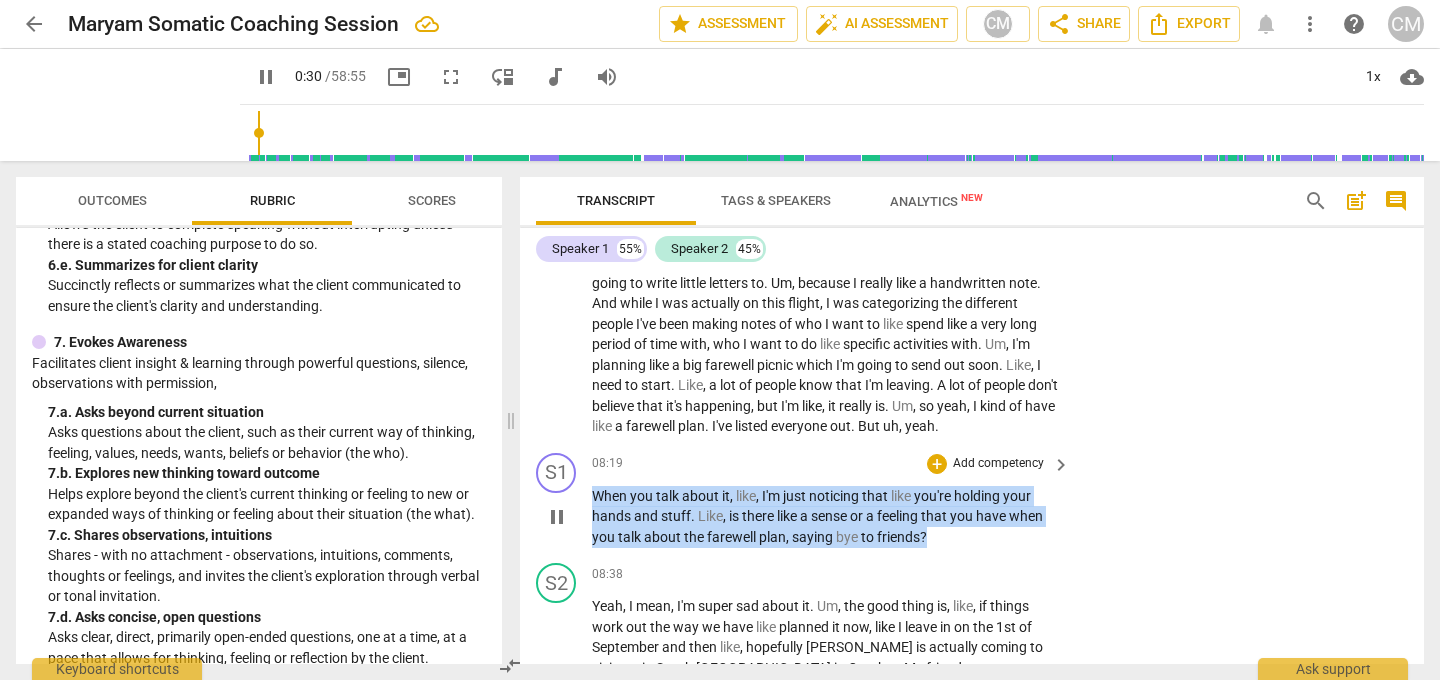 click on "S1 play_arrow pause 08:19 + Add competency keyboard_arrow_right When   you   talk   about   it ,   like ,   I'm   just   noticing   that   like   you're   holding   your   hands   and   stuff .   Like ,   is   there   like   a   sense   or   a   feeling   that   you   have   when   you   talk   about   the   farewell   plan ,   saying   bye   to   friends ?" at bounding box center (972, 500) 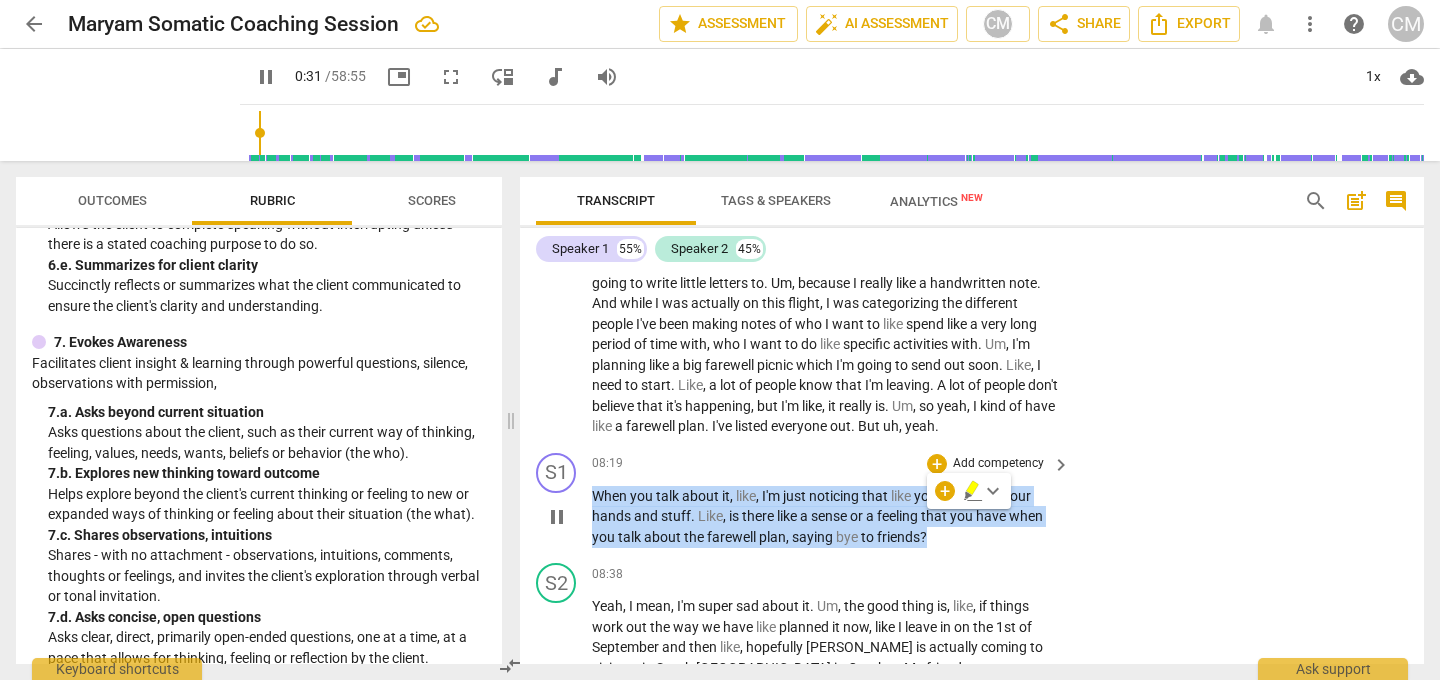 click on "Add competency" at bounding box center [998, 464] 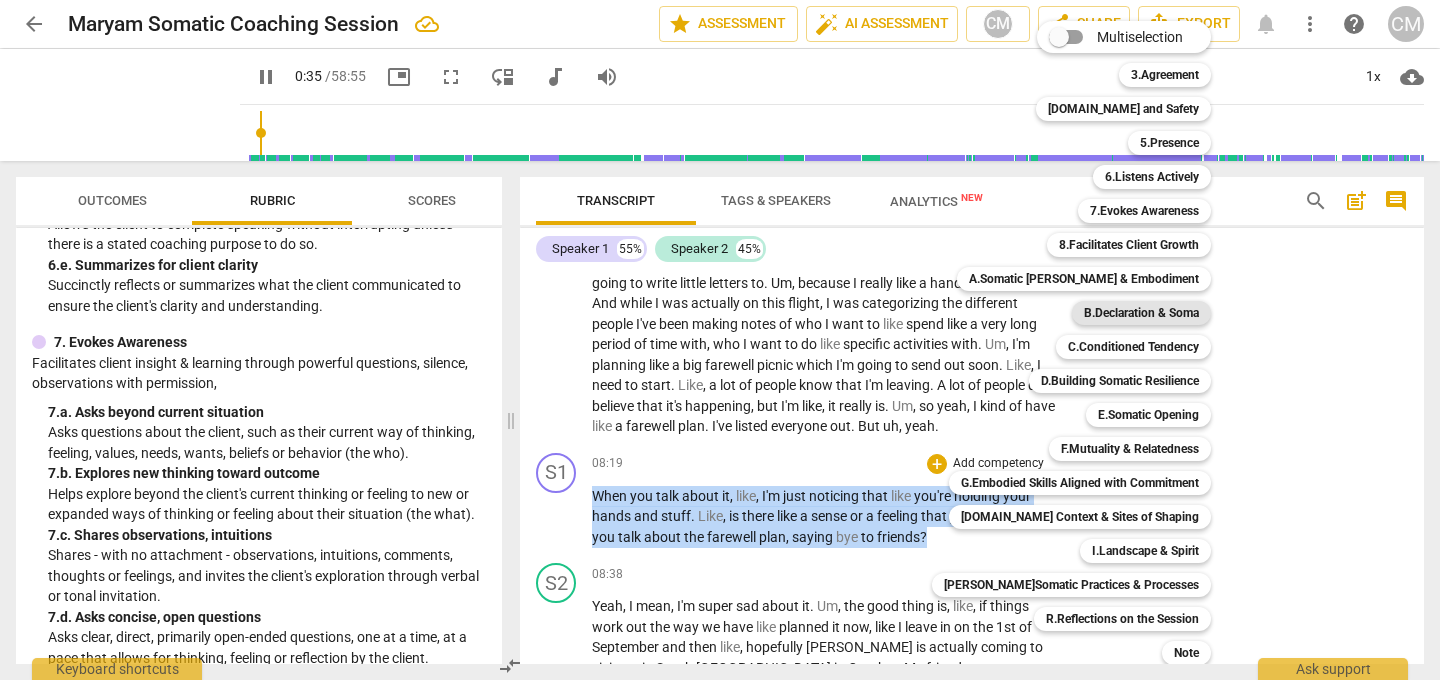 scroll, scrollTop: 305, scrollLeft: 0, axis: vertical 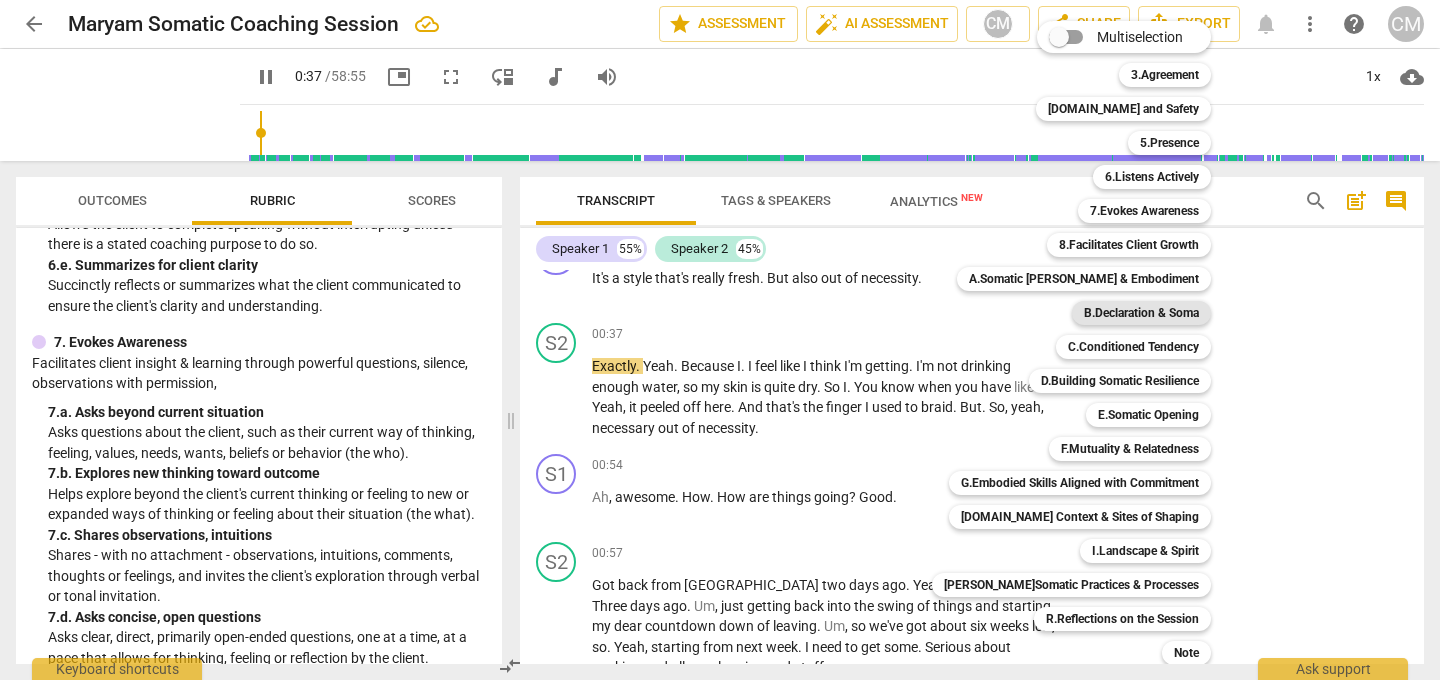 click on "B.Declaration & Soma" at bounding box center [1141, 313] 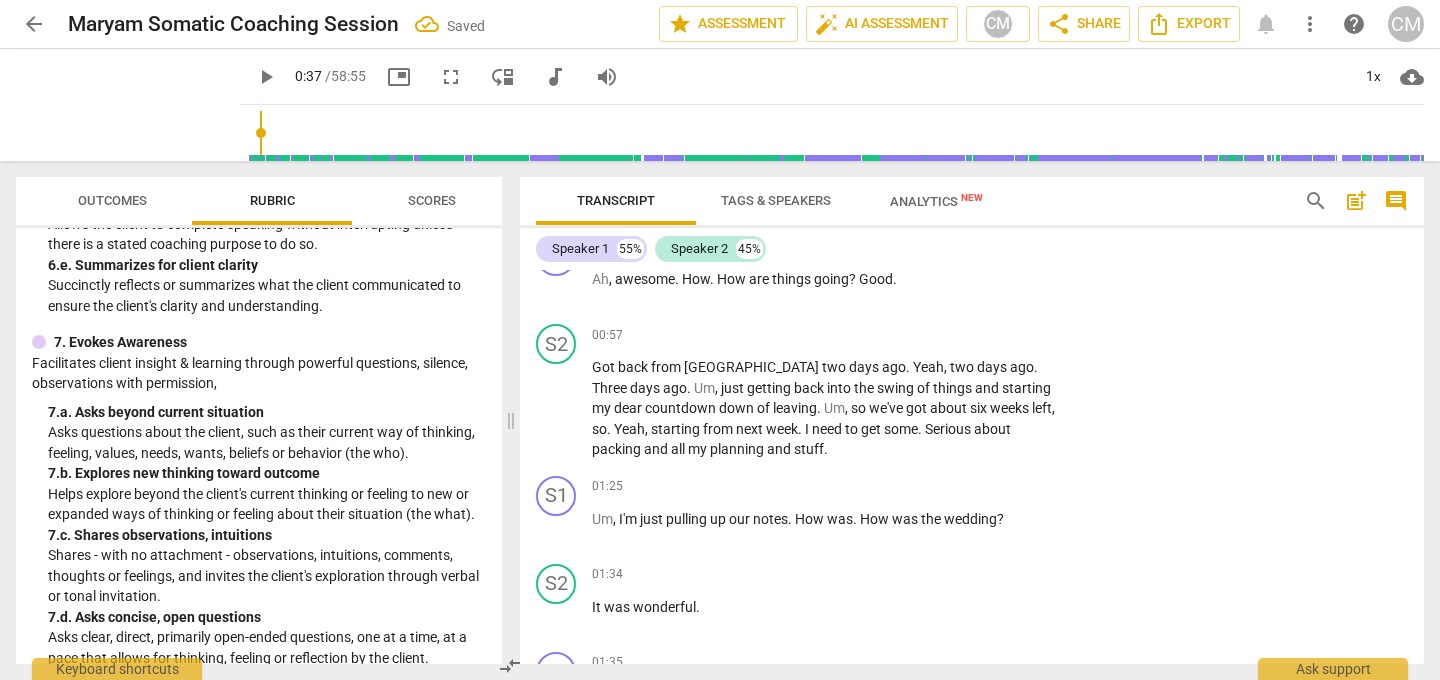 scroll, scrollTop: 3538, scrollLeft: 0, axis: vertical 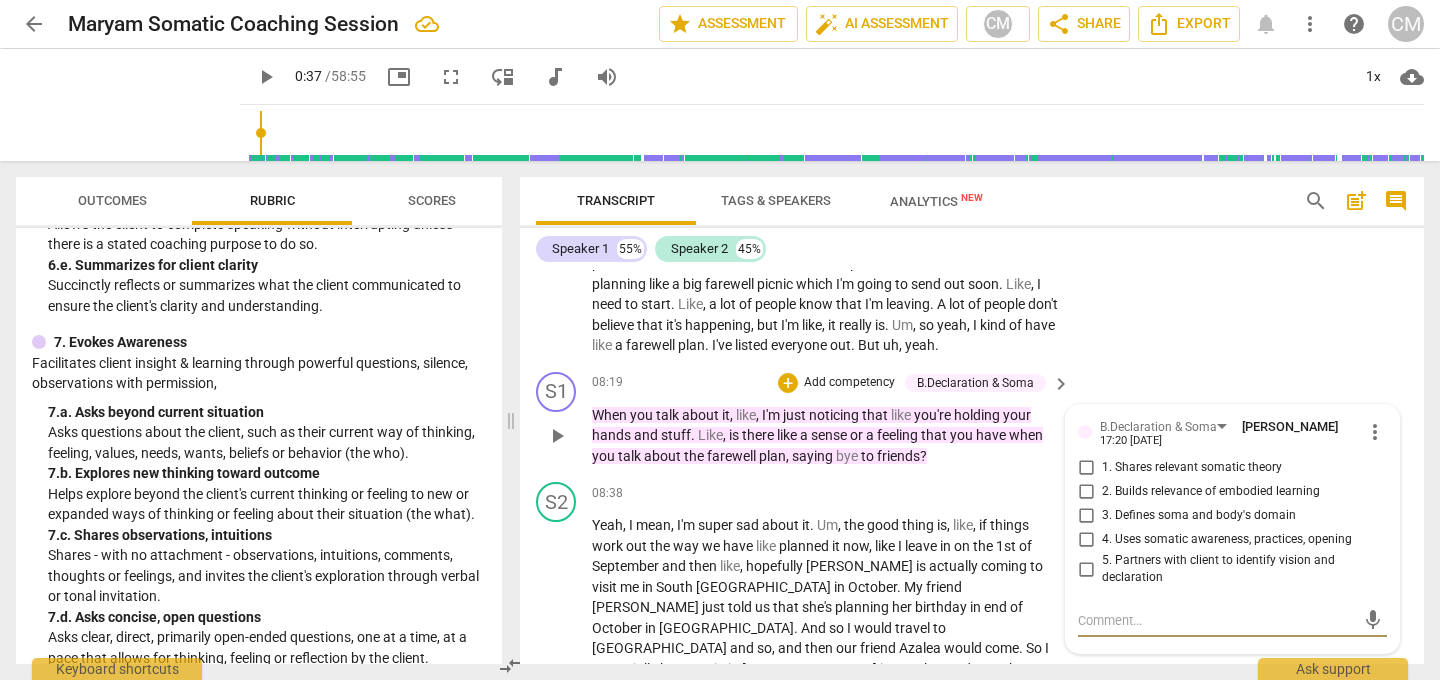 click on "Add competency" at bounding box center [849, 383] 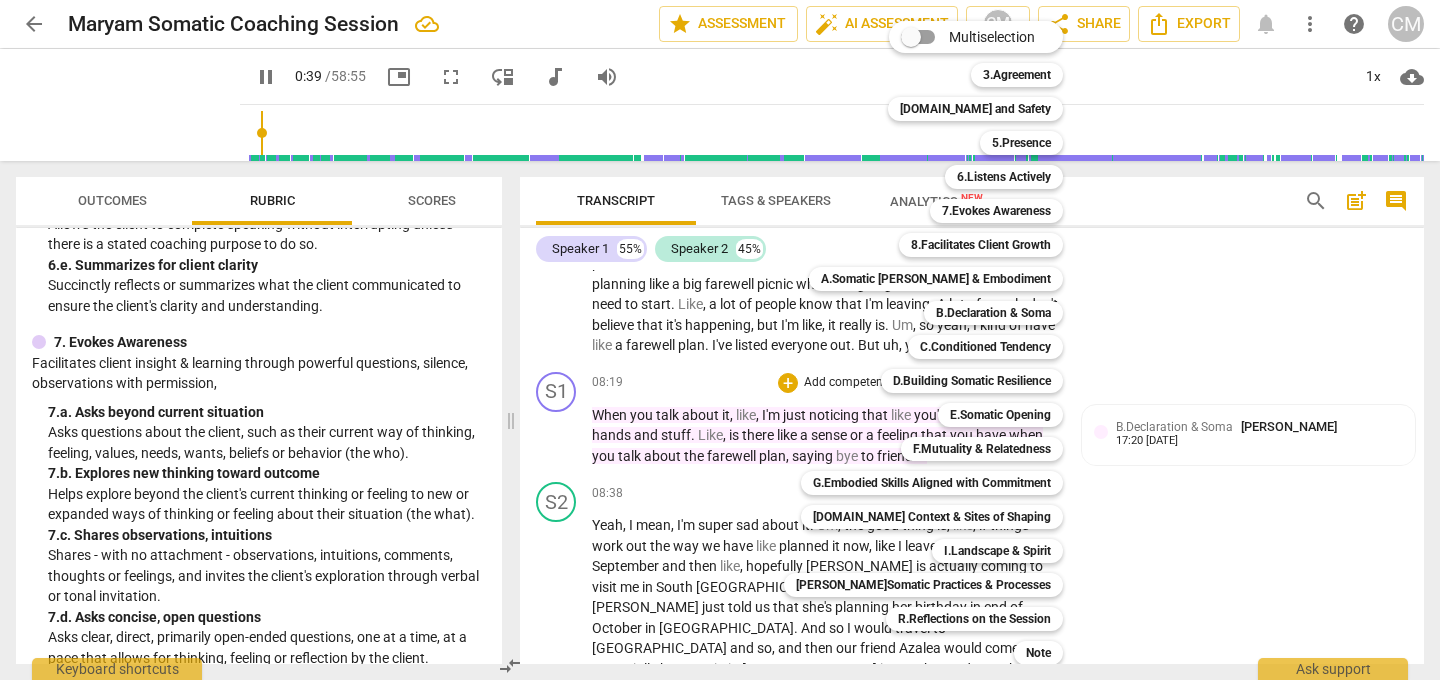 click at bounding box center (720, 340) 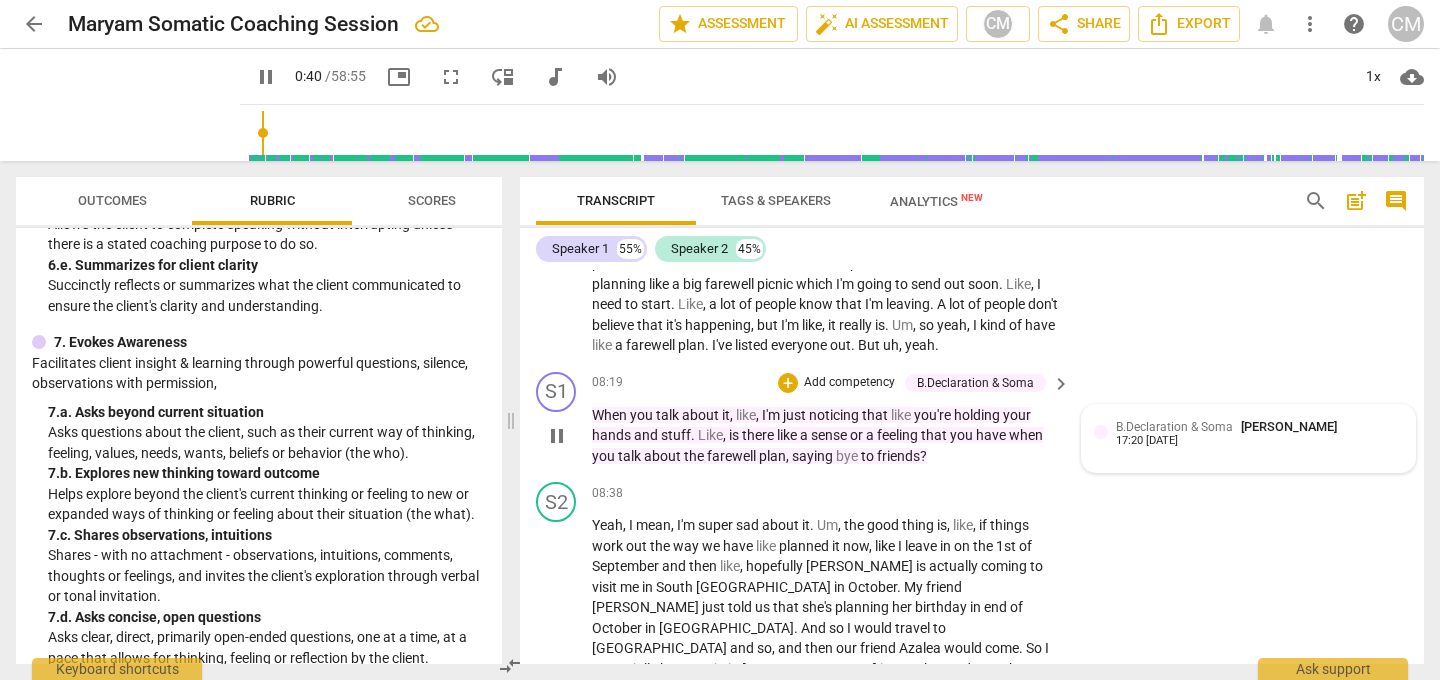 click on "B.Declaration & Soma" at bounding box center (1174, 427) 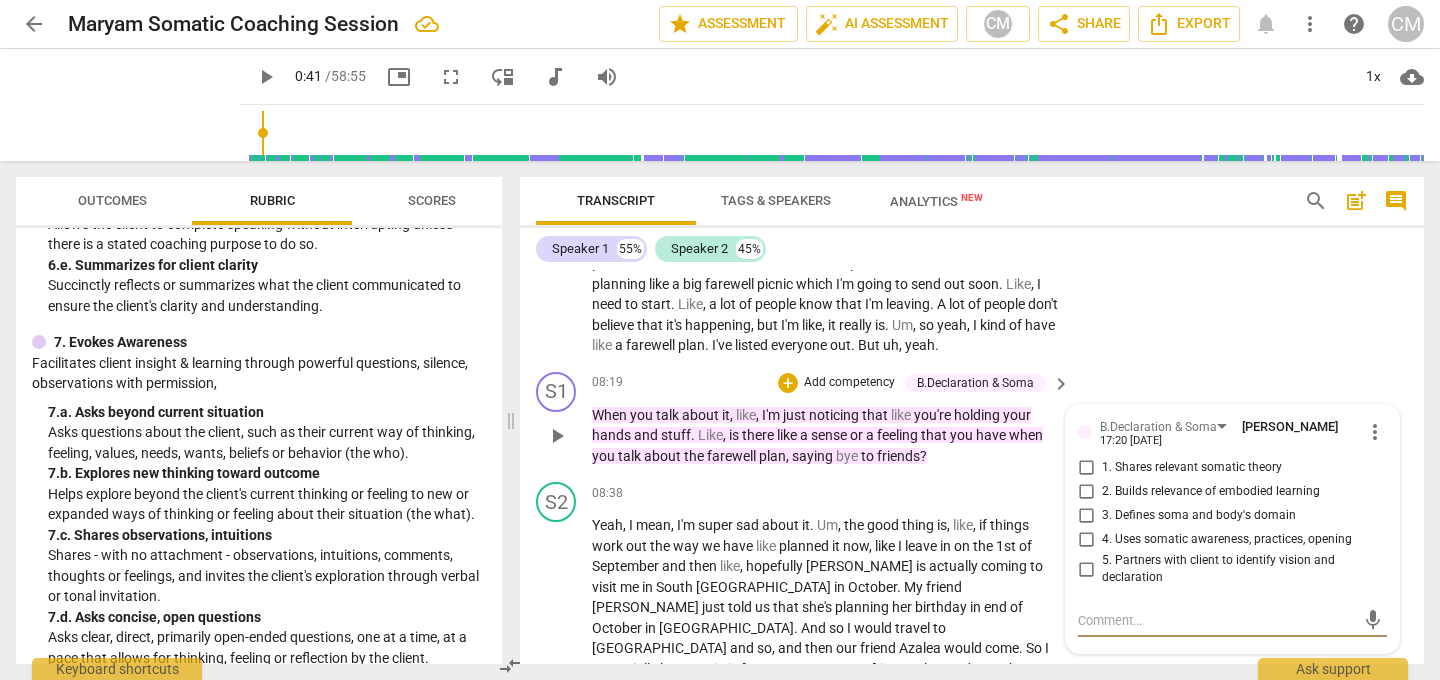 click on "more_vert" at bounding box center [1375, 432] 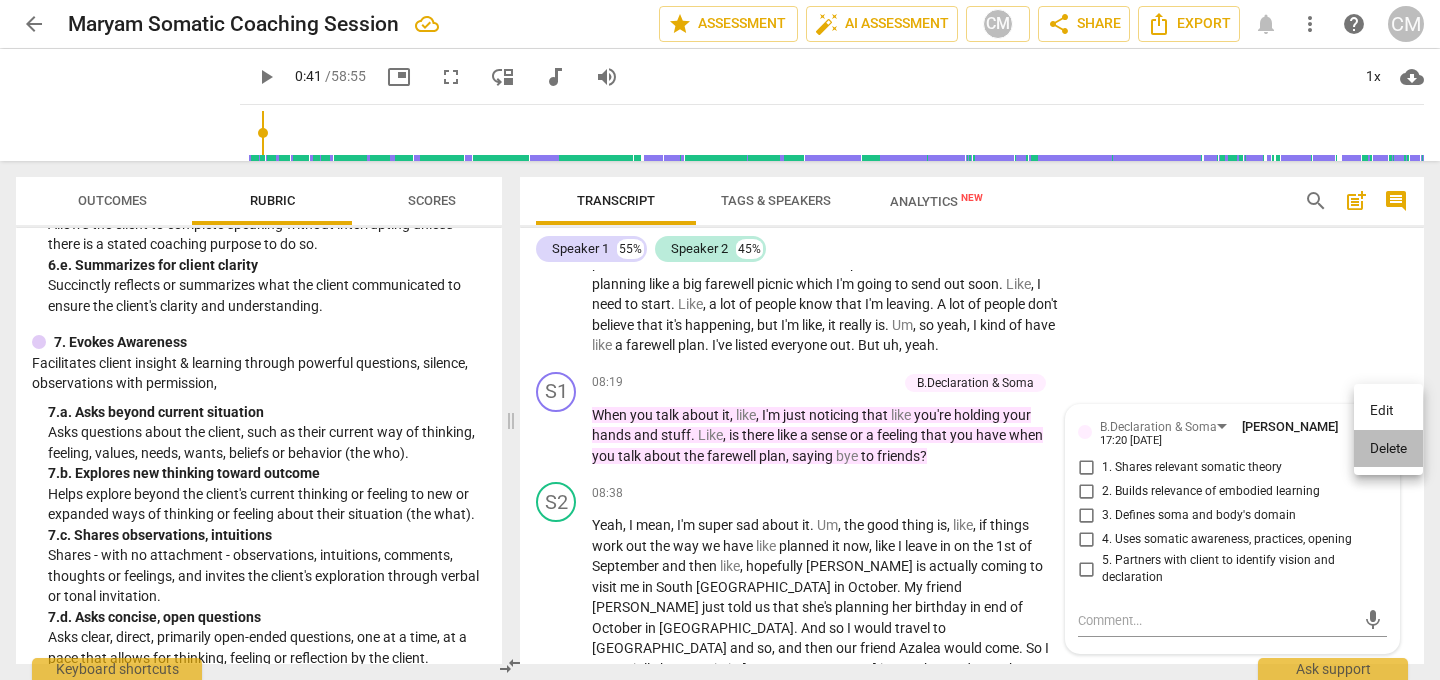 click on "Delete" at bounding box center (1388, 449) 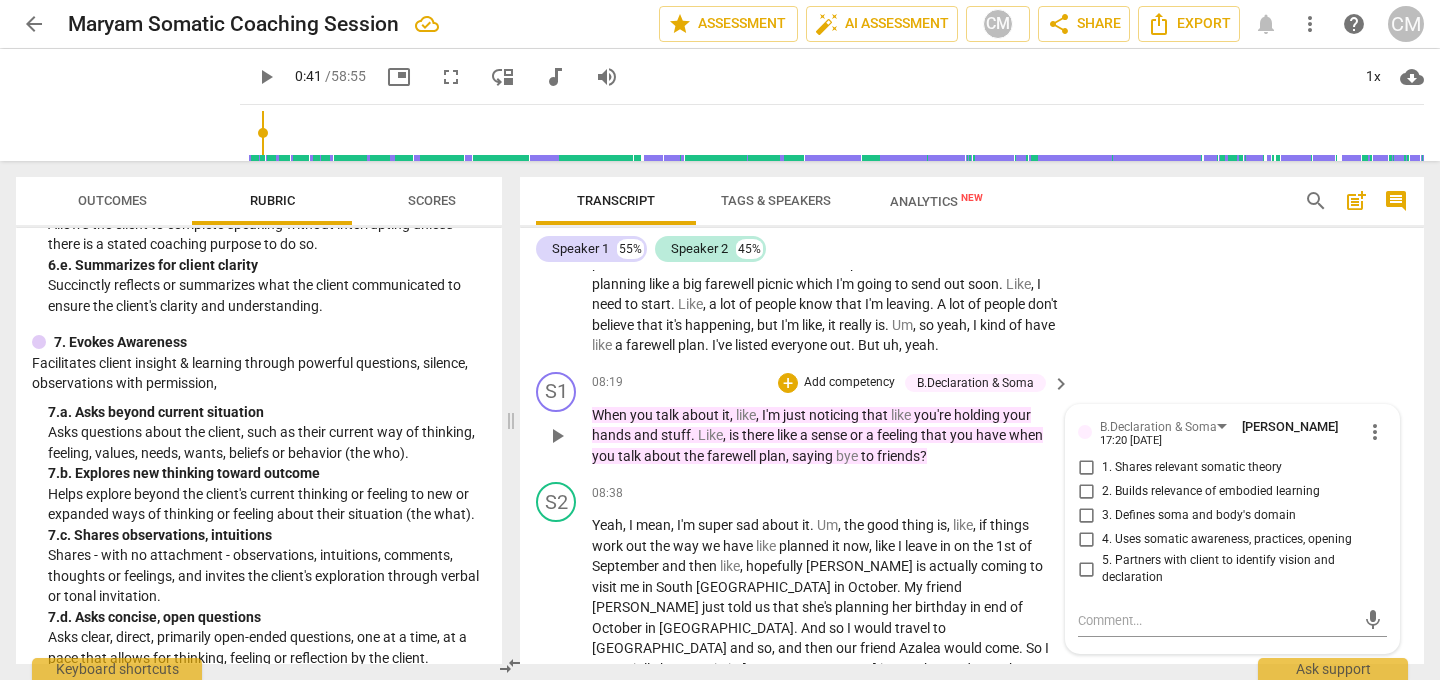 click on "sense" at bounding box center (830, 435) 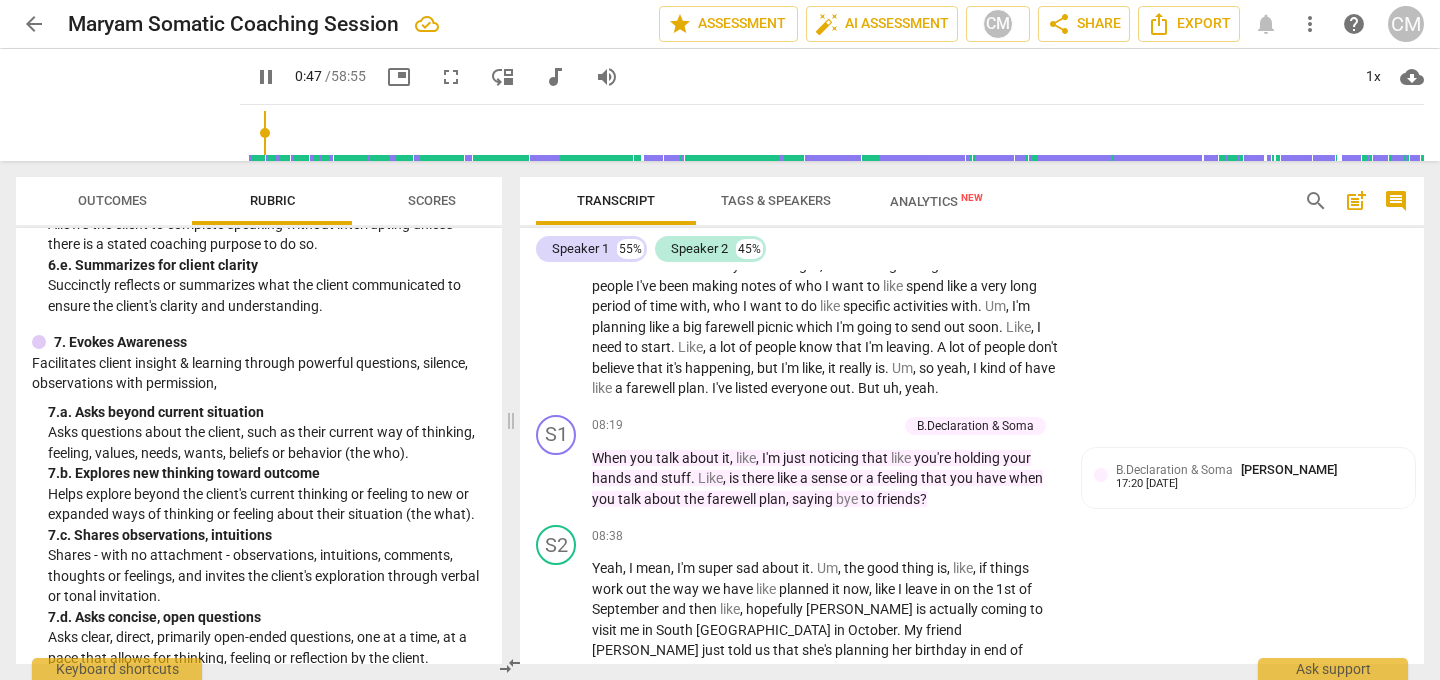 scroll, scrollTop: 3282, scrollLeft: 0, axis: vertical 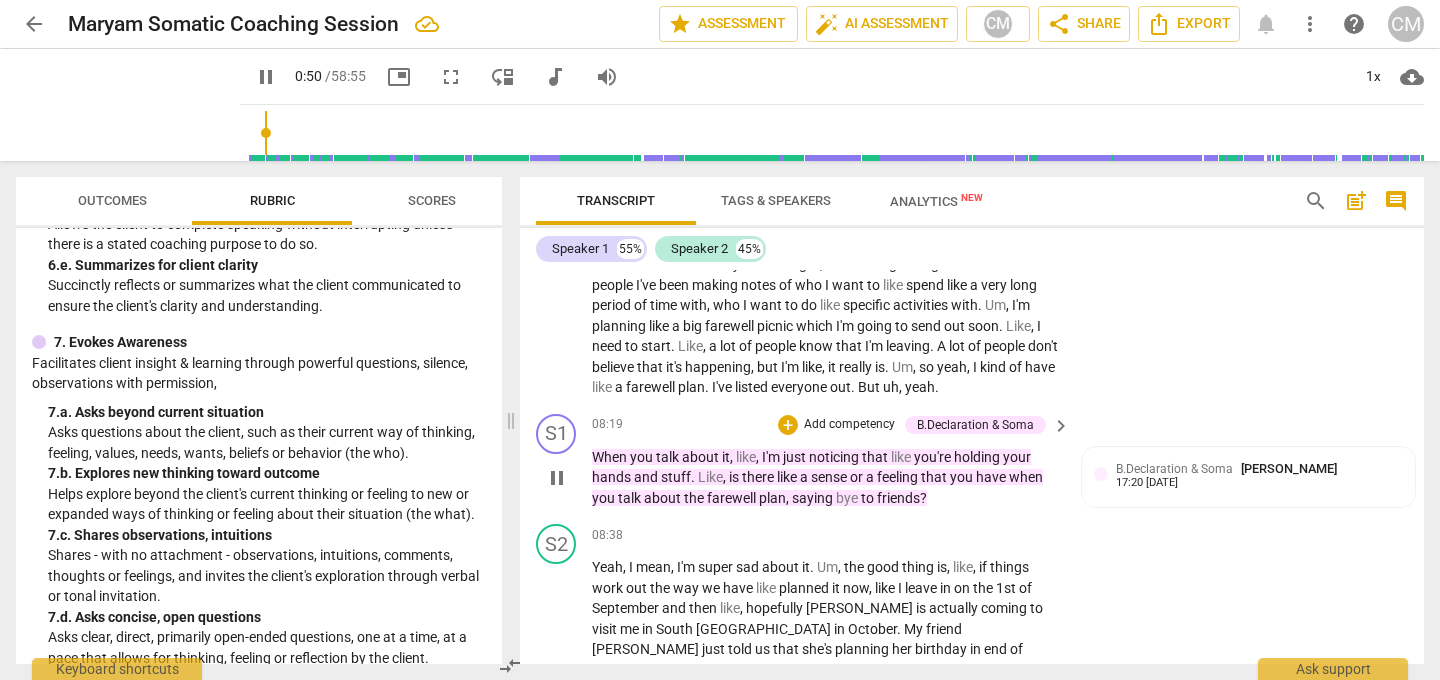 click on "B.Declaration & Soma" at bounding box center [975, 425] 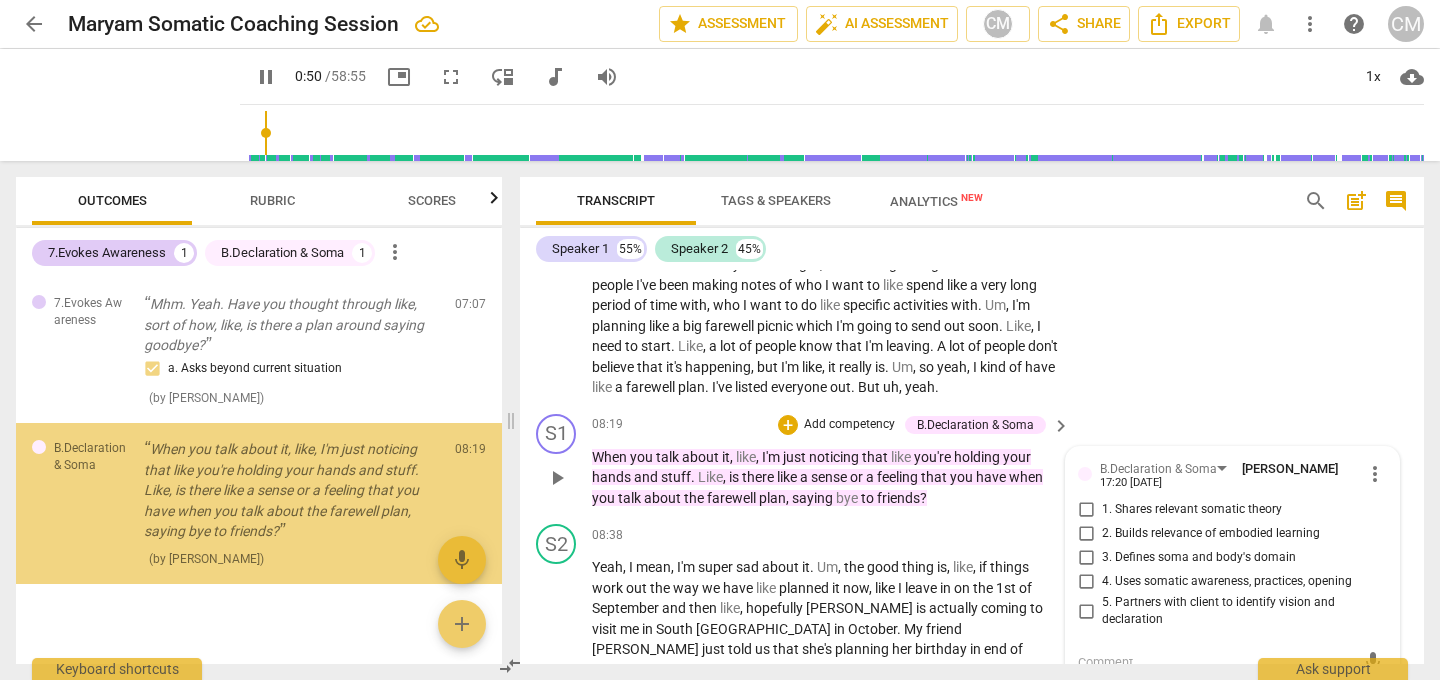 type on "51" 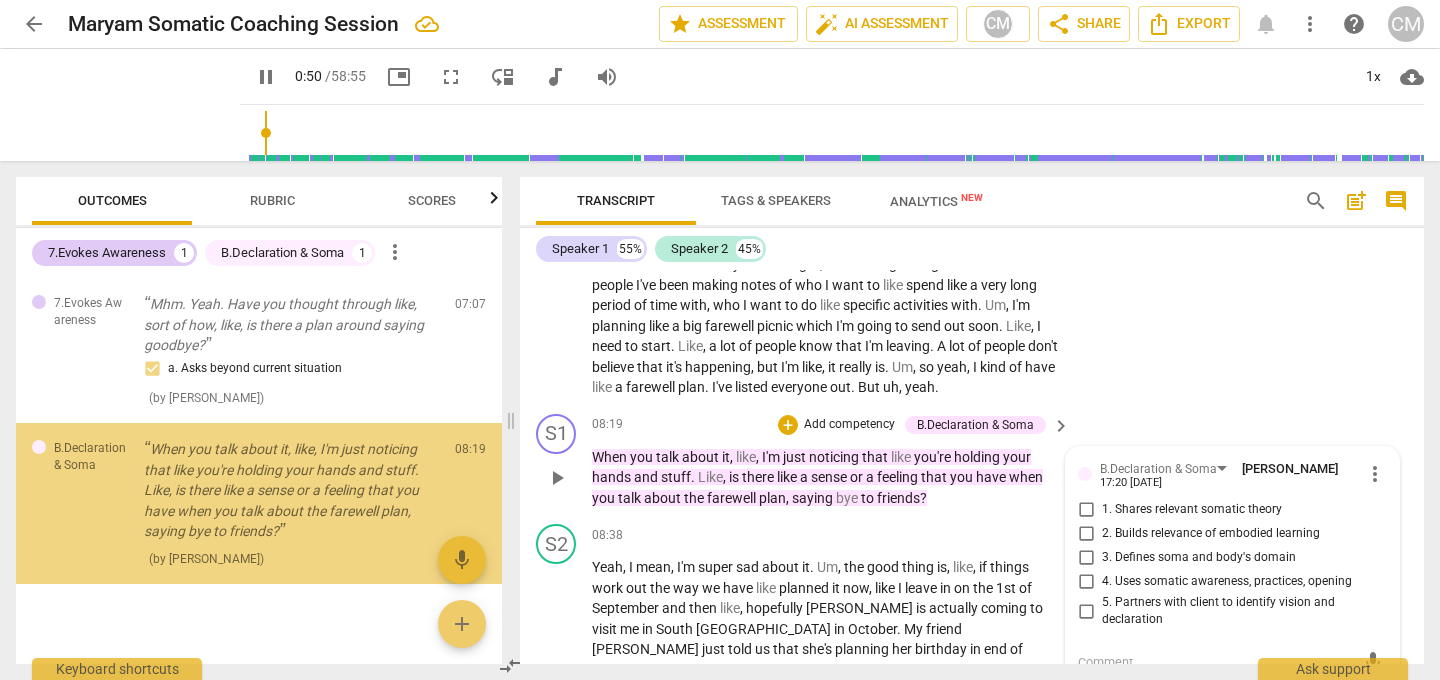 scroll, scrollTop: 20, scrollLeft: 0, axis: vertical 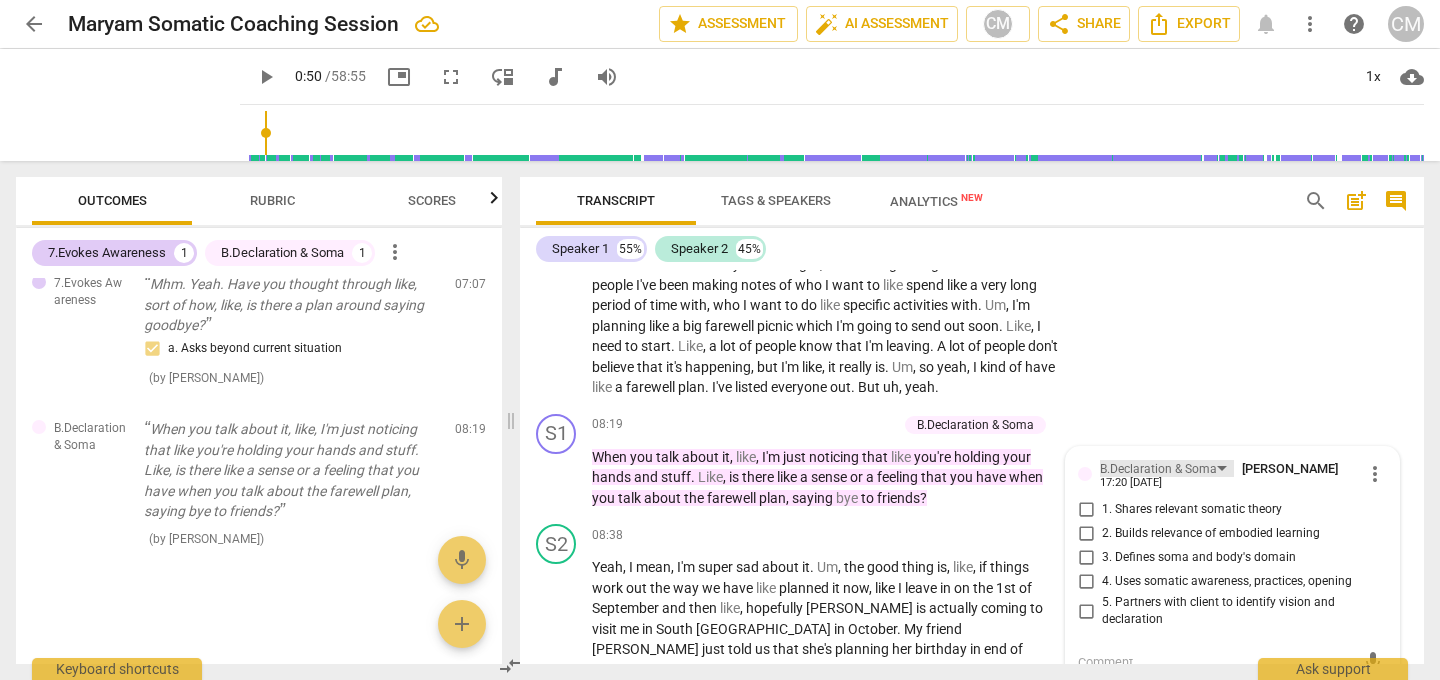 click on "B.Declaration & Soma" at bounding box center (1158, 469) 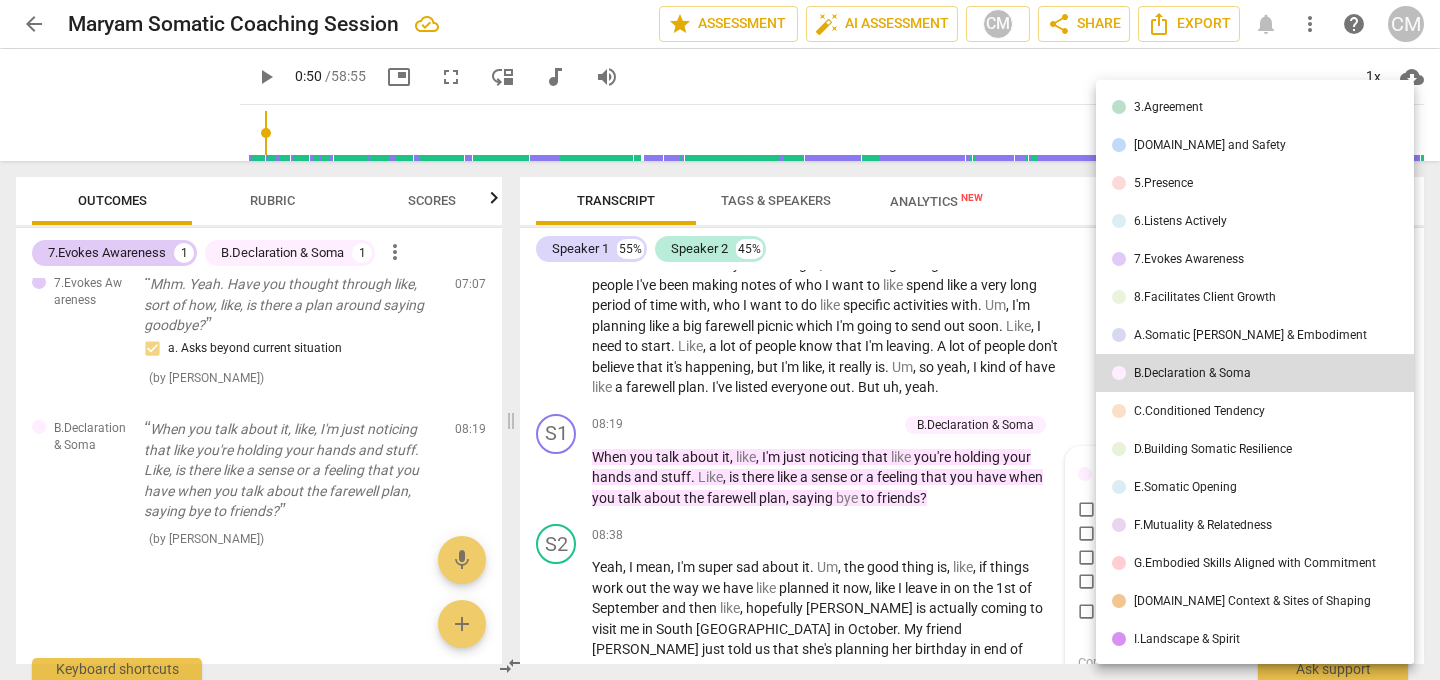 click on "7.Evokes Awareness" at bounding box center [1189, 259] 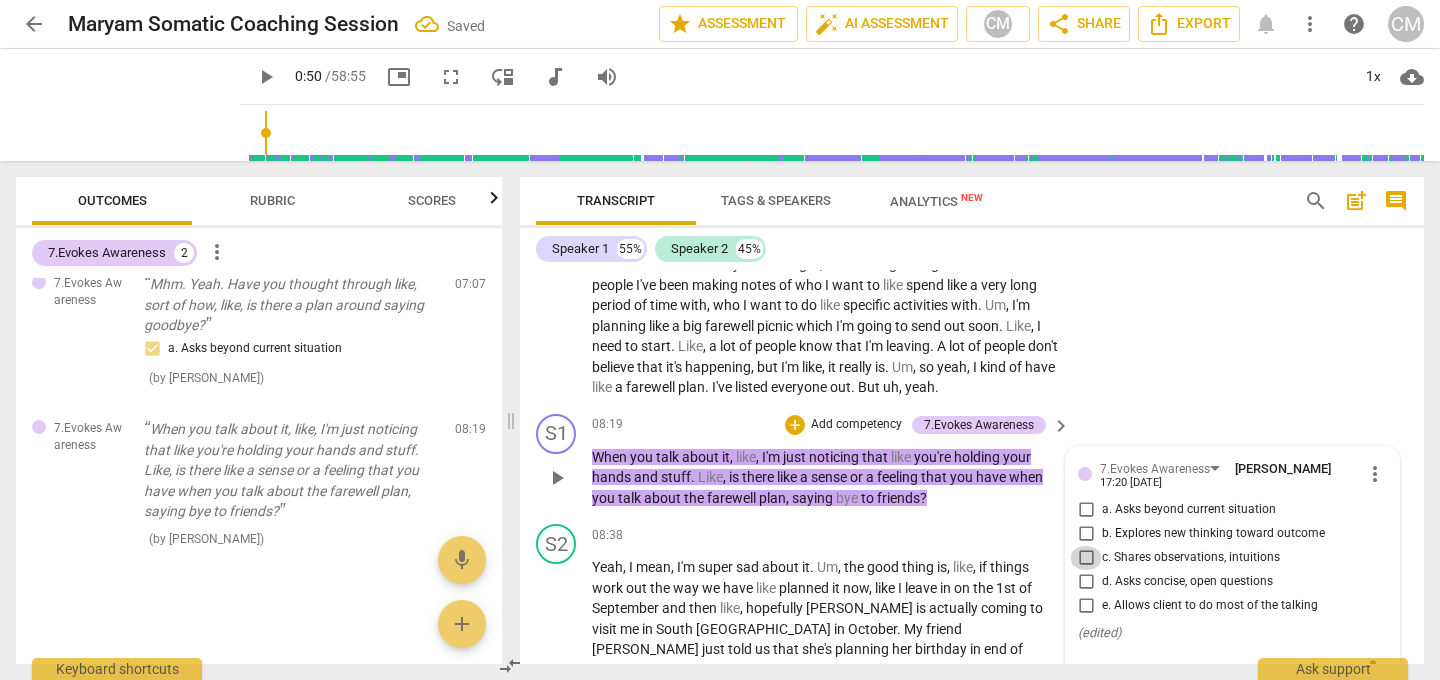 click on "c. Shares observations, intuitions" at bounding box center (1086, 558) 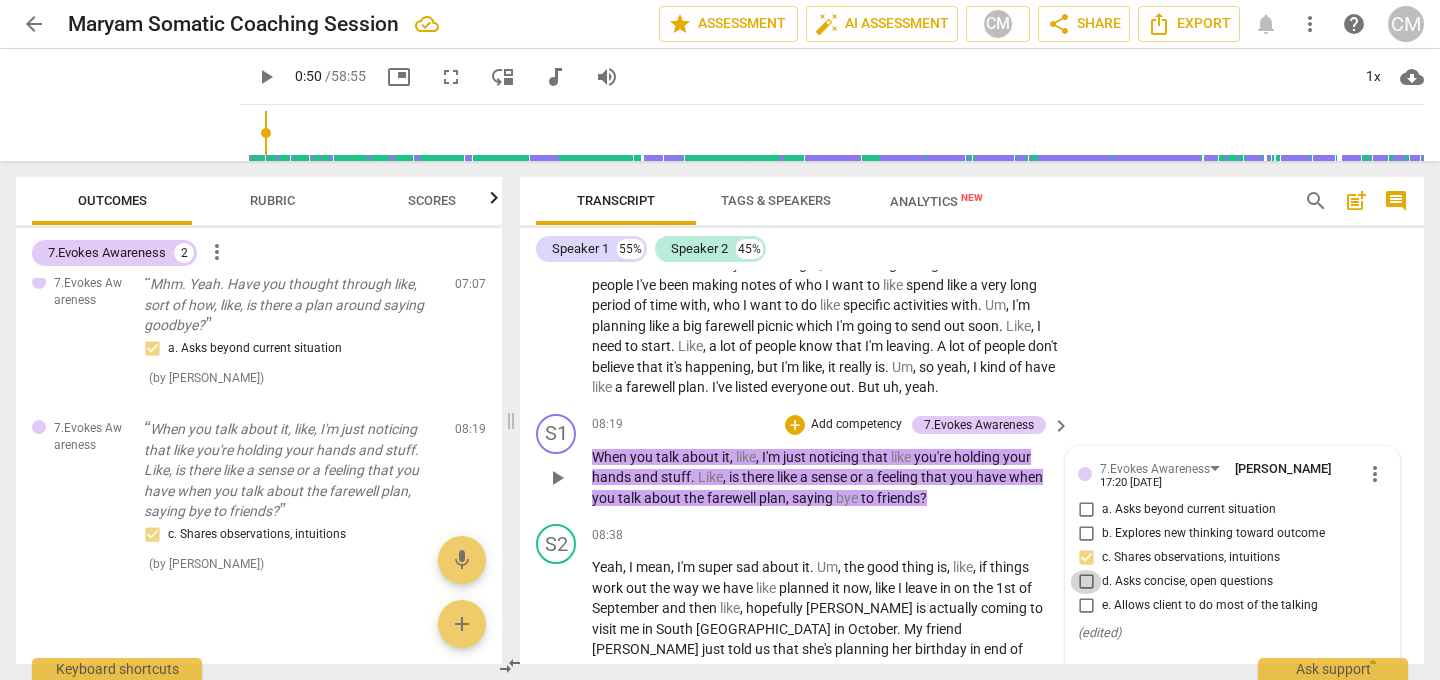 click on "d. Asks concise, open questions" at bounding box center (1086, 582) 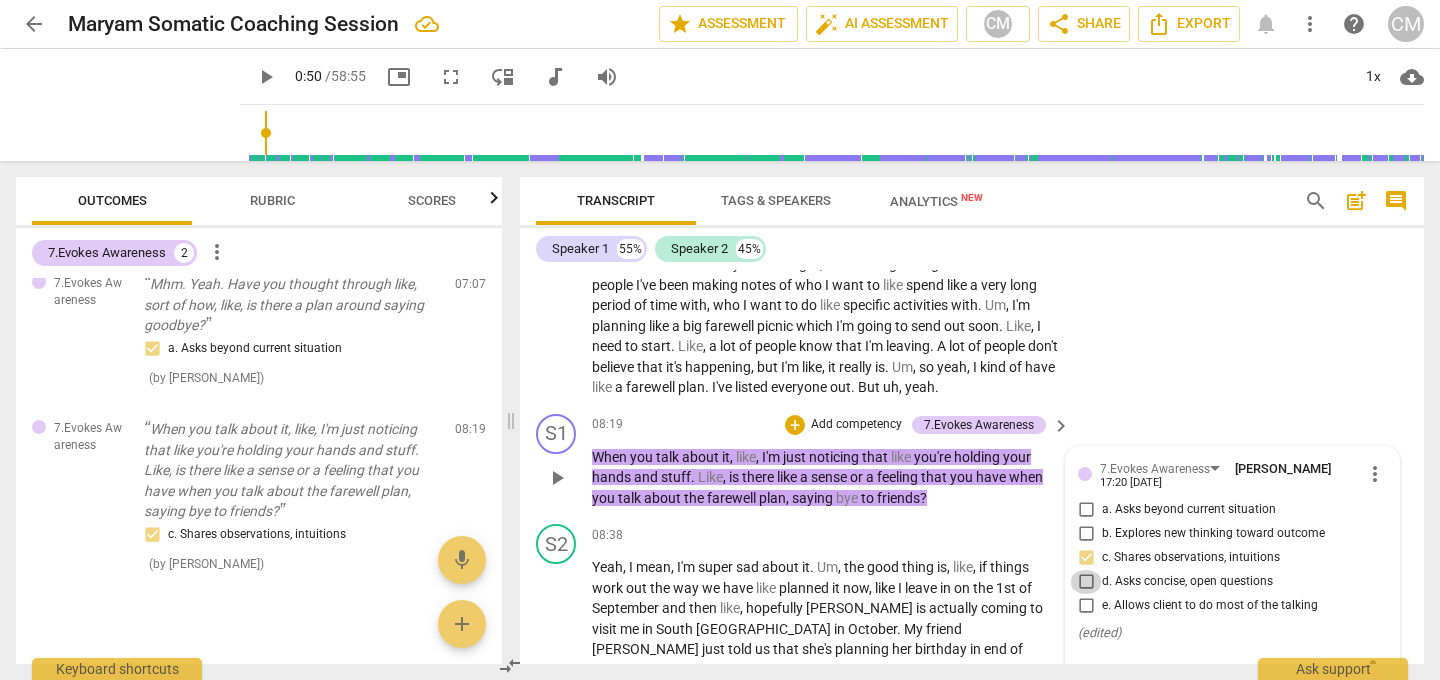checkbox on "true" 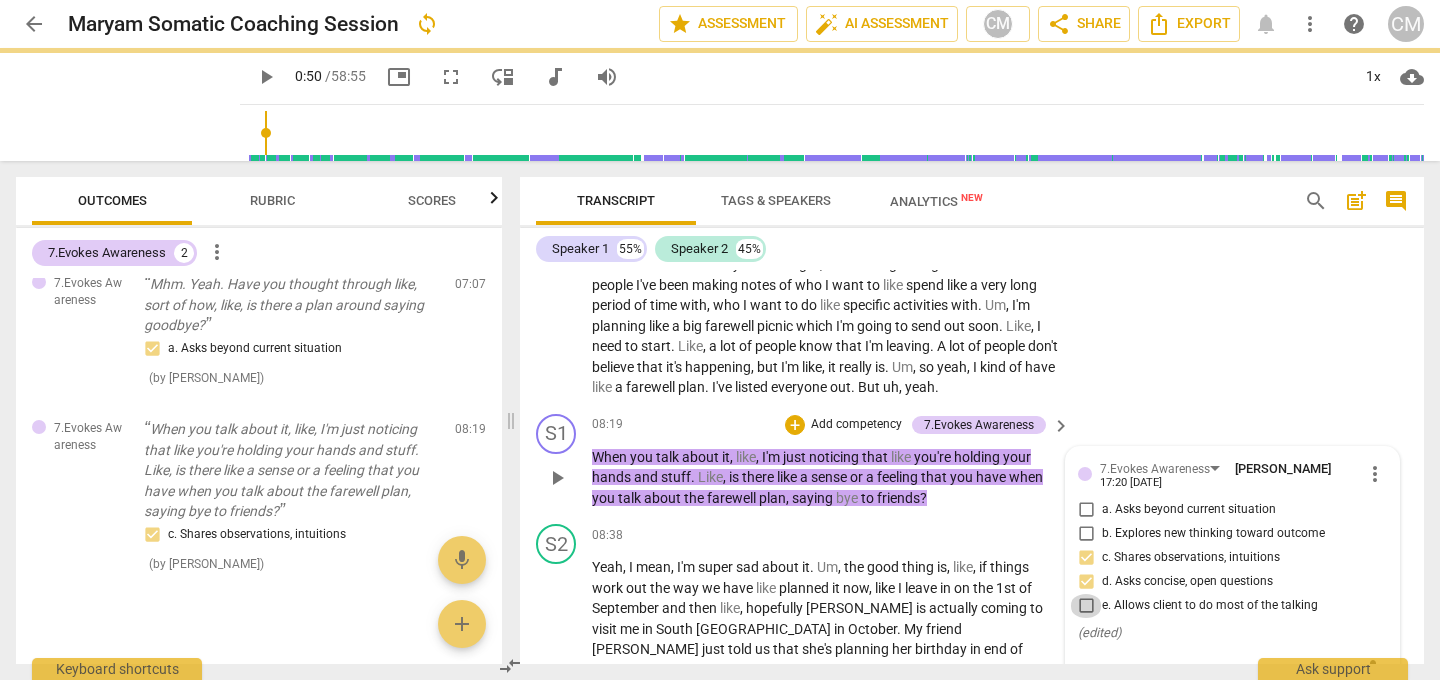 click on "e. Allows client to do most of the talking" at bounding box center [1086, 606] 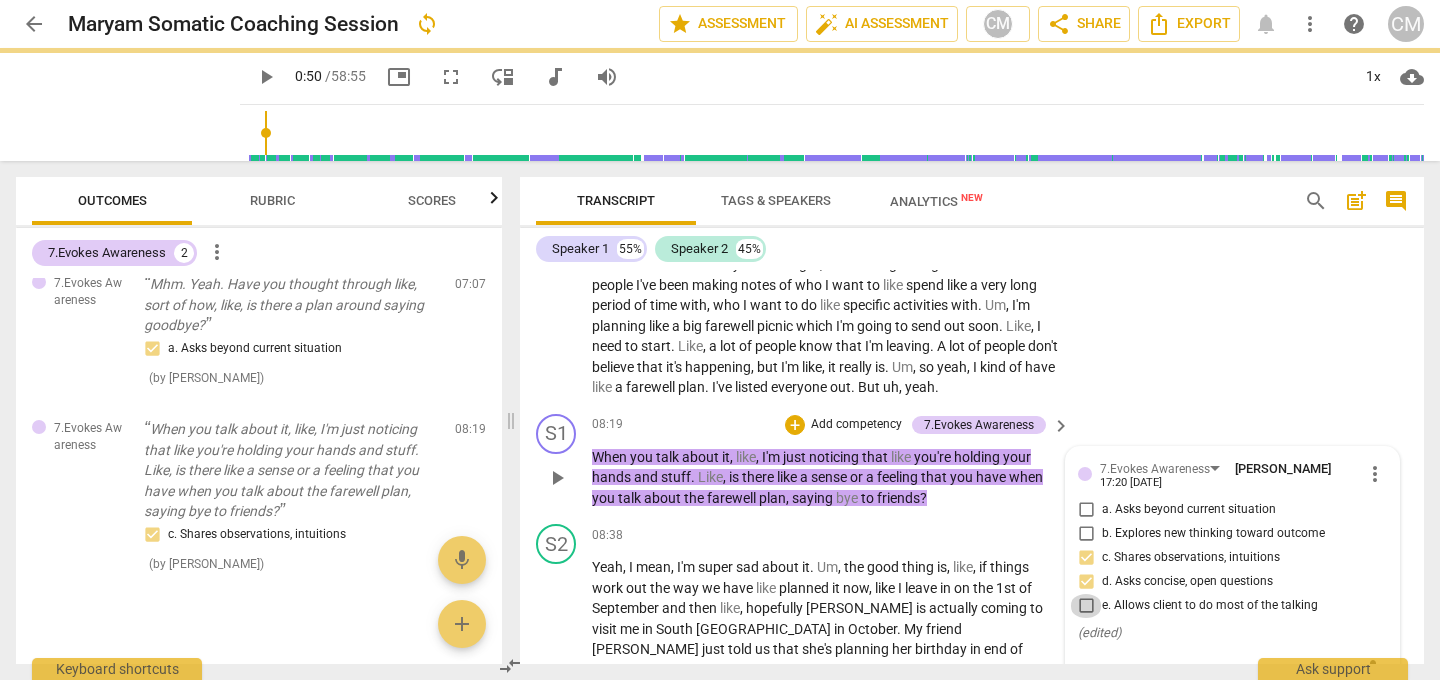 checkbox on "true" 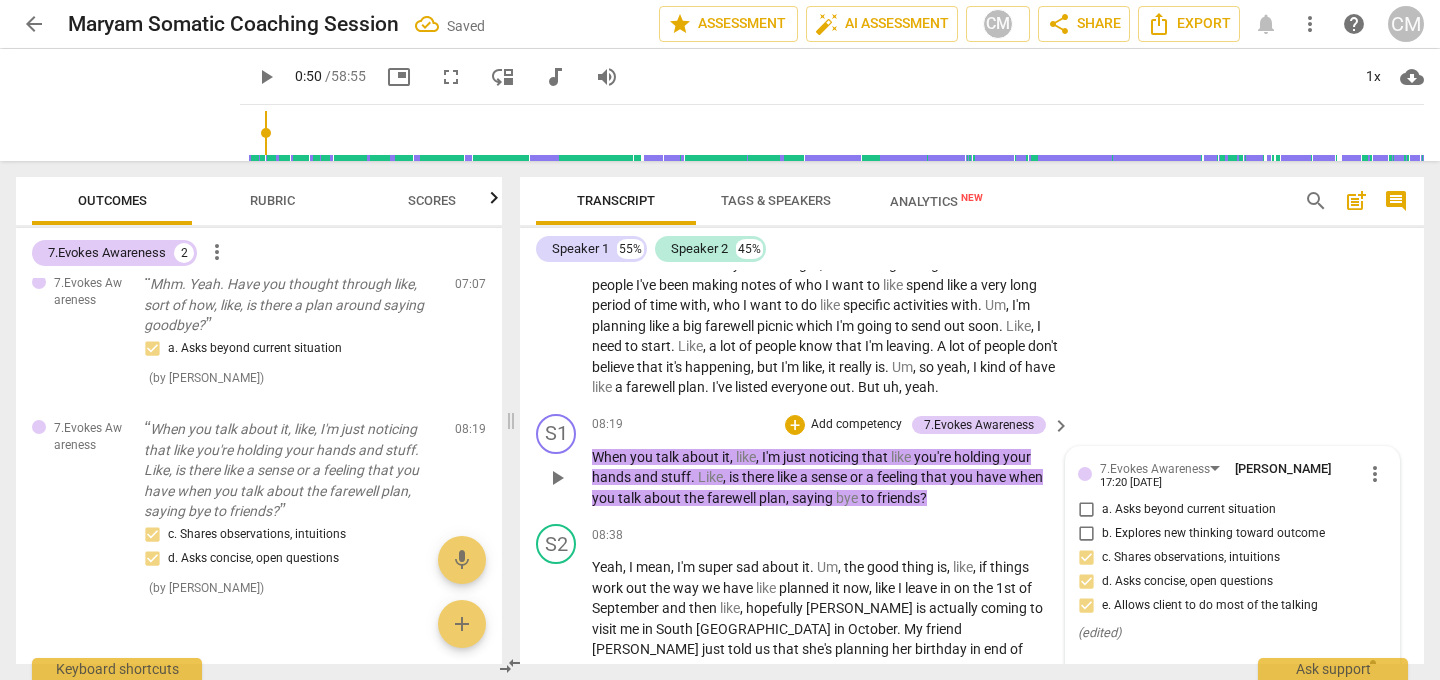 click on "S1 play_arrow pause 08:19 + Add competency 7.Evokes Awareness keyboard_arrow_right When   you   talk   about   it ,   like ,   I'm   just   noticing   that   like   you're   holding   your   hands   and   stuff .   Like ,   is   there   like   a   sense   or   a   feeling   that   you   have   when   you   talk   about   the   farewell   plan ,   saying   bye   to   friends ? 7.Evokes Awareness [PERSON_NAME] 17:20 [DATE] more_vert a. Asks beyond current situation b. Explores new thinking toward outcome c. Shares observations, intuitions d. Asks concise, open questions e. Allows client to do most of the talking  ( edited ) mic" at bounding box center (972, 461) 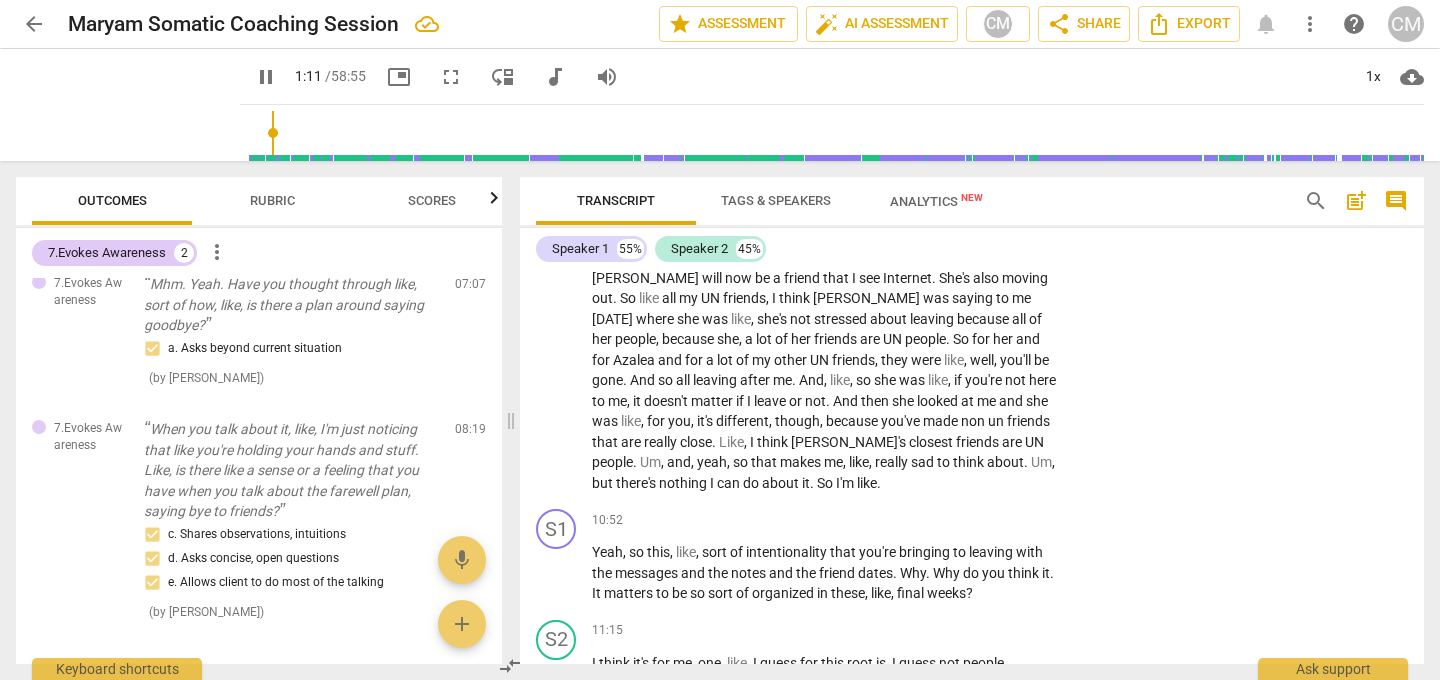 scroll, scrollTop: 4045, scrollLeft: 0, axis: vertical 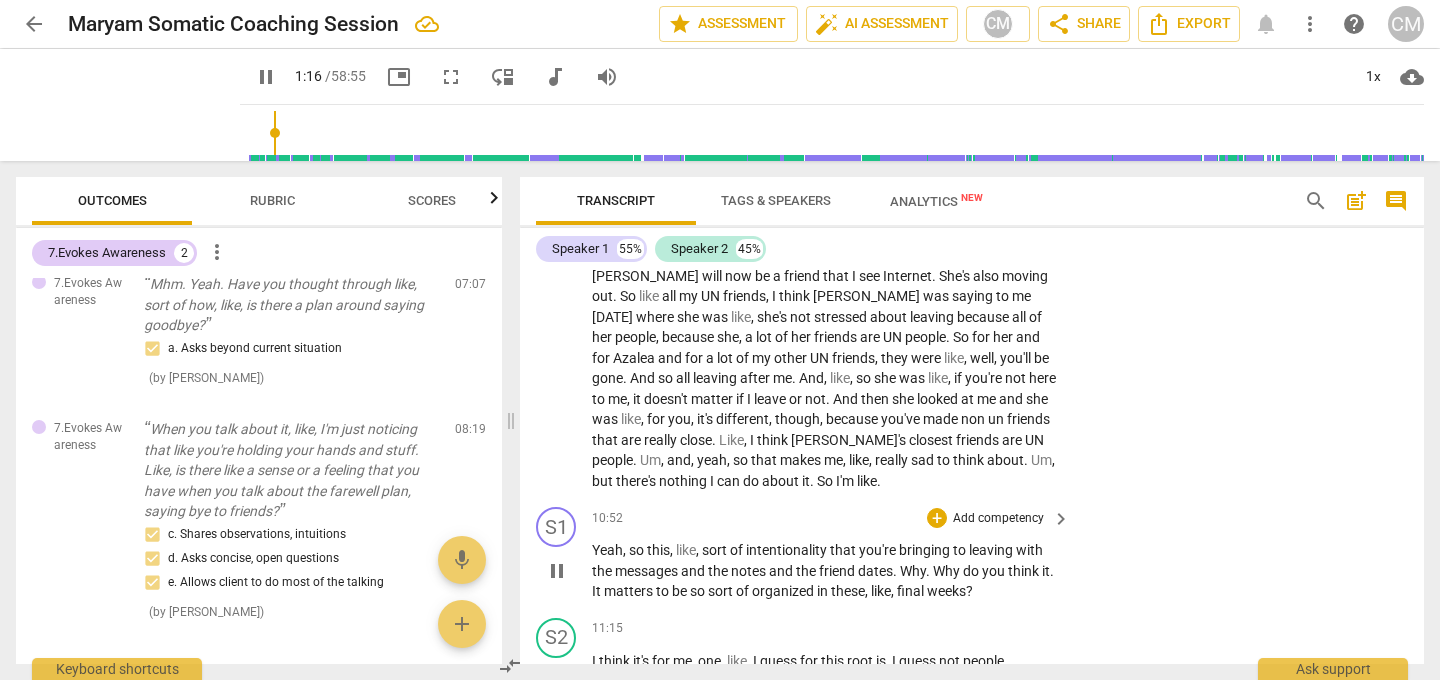 drag, startPoint x: 590, startPoint y: 488, endPoint x: 889, endPoint y: 535, distance: 302.67145 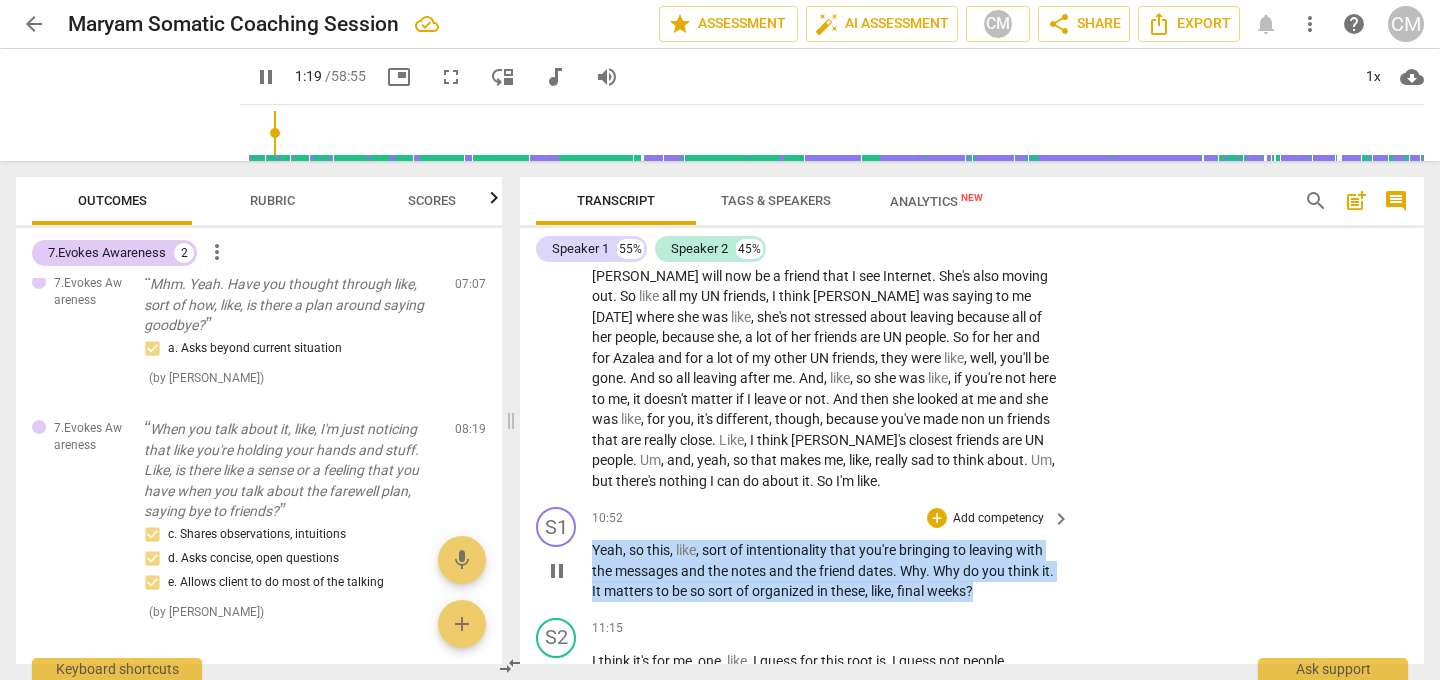 drag, startPoint x: 1004, startPoint y: 534, endPoint x: 589, endPoint y: 494, distance: 416.92325 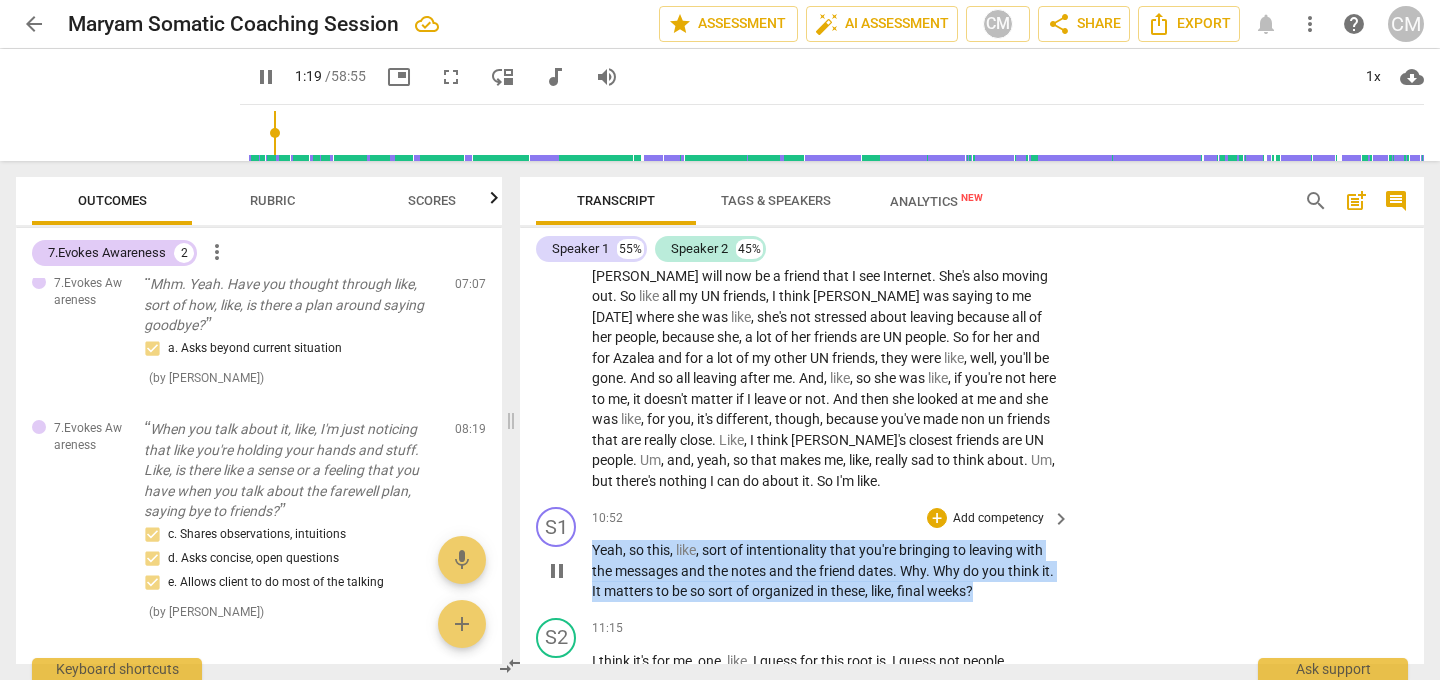 click on "S1 play_arrow pause 10:52 + Add competency keyboard_arrow_right Yeah ,   so   this ,   like ,   sort   of   intentionality   that   you're   bringing   to   leaving   with   the   messages   and   the   notes   and   the   friend   dates .   Why .   Why   do   you   think   it .   It   matters   to   be   so   sort   of   organized   in   these ,   like ,   final   weeks ?" at bounding box center (972, 554) 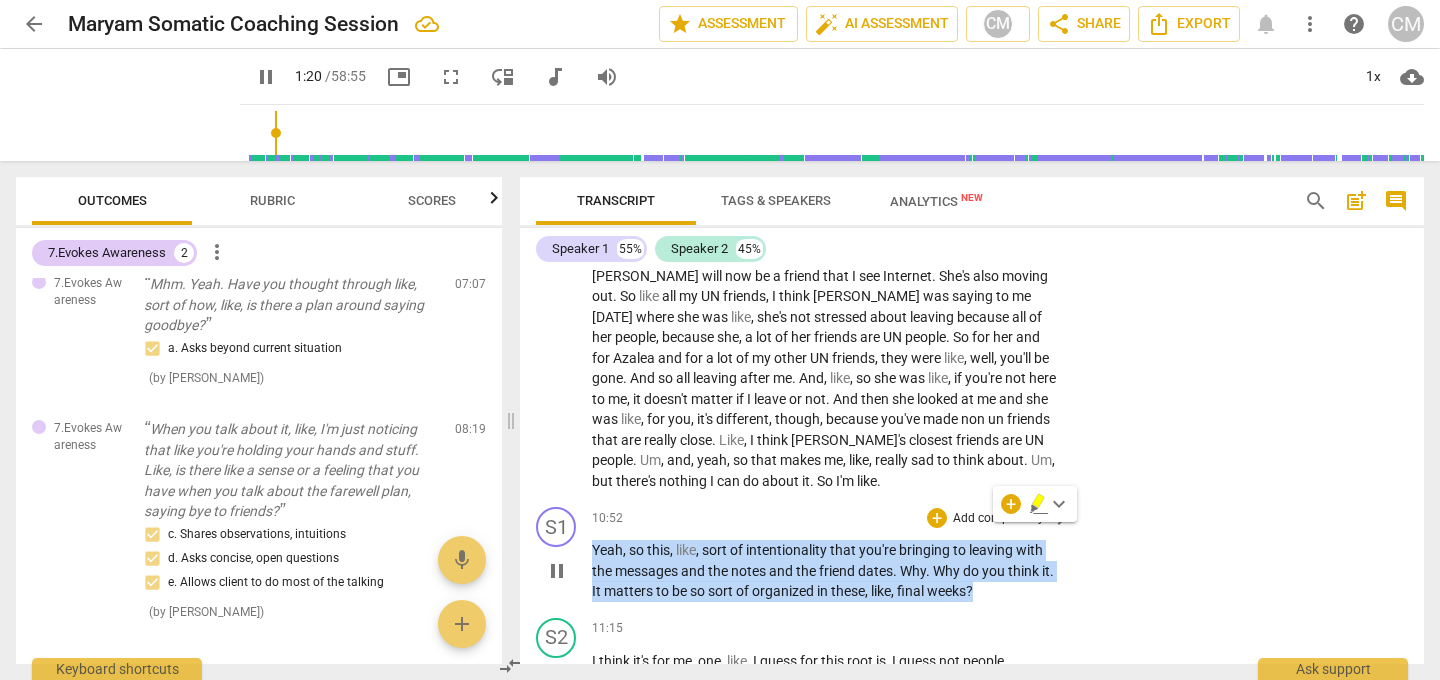 click on "Add competency" at bounding box center (998, 519) 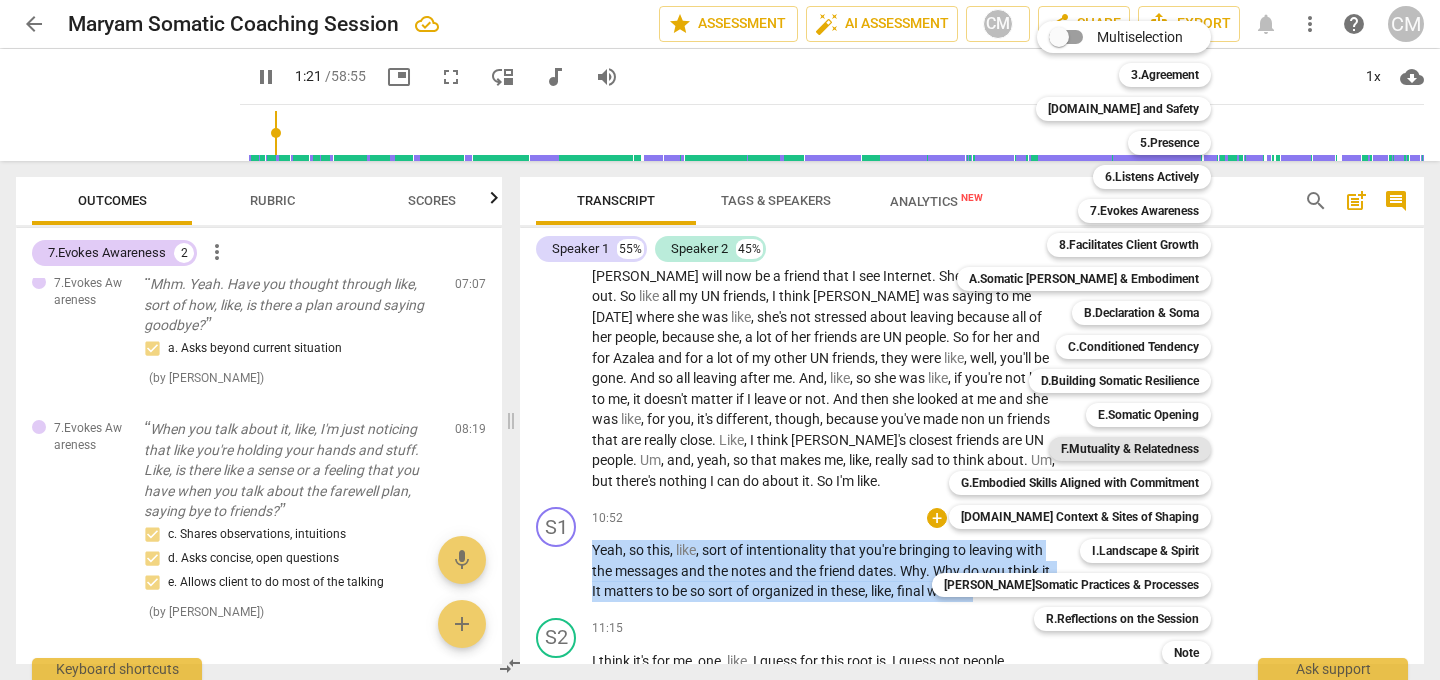 scroll, scrollTop: 673, scrollLeft: 0, axis: vertical 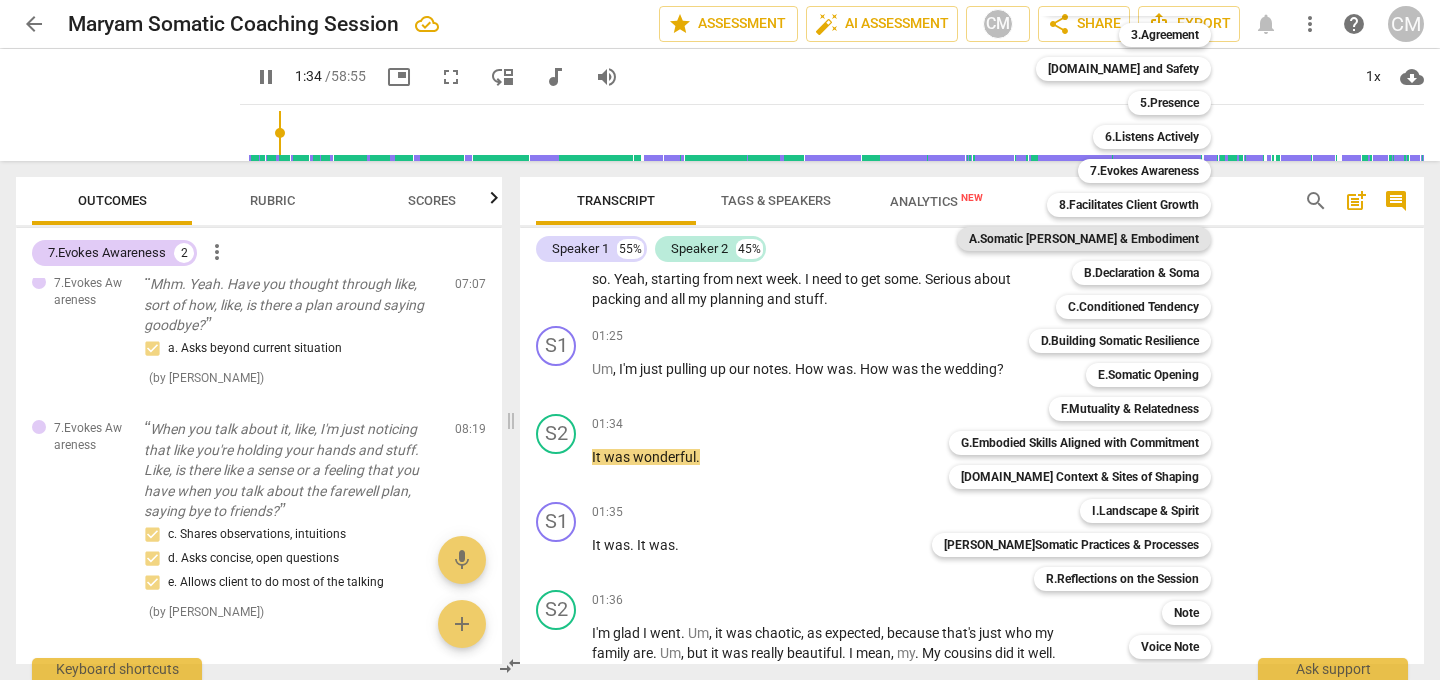 click on "A.Somatic [PERSON_NAME] & Embodiment" at bounding box center (1084, 239) 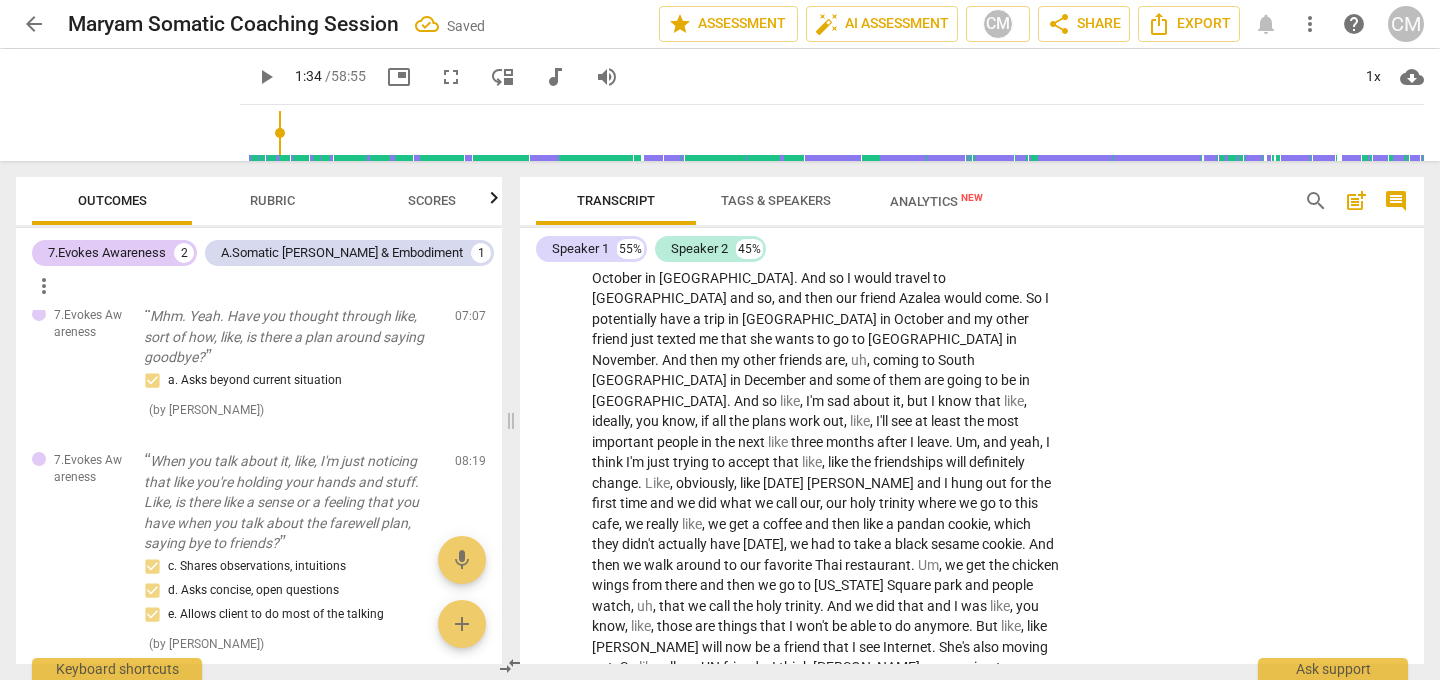 scroll, scrollTop: 4248, scrollLeft: 0, axis: vertical 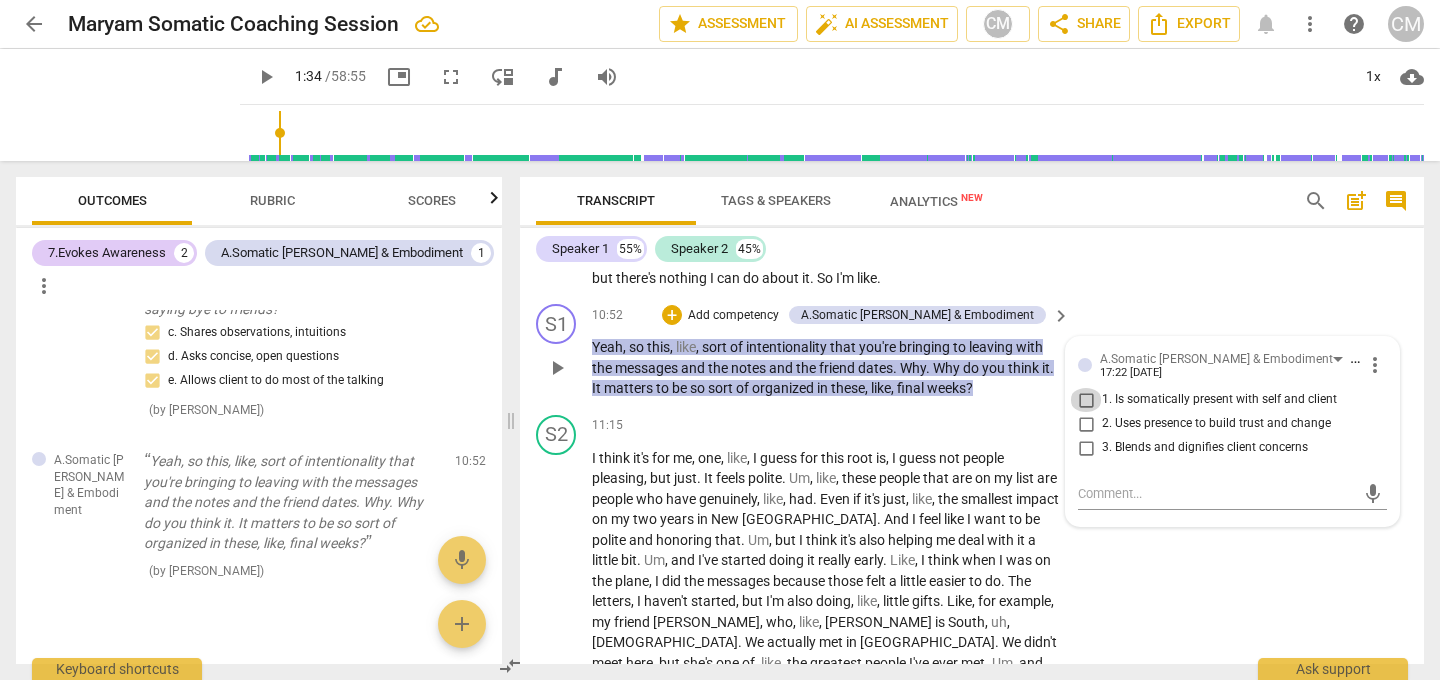 click on "1. Is somatically present with self and client" at bounding box center (1086, 400) 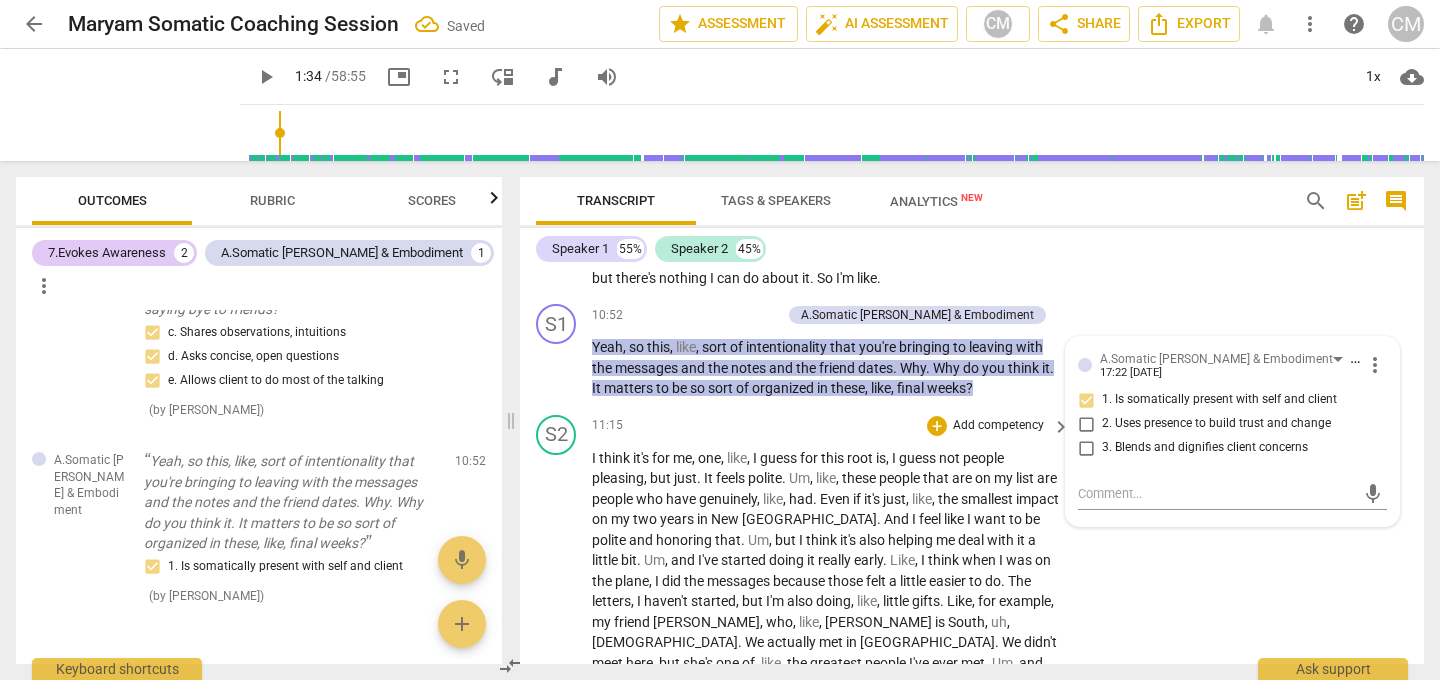click on "S2 play_arrow pause 11:15 + Add competency keyboard_arrow_right I   think   it's   for   me ,   one ,   like ,   I   guess   for   this   root   is ,   I   guess   not   people   pleasing ,   but   just .   It   feels   polite .   Um ,   like ,   these   people   that   are   on   my   list   are   people   who   have   genuinely ,   like ,   had .   Even   if   it's   just ,   like ,   the   smallest   impact   on   my   two   years   in   [GEOGRAPHIC_DATA] .   And   I   feel   like   I   want   to   be   polite   and   honoring   that .   Um ,   but   I   think   it's   also   helping   me   deal   with   it   a   little   bit .   Um ,   and   I've   started   doing   it   really   early .   Like ,   I   think   when   I   was   on   the   plane ,   I   did   the   messages   because   those   felt   a   little   easier   to   do .   The   letters ,   I   haven't   started ,   but   I'm   also   doing ,   like ,   little   gifts .   Like ,   for   example ,   my   friend   [PERSON_NAME] ,   who ,   like ,   [PERSON_NAME]   is   ," at bounding box center [972, 852] 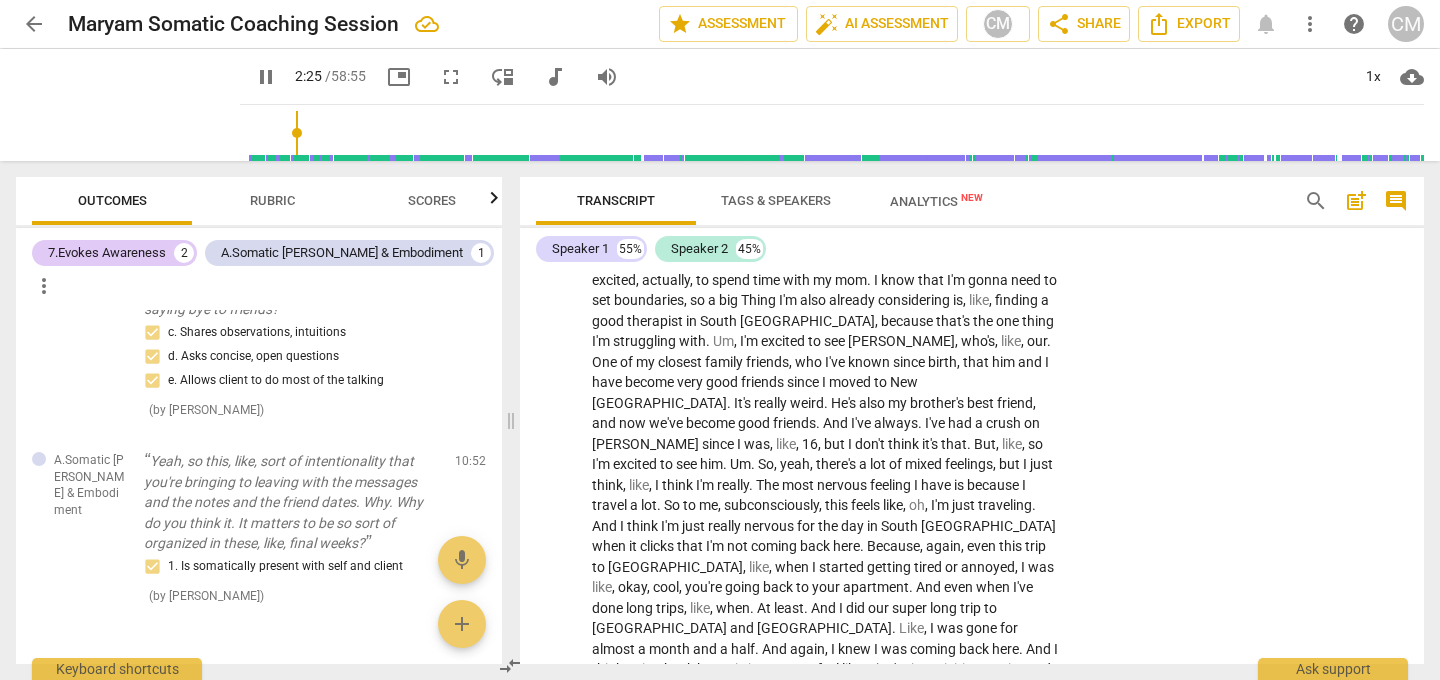 scroll, scrollTop: 6285, scrollLeft: 0, axis: vertical 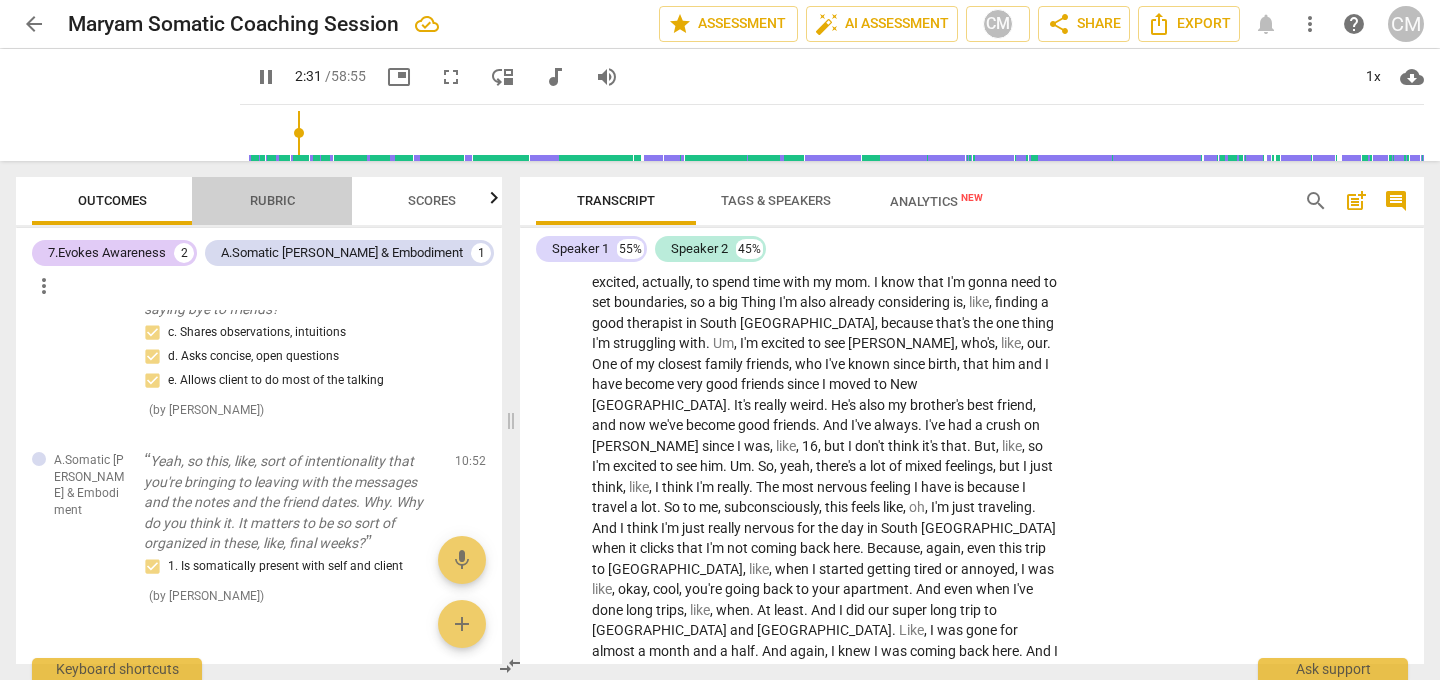 click on "Rubric" at bounding box center [272, 200] 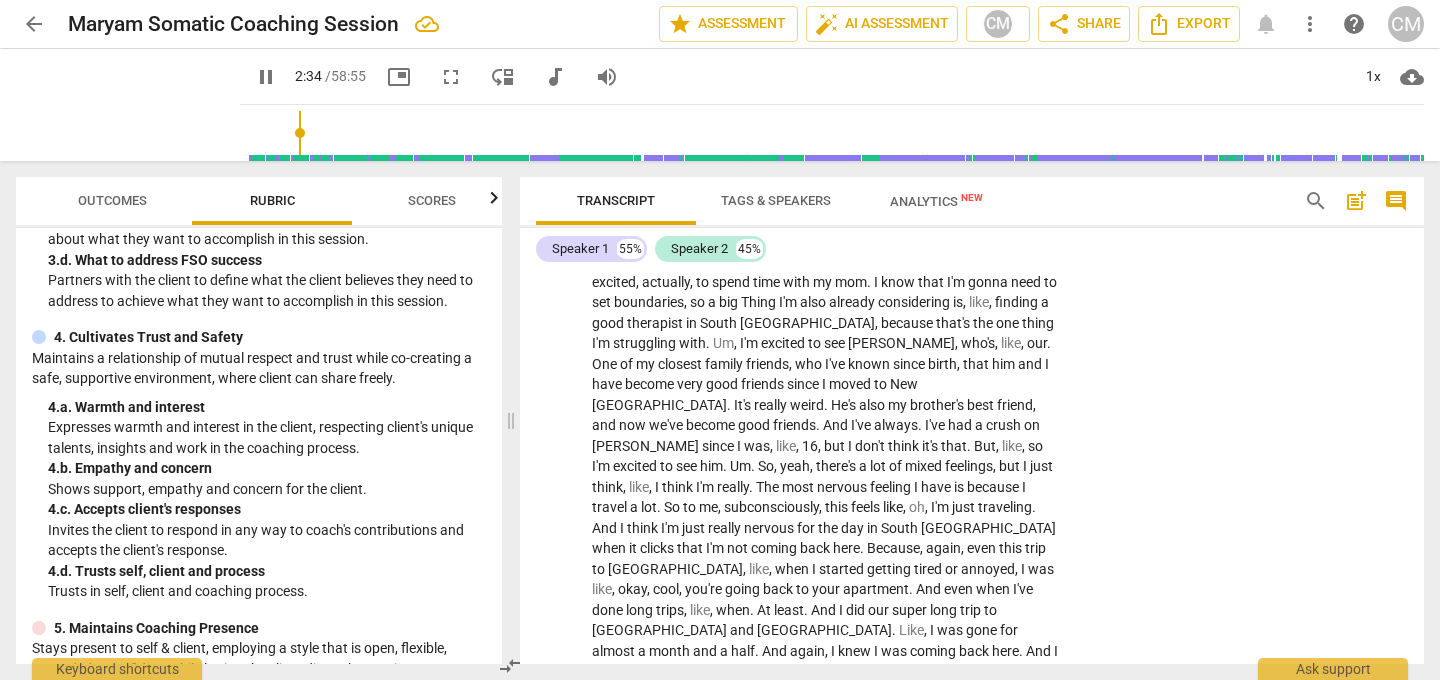 scroll, scrollTop: 278, scrollLeft: 0, axis: vertical 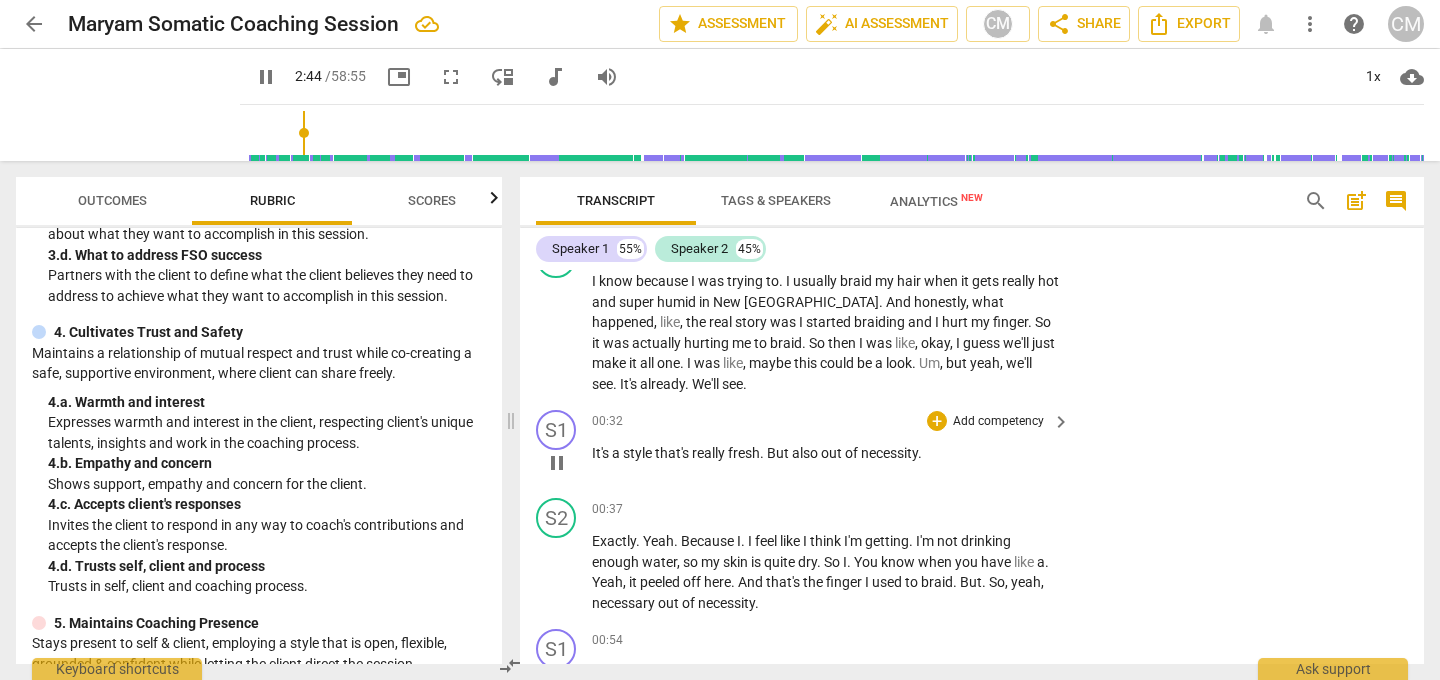 click on "also" at bounding box center (806, 453) 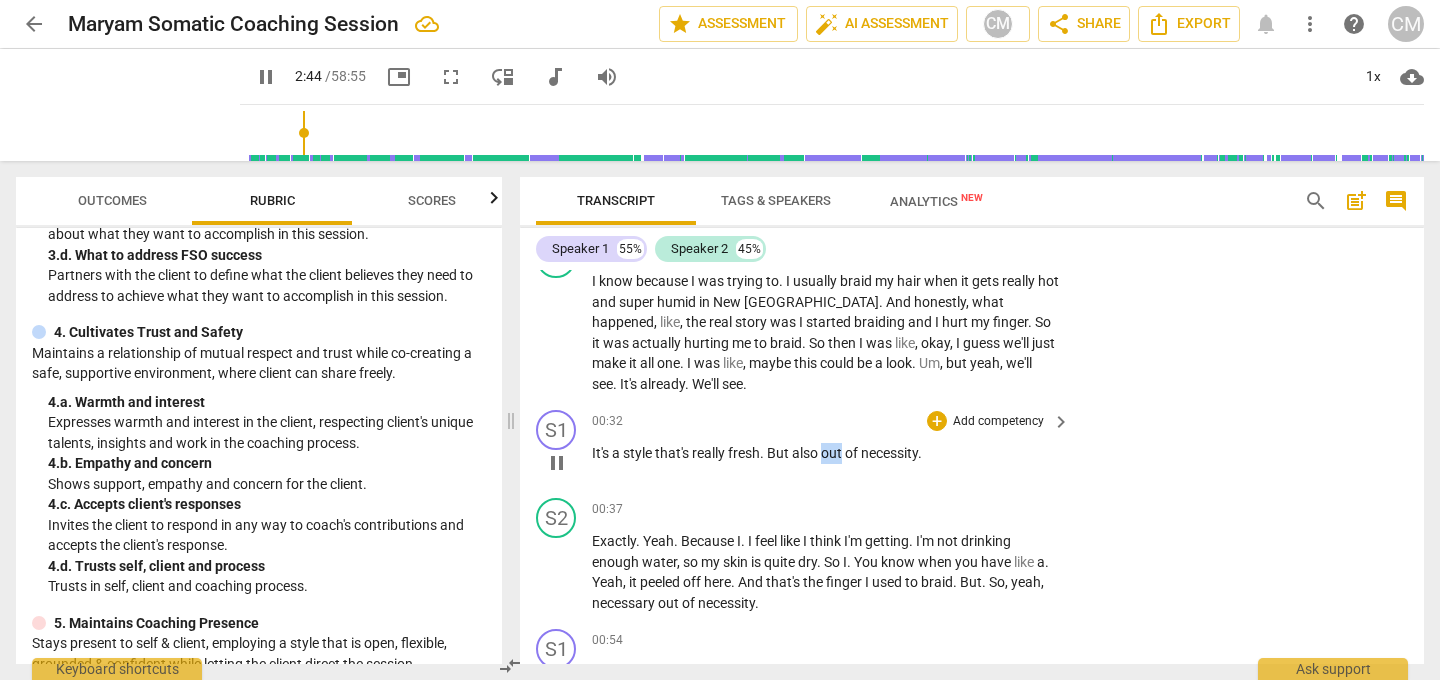 click on "also" at bounding box center (806, 453) 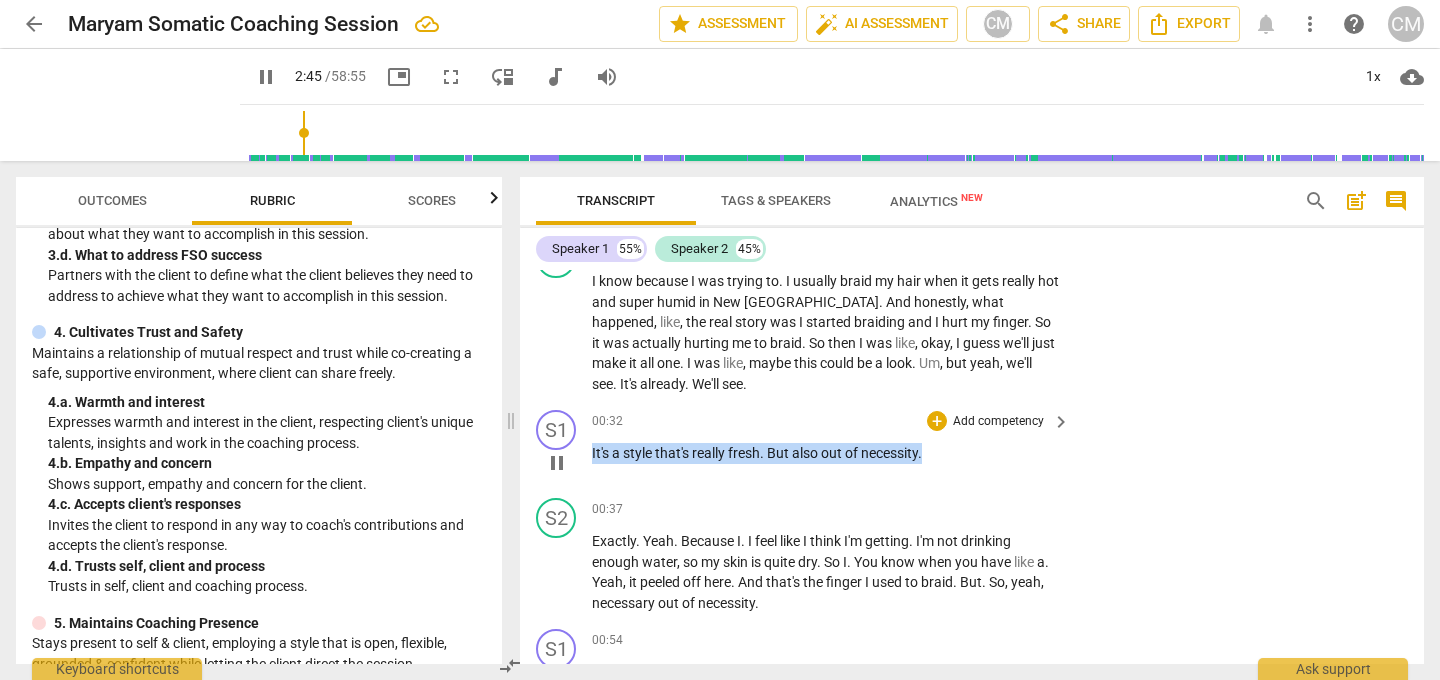 click on "also" at bounding box center (806, 453) 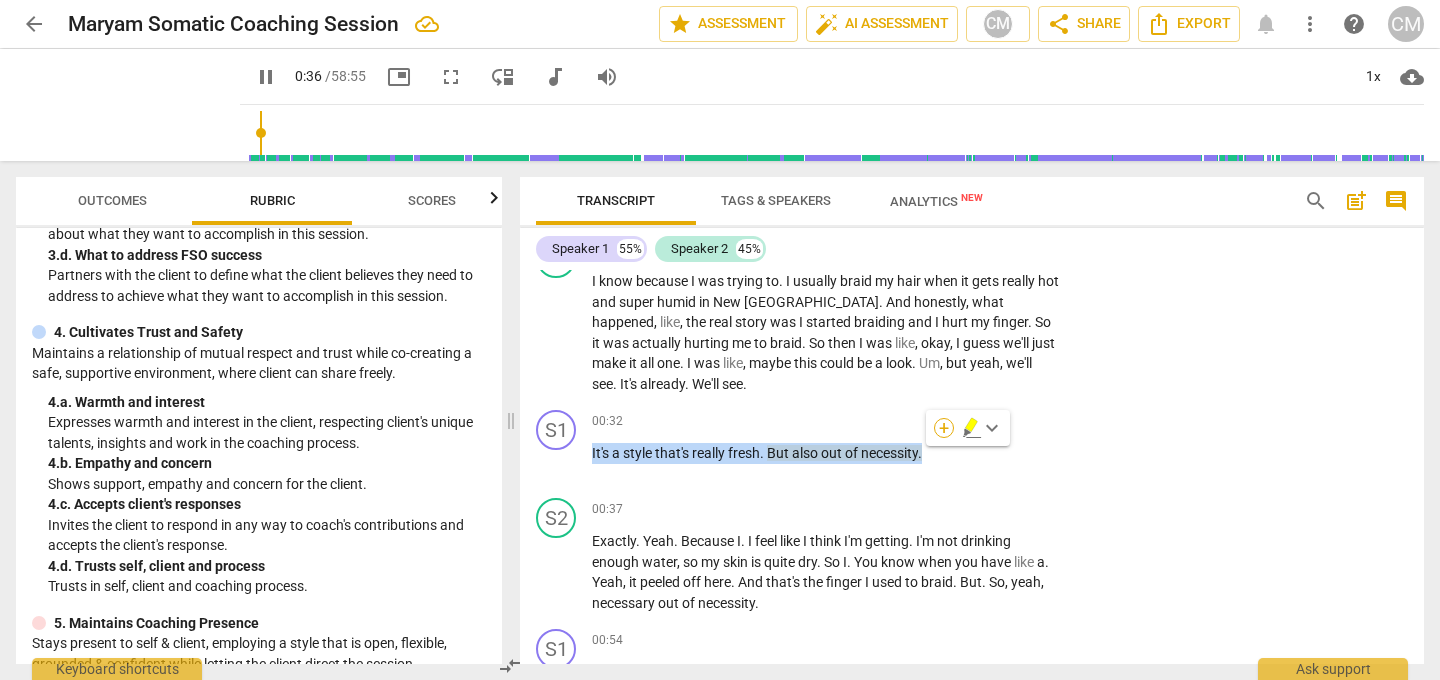 click on "+" at bounding box center (944, 428) 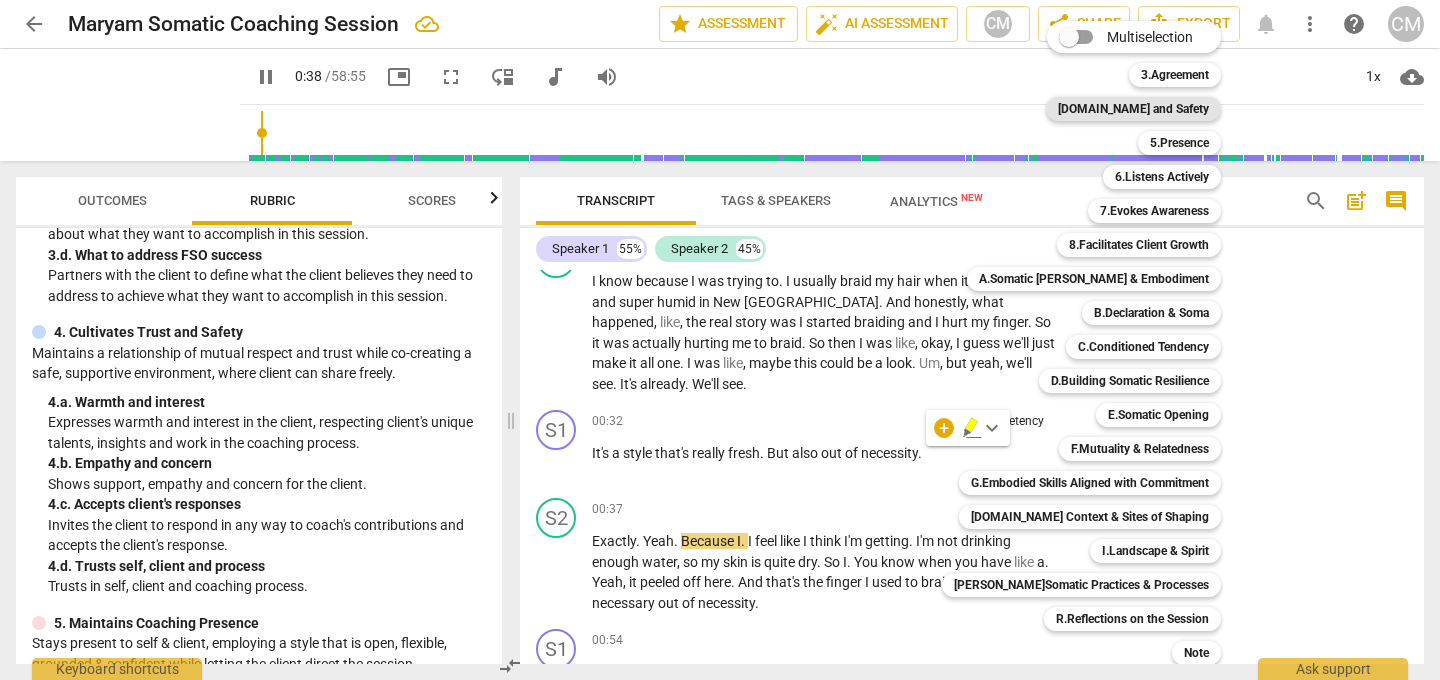 click on "[DOMAIN_NAME] and Safety" at bounding box center [1133, 109] 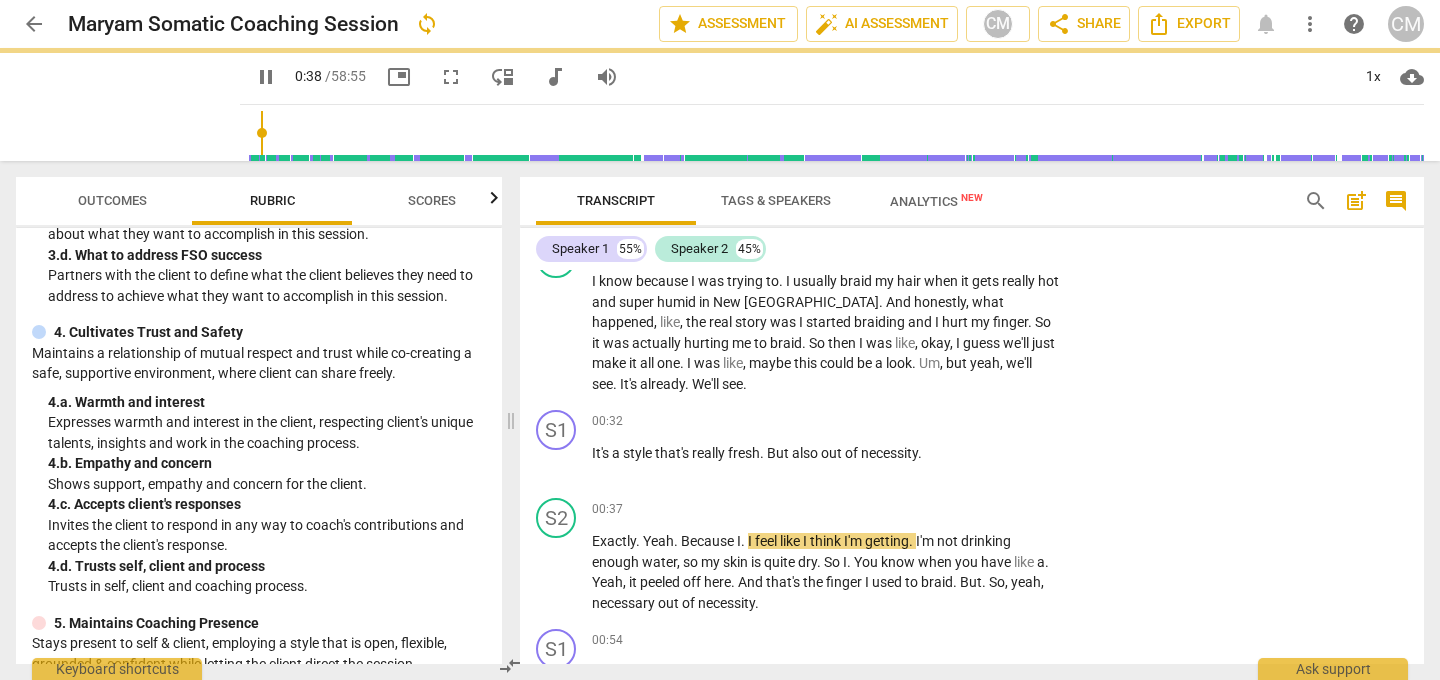 type on "39" 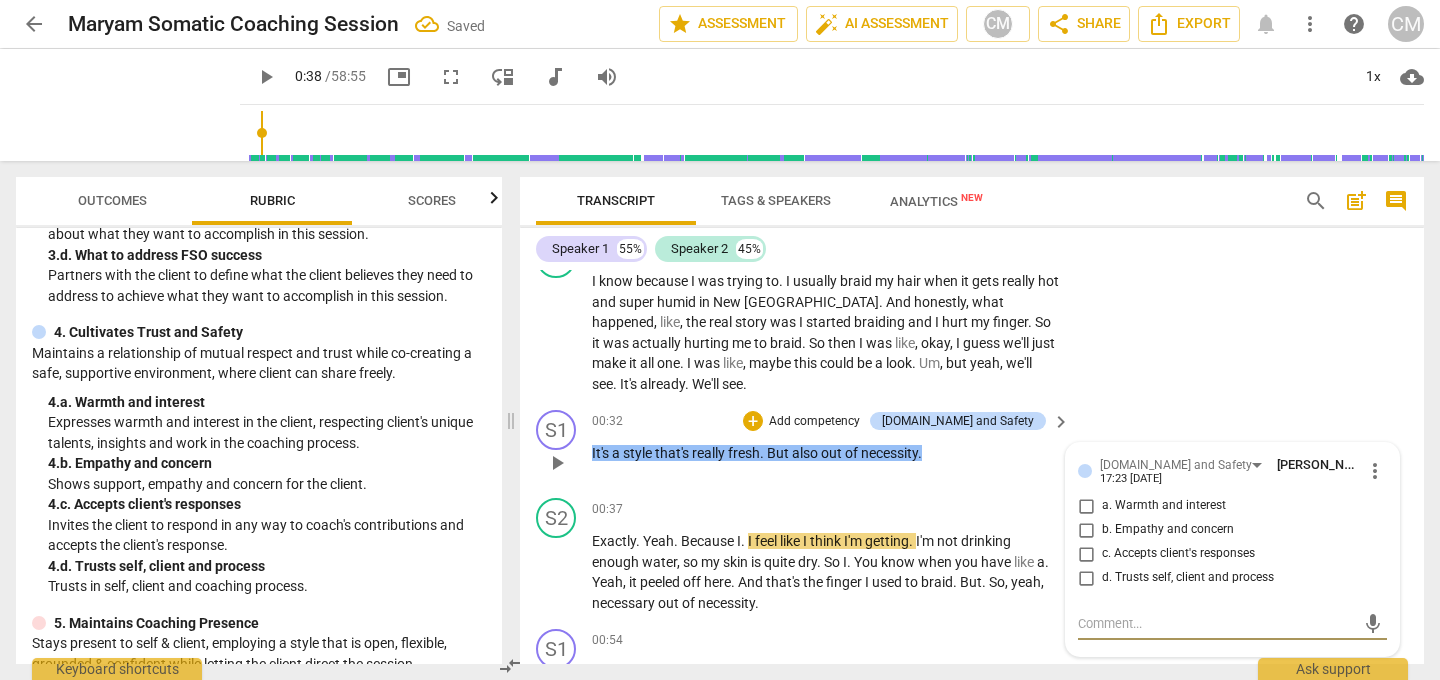 click on "a. Warmth and interest" at bounding box center (1086, 506) 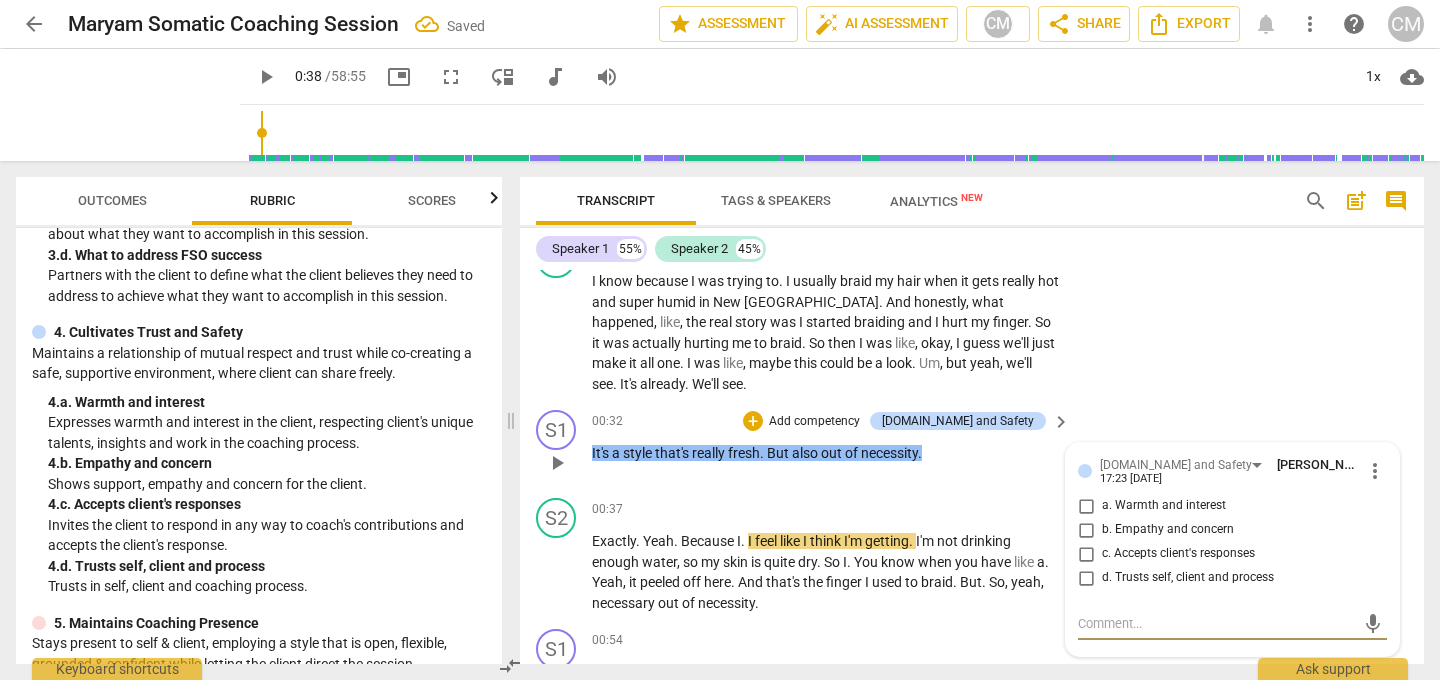 checkbox on "true" 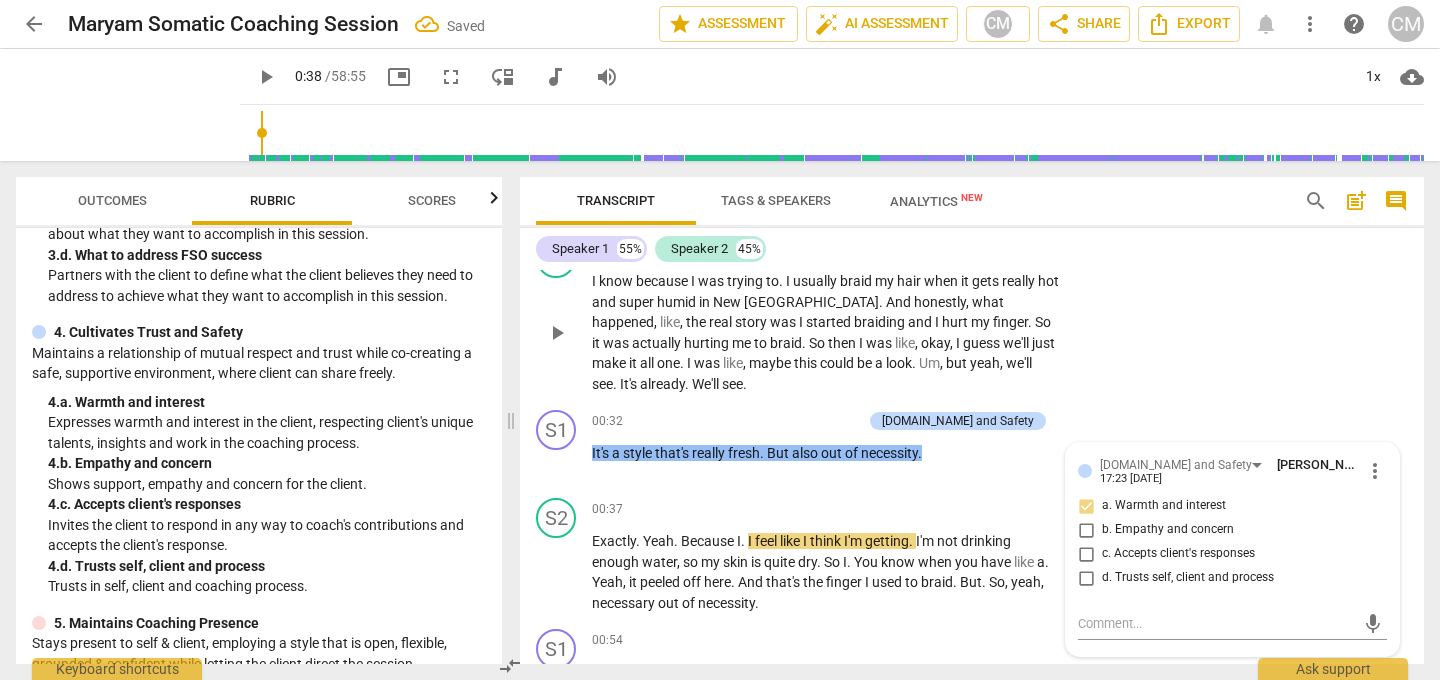 click on "S2 play_arrow pause 00:09 + Add competency keyboard_arrow_right I   know   because   I   was   trying   to .   I   usually   braid   my   hair   when   it   gets   really   hot   and   super   humid   in   [GEOGRAPHIC_DATA] .   And   honestly ,   what   happened ,   like ,   the   real   story   was   I   started   braiding   and   I   hurt   my   finger .   So   it   was   actually   hurting   me   to   braid .   So   then   I   was   like ,   okay ,   I   guess   we'll   just   make   it   all   one .   I   was   like ,   maybe   this   could   be   a   look .   Um ,   but   yeah ,   we'll   see .   It's   already .   We'll   see ." at bounding box center (972, 316) 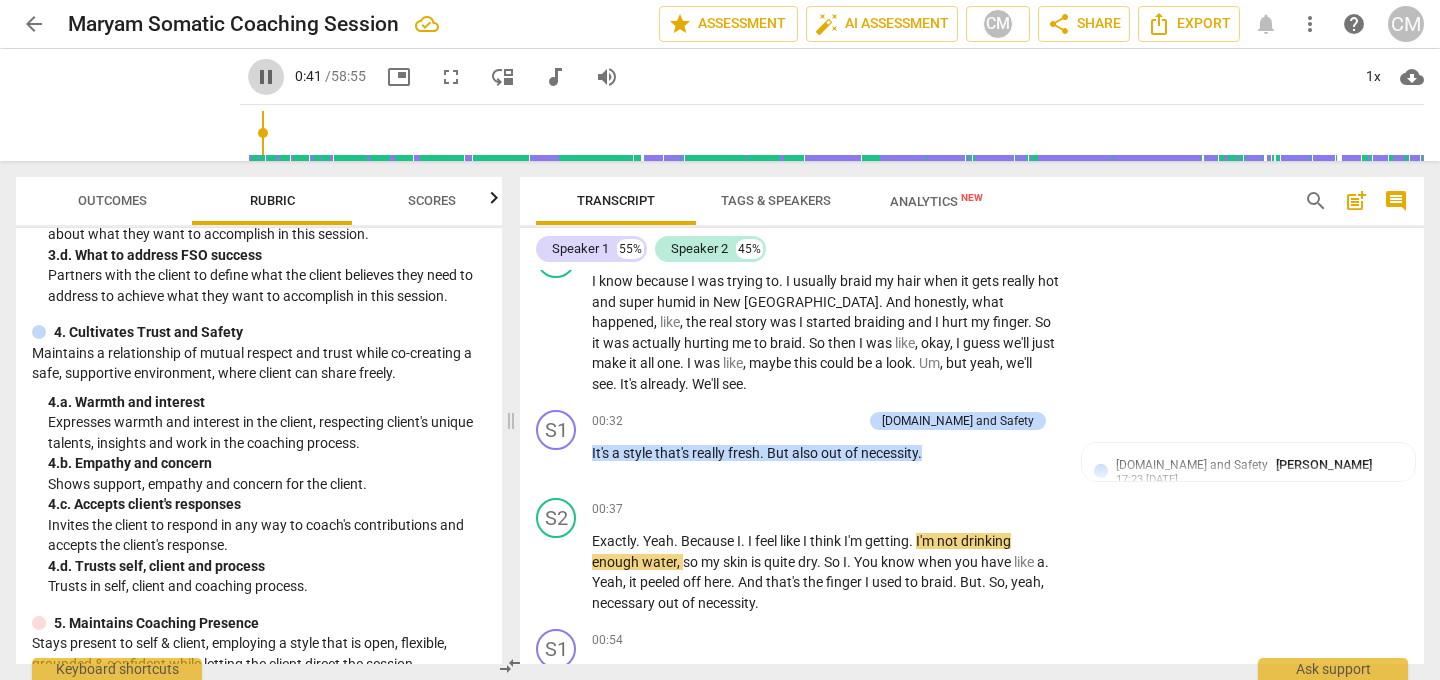 click on "pause" at bounding box center [266, 77] 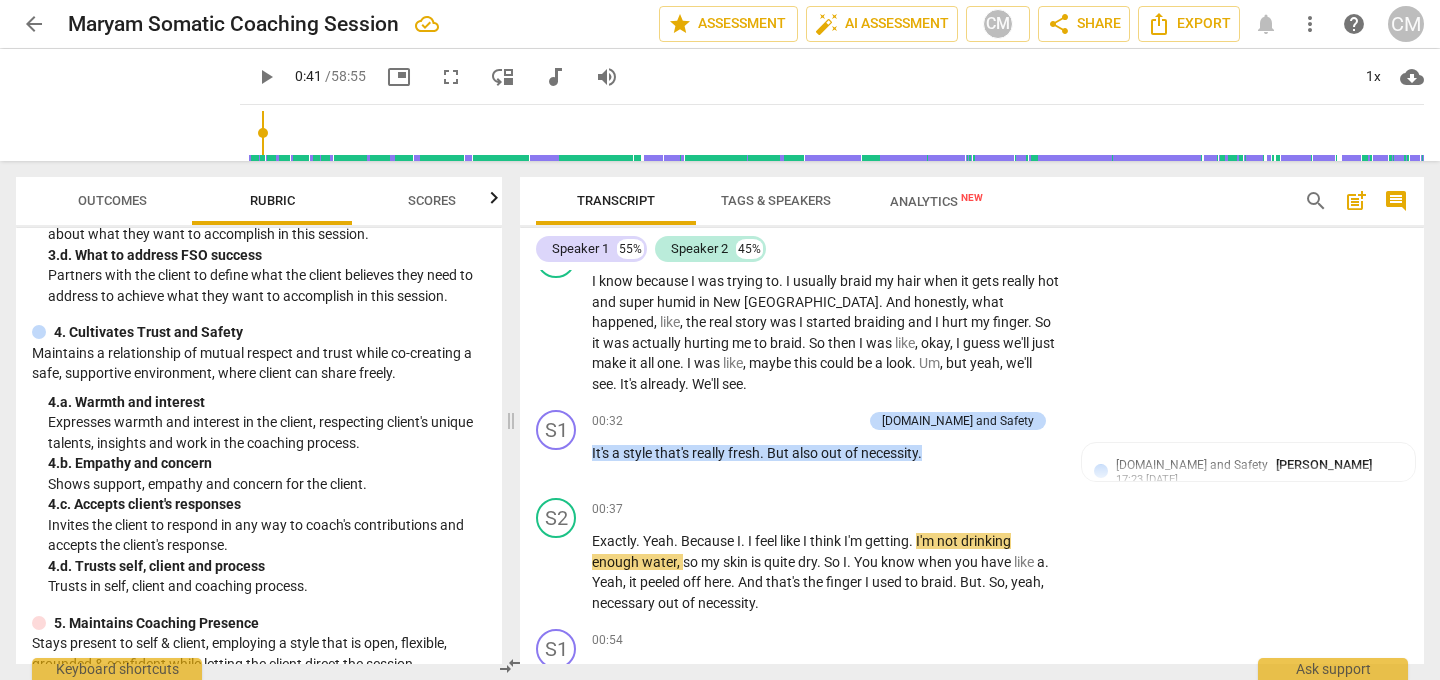 type on "41" 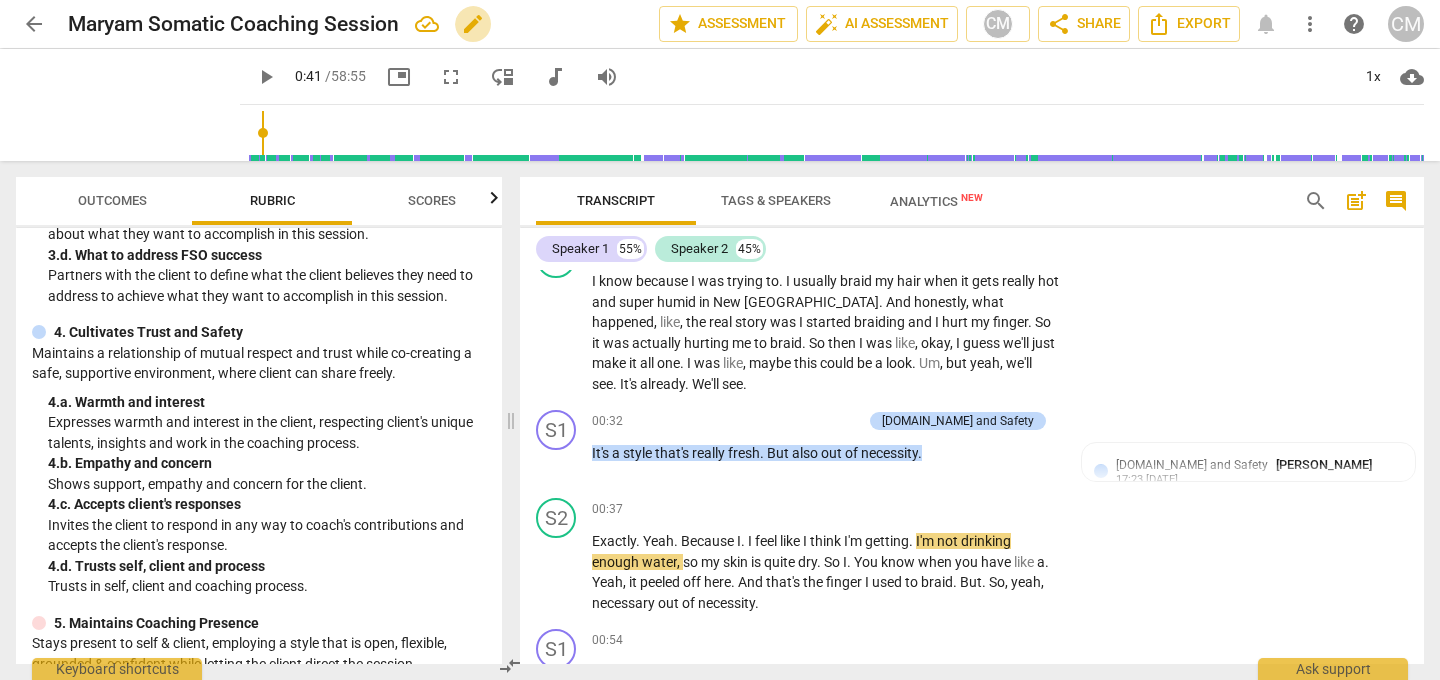 click on "edit" at bounding box center [473, 24] 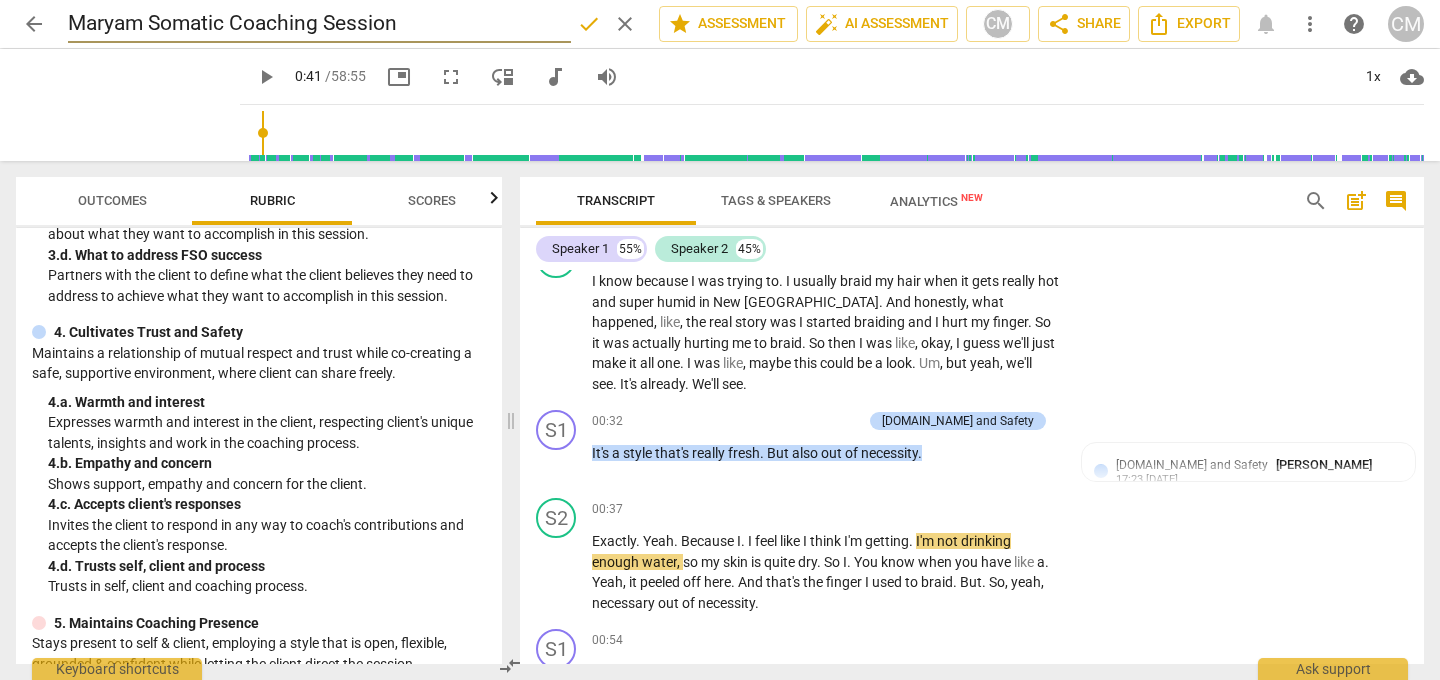 drag, startPoint x: 407, startPoint y: 25, endPoint x: 66, endPoint y: 18, distance: 341.07184 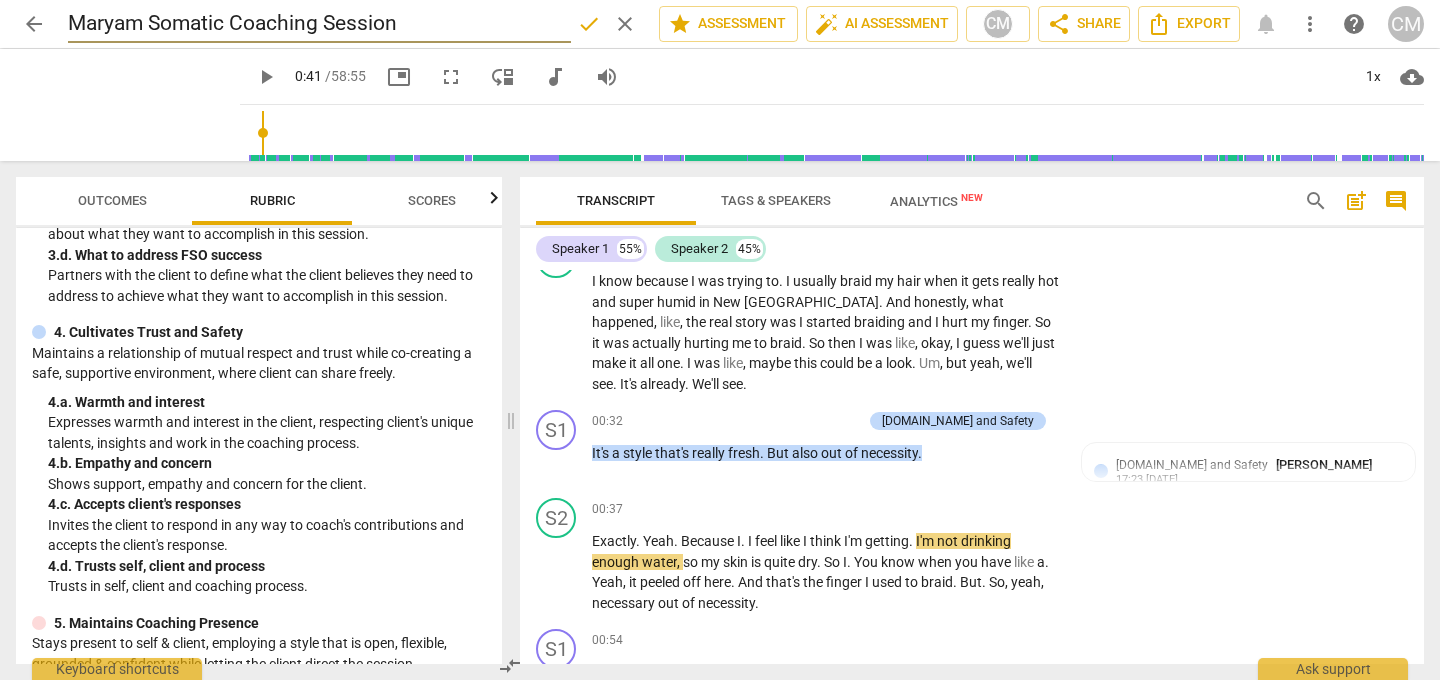 click on "arrow_back Maryam Somatic Coaching Session done clear star    Assessment   auto_fix_high    AI Assessment CM share    Share    Export notifications more_vert help CM" at bounding box center [720, 24] 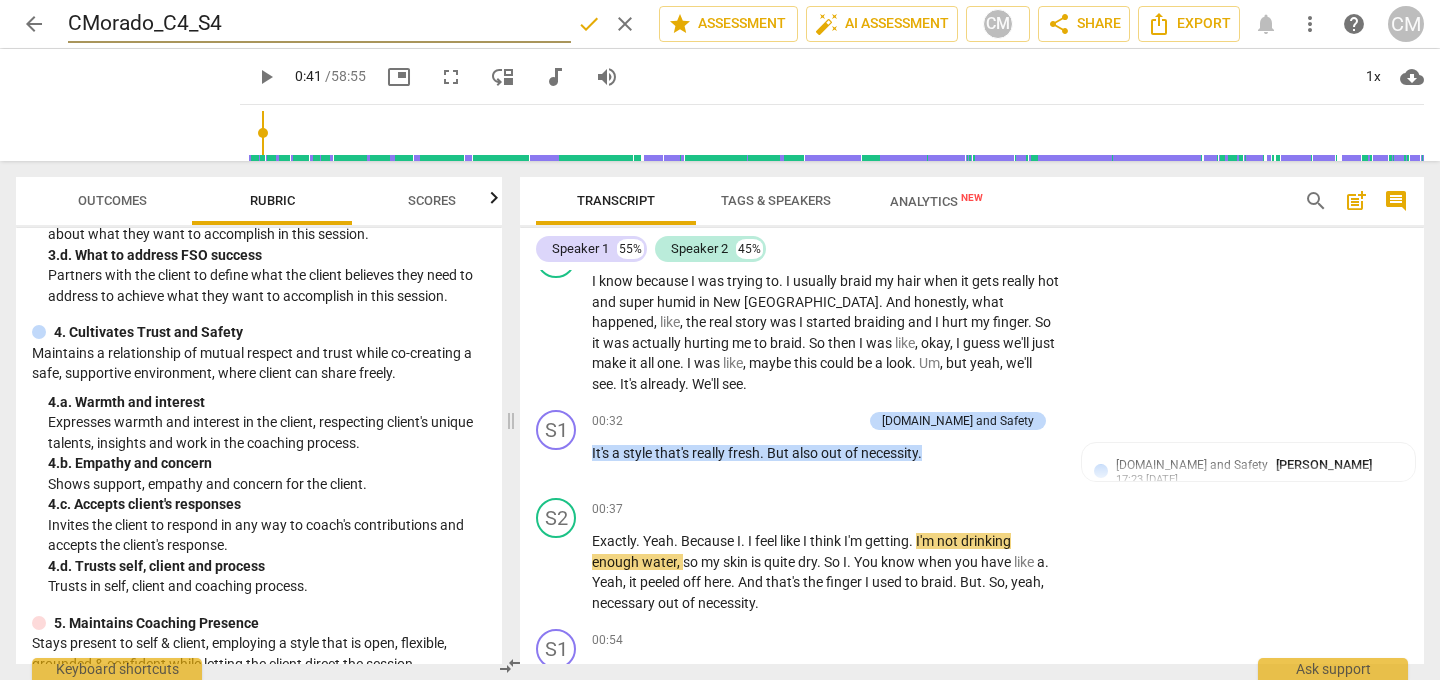 click on "CMorado_C4_S4" at bounding box center (319, 24) 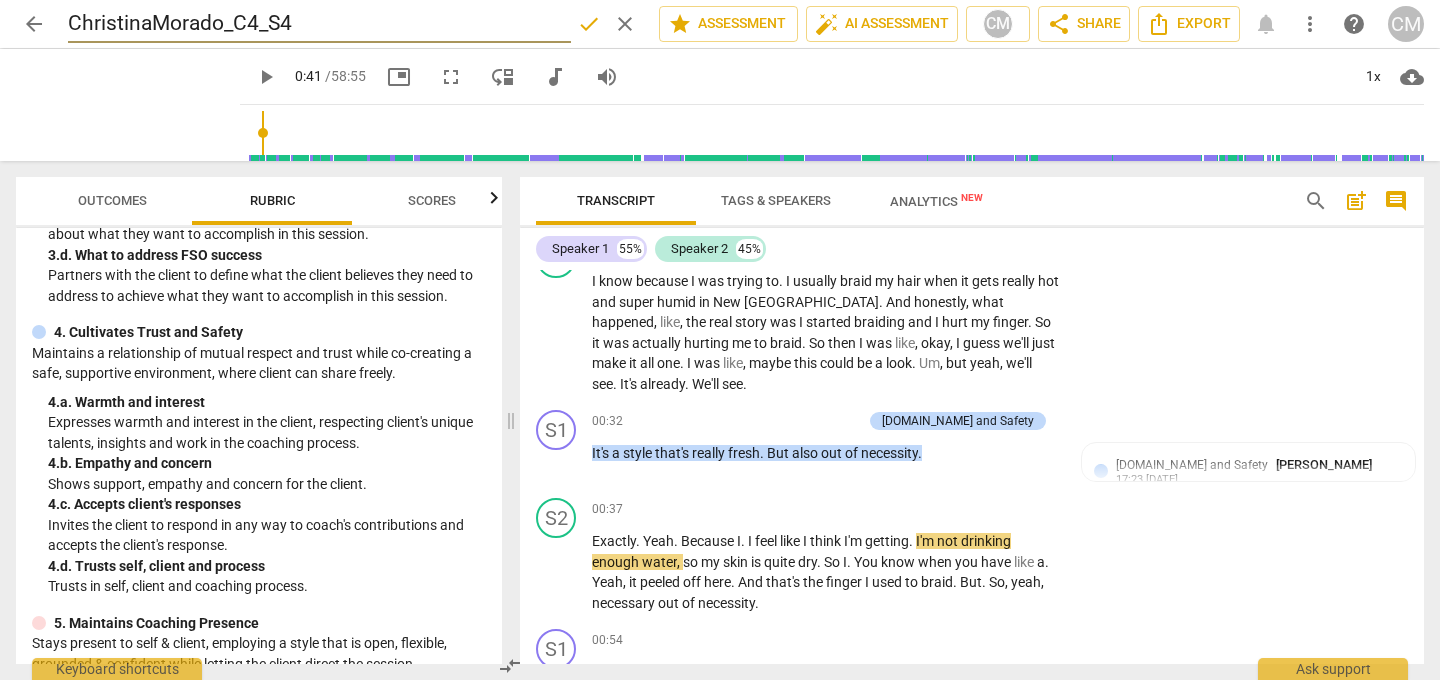 click on "ChristinaMorado_C4_S4" at bounding box center [319, 24] 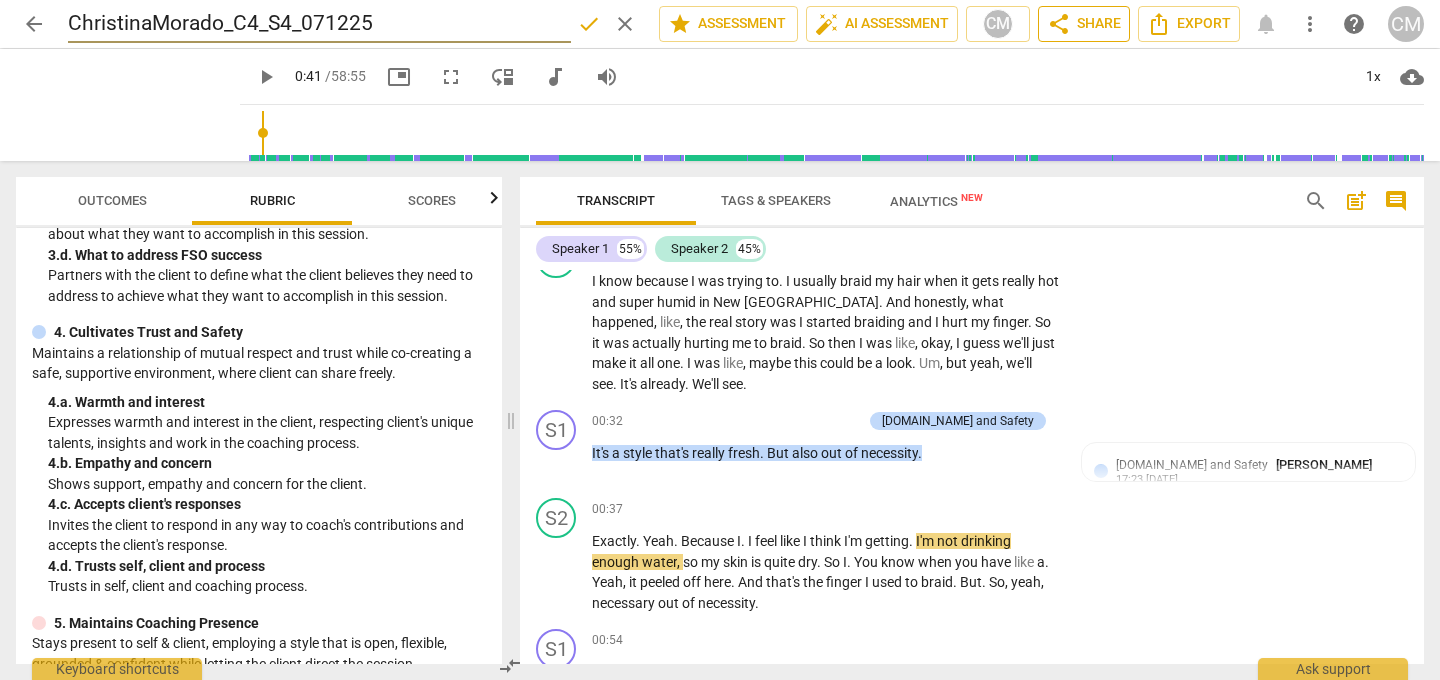type on "ChristinaMorado_C4_S4_071225" 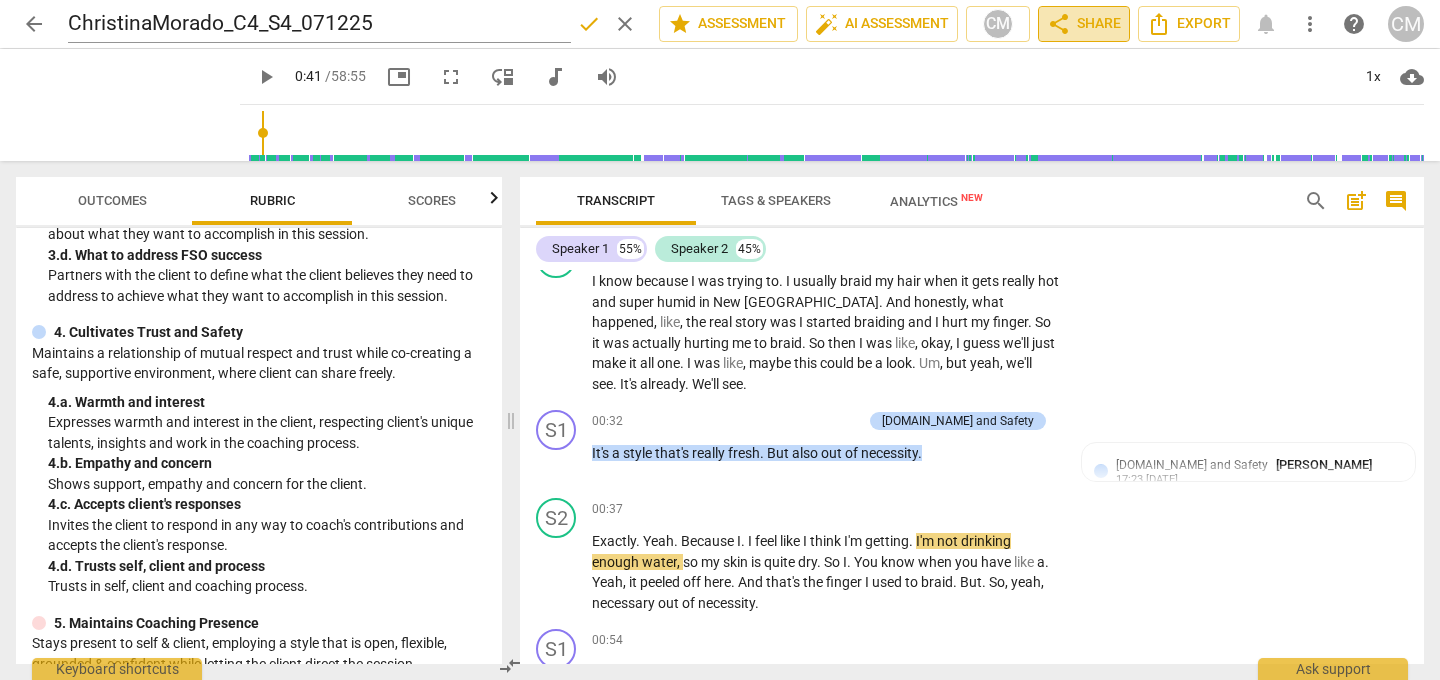 click on "share    Share" at bounding box center (1084, 24) 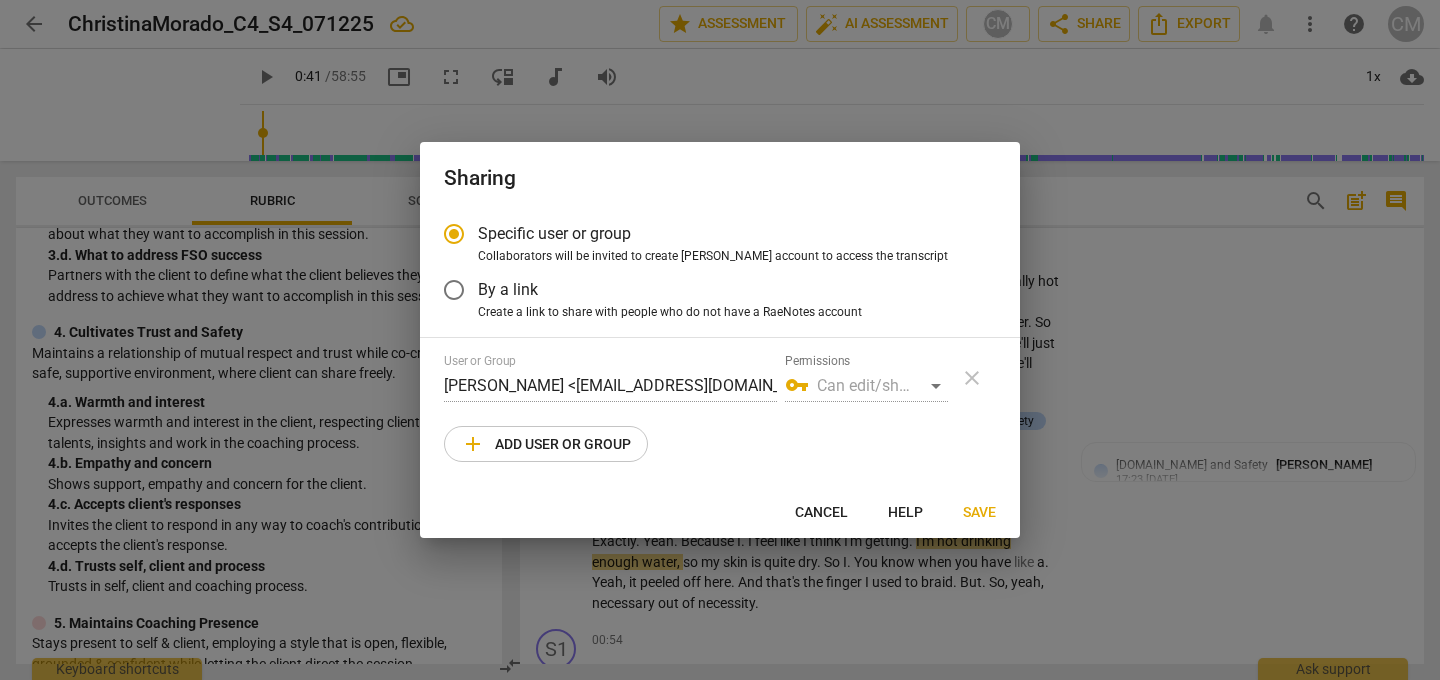 click on "add Add user or group" at bounding box center [546, 444] 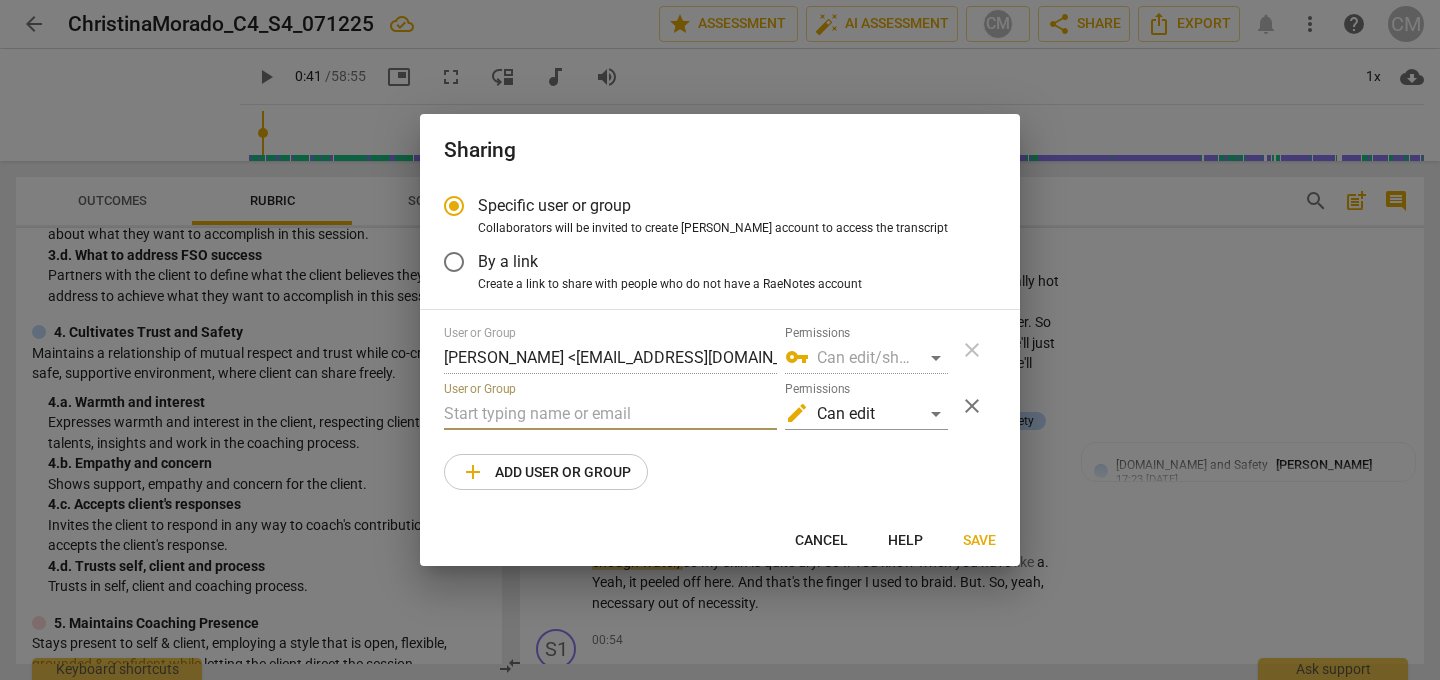 click at bounding box center (610, 414) 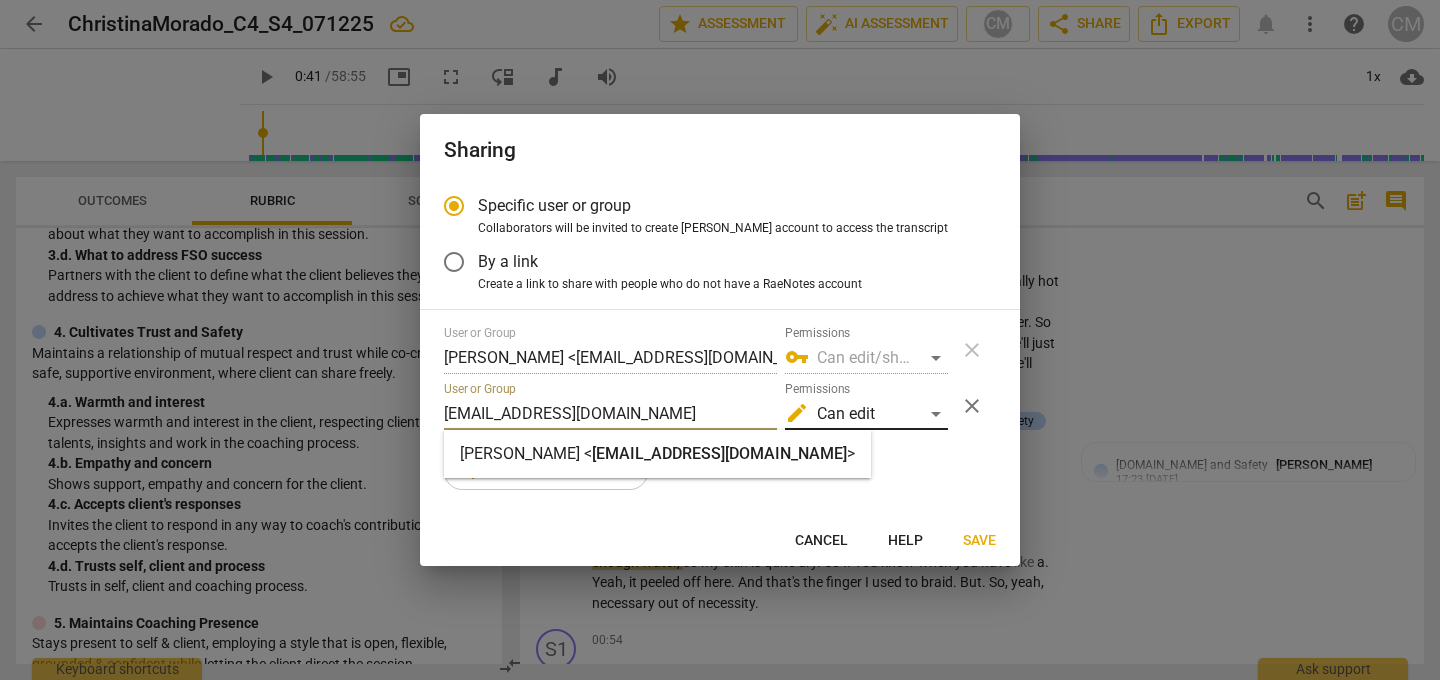 type on "[EMAIL_ADDRESS][DOMAIN_NAME]" 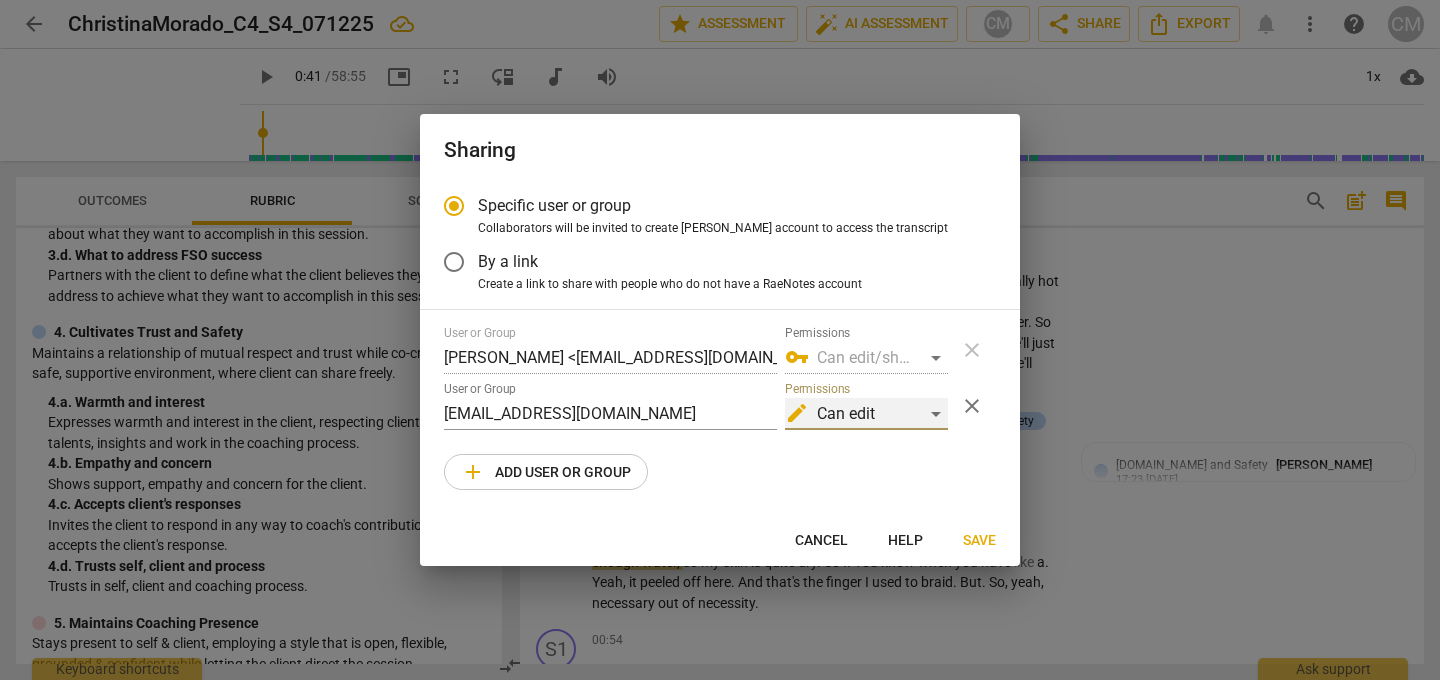 click on "edit Can edit" at bounding box center [866, 414] 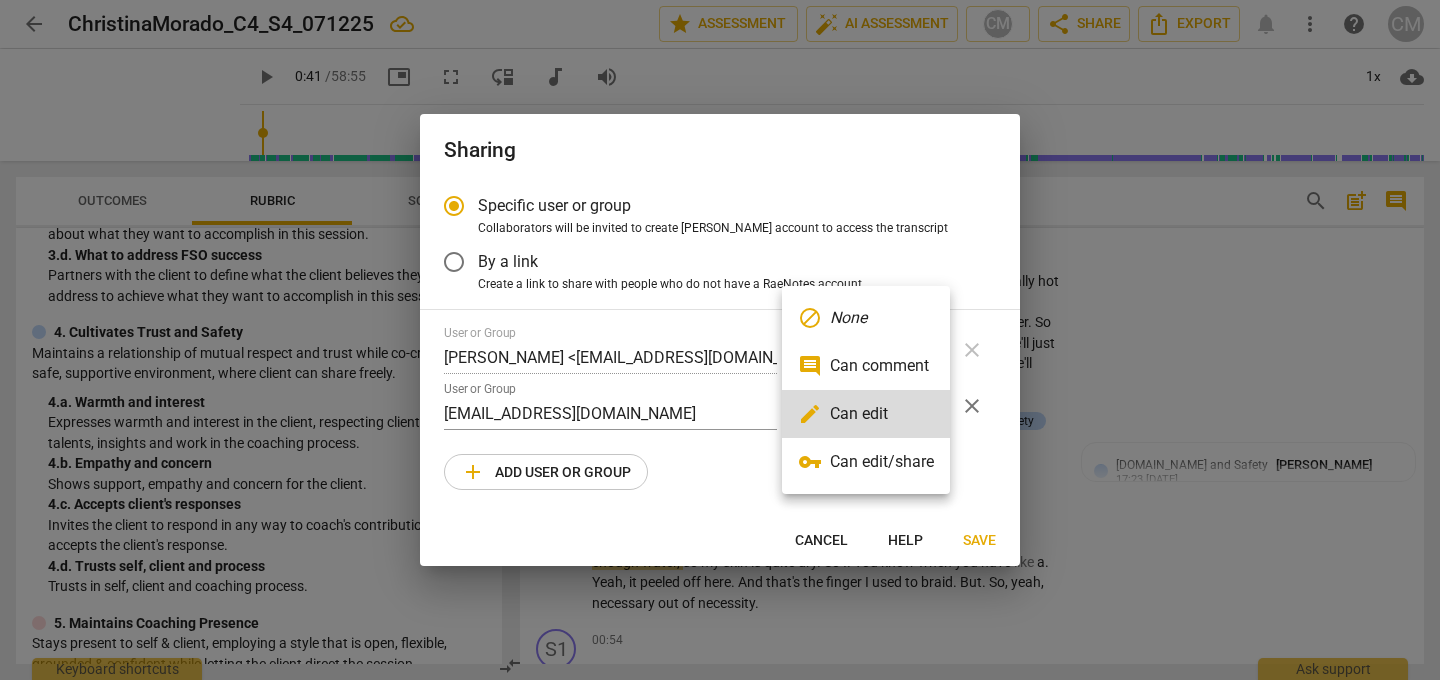 click on "vpn_key Can edit/share" at bounding box center [866, 462] 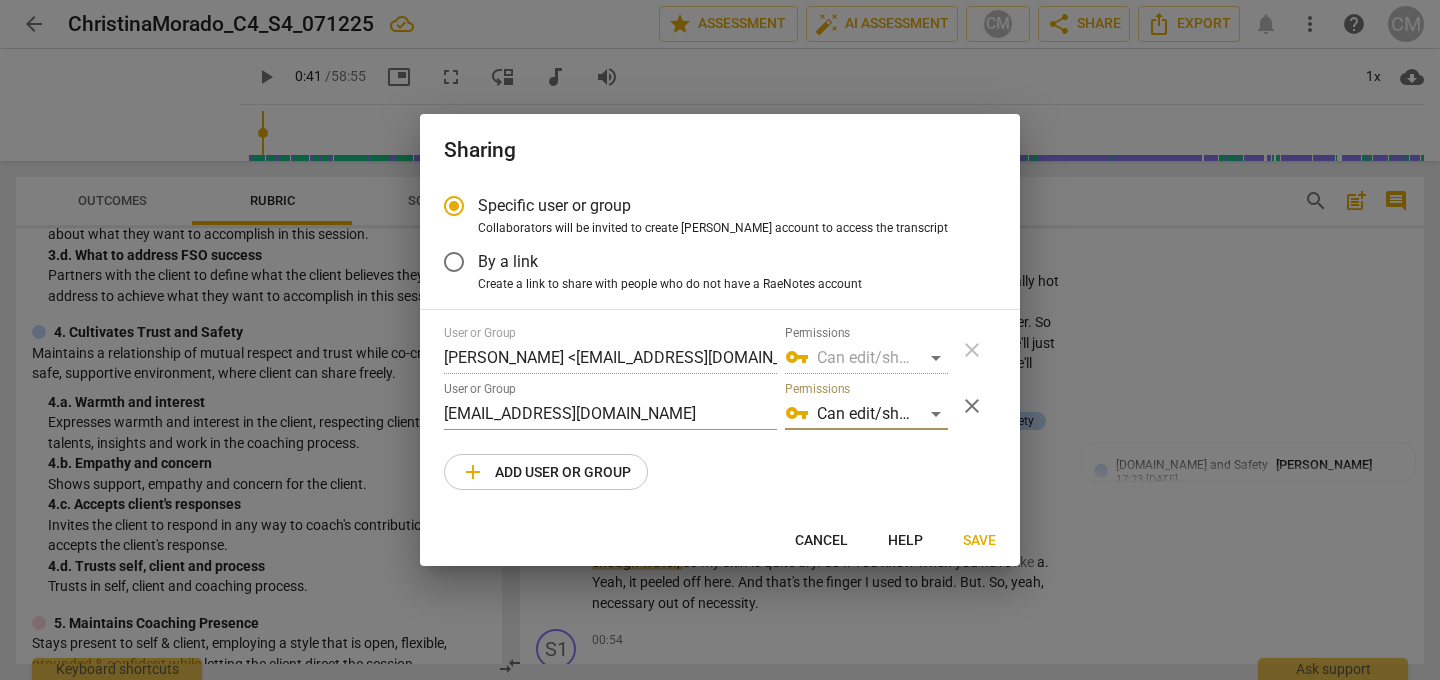 click on "Save" at bounding box center (979, 541) 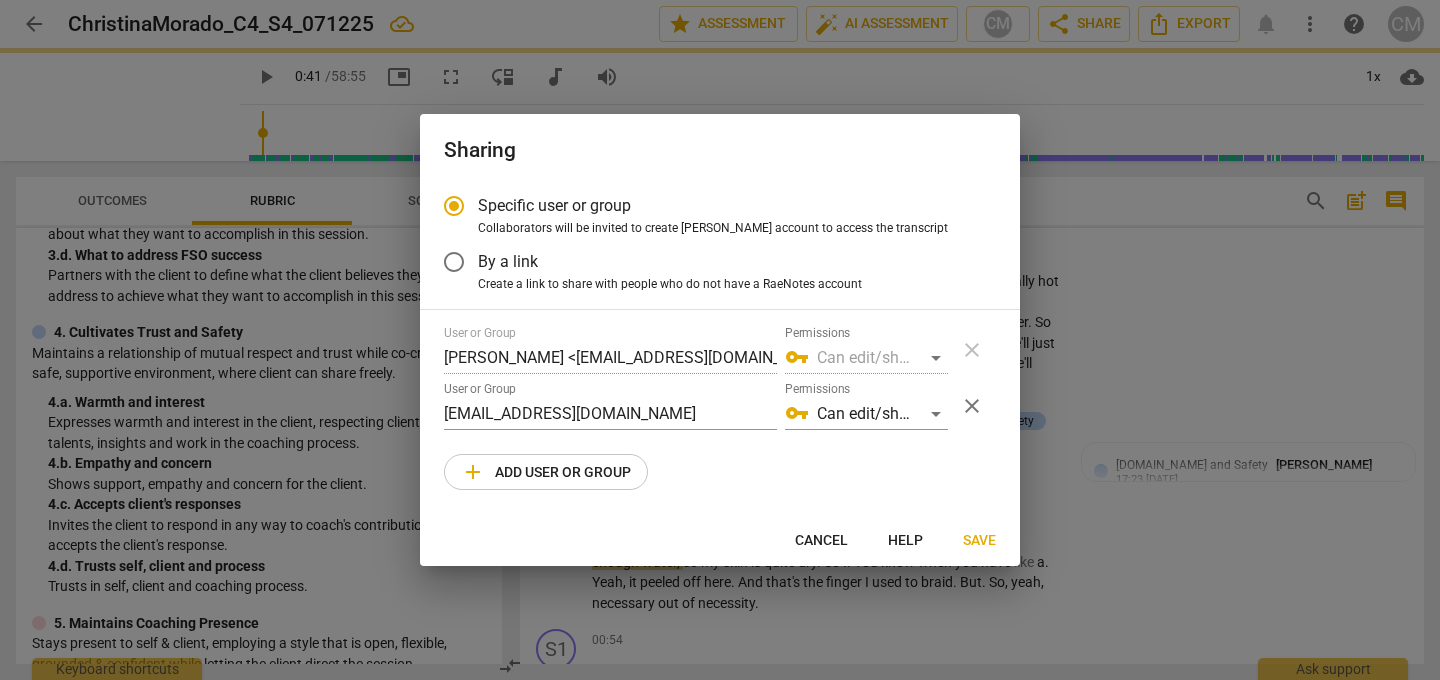radio on "false" 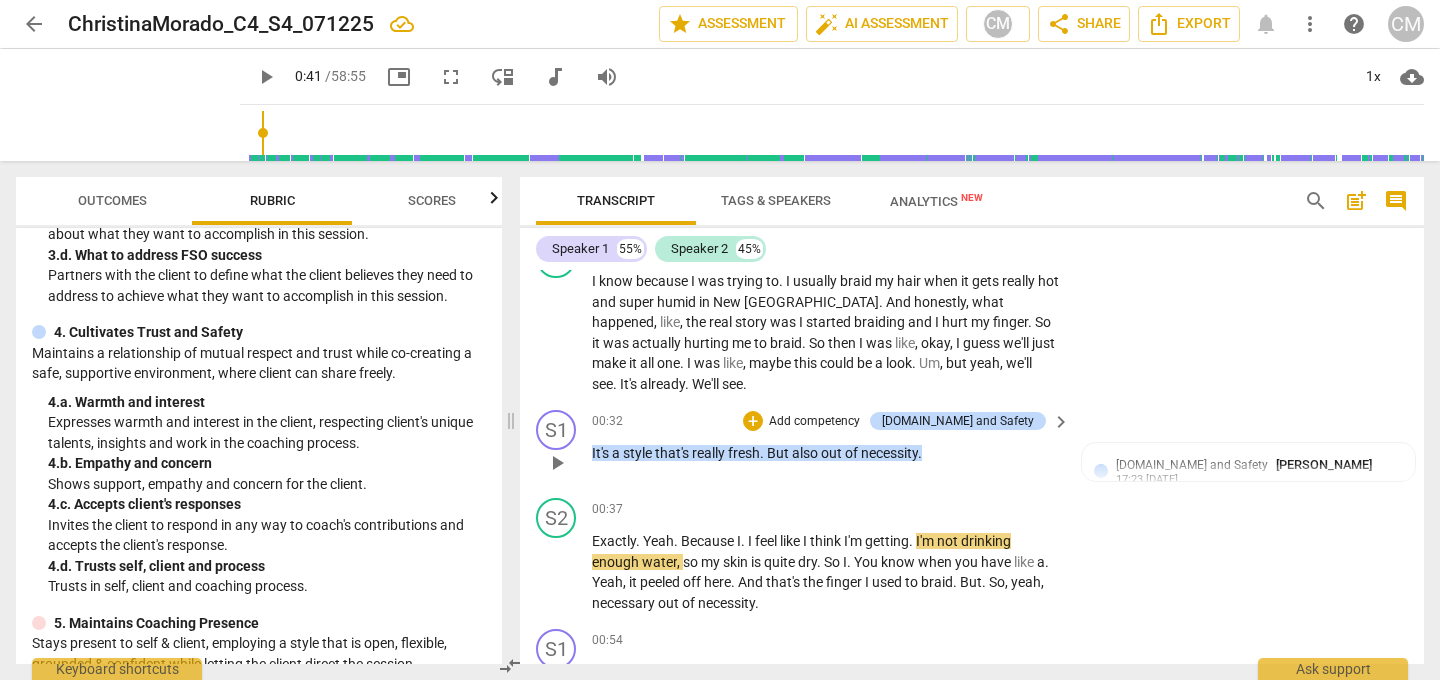 type on "41" 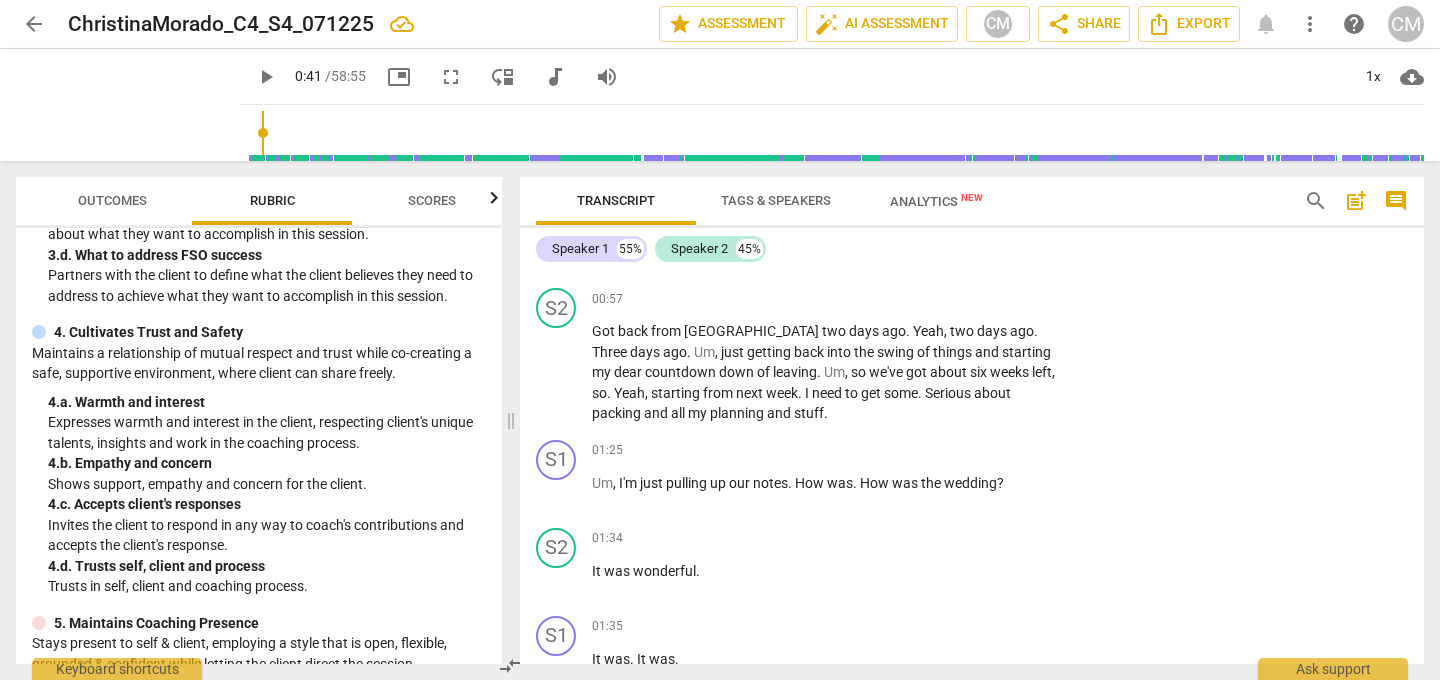 scroll, scrollTop: 560, scrollLeft: 0, axis: vertical 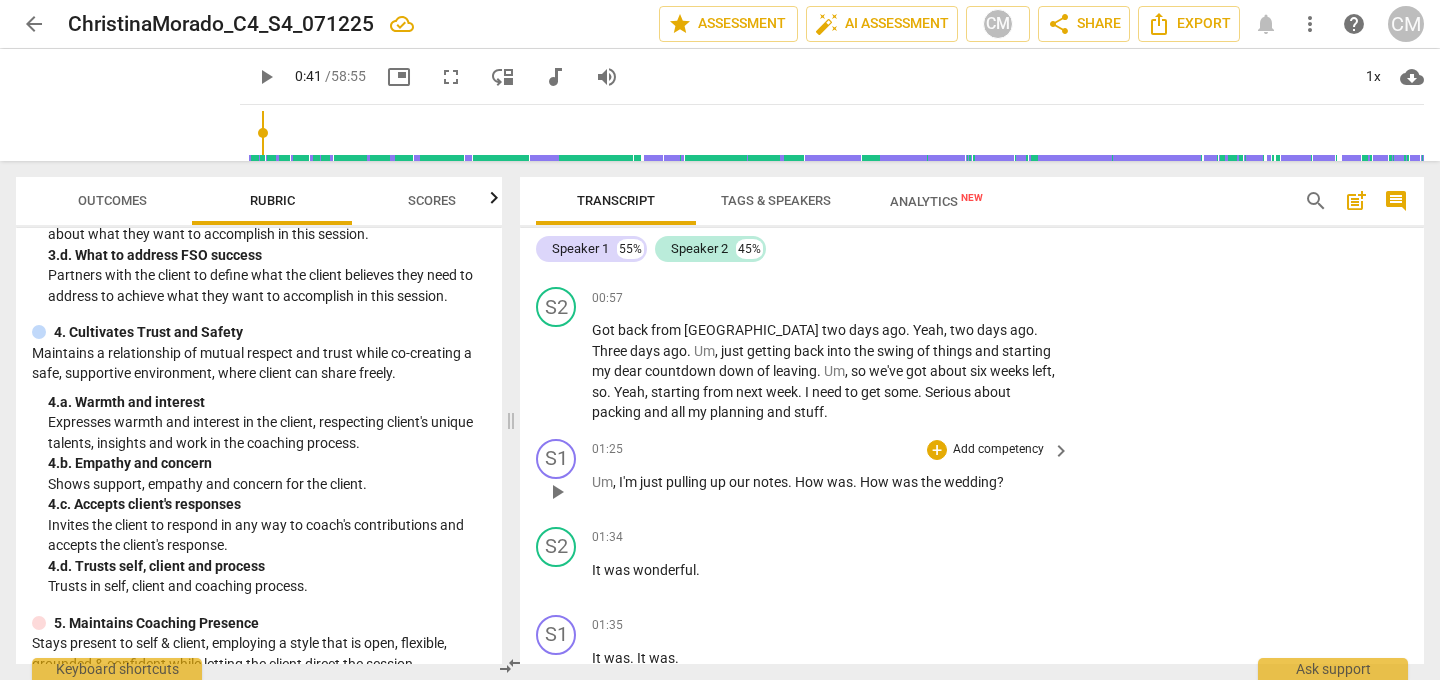 drag, startPoint x: 860, startPoint y: 481, endPoint x: 1010, endPoint y: 480, distance: 150.00333 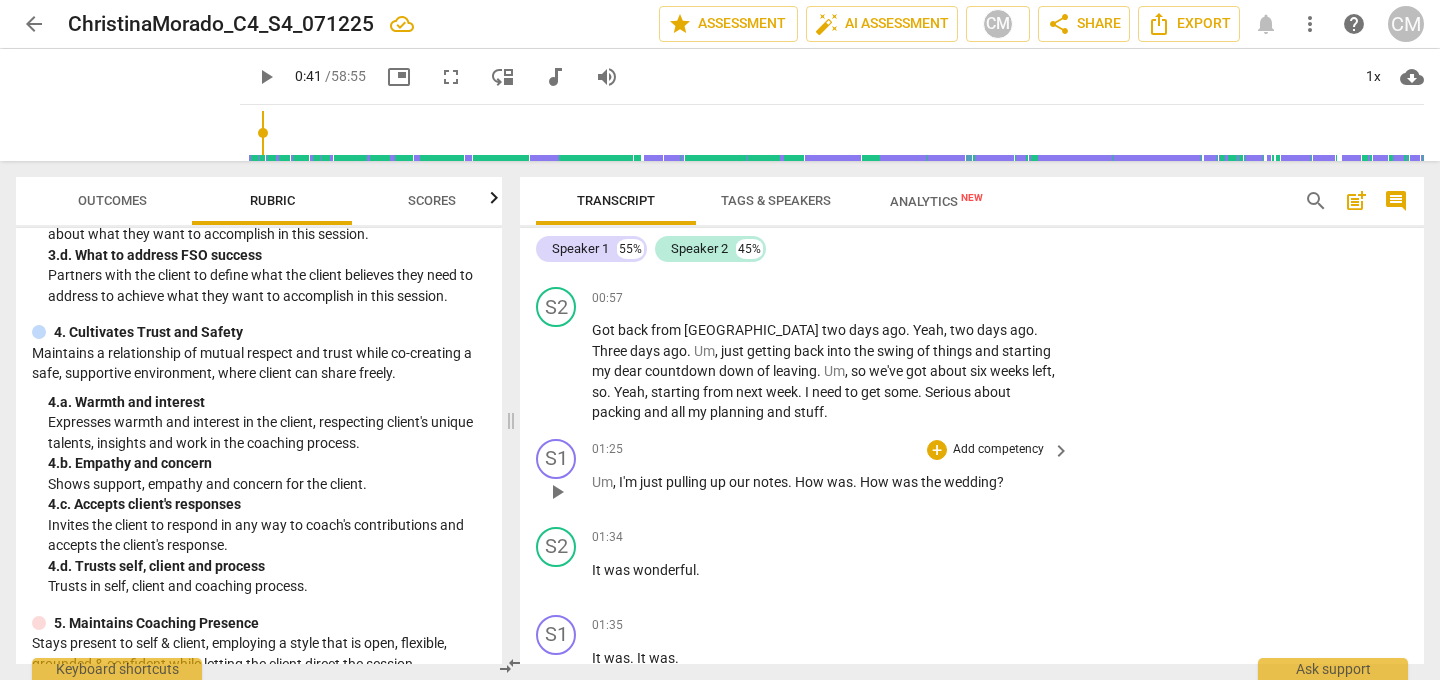 click on "Um ,   I'm   just   pulling   up   our   notes .   How   was .   How   was   the   wedding ?" at bounding box center (826, 482) 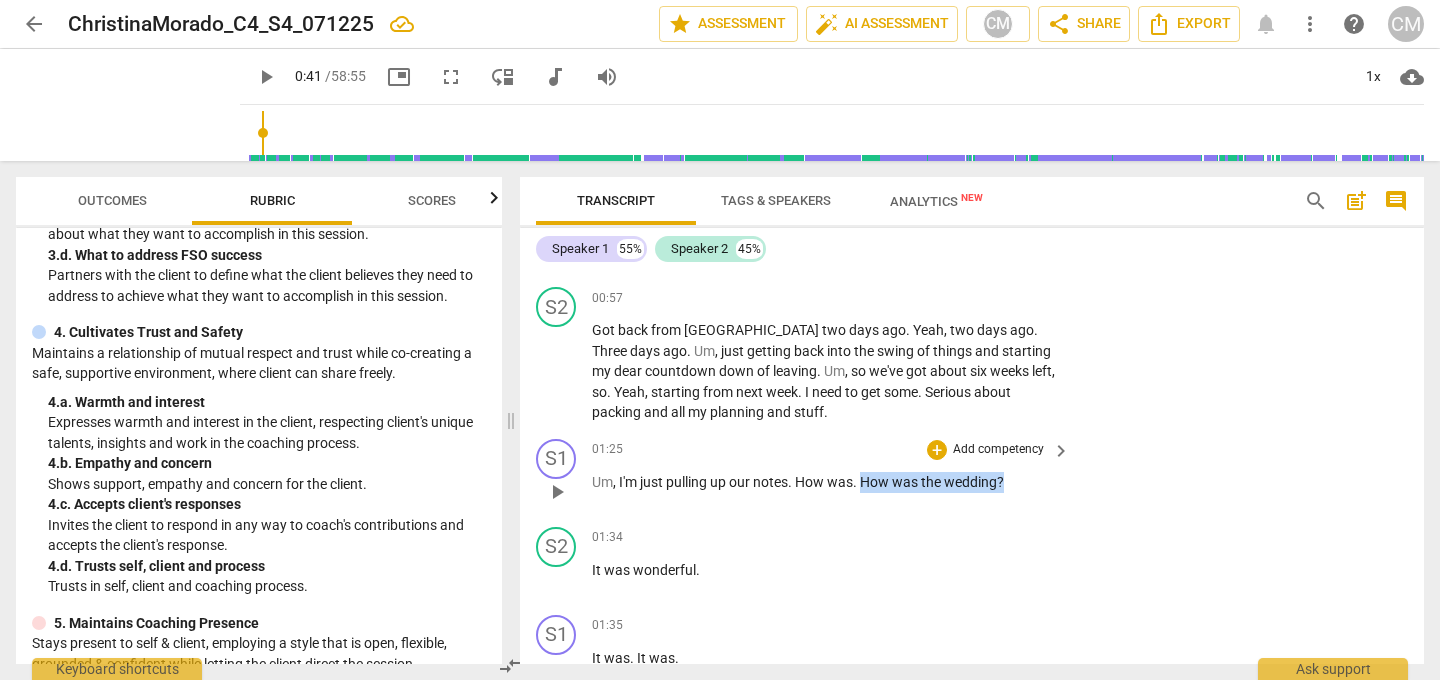 drag, startPoint x: 1011, startPoint y: 480, endPoint x: 864, endPoint y: 478, distance: 147.01361 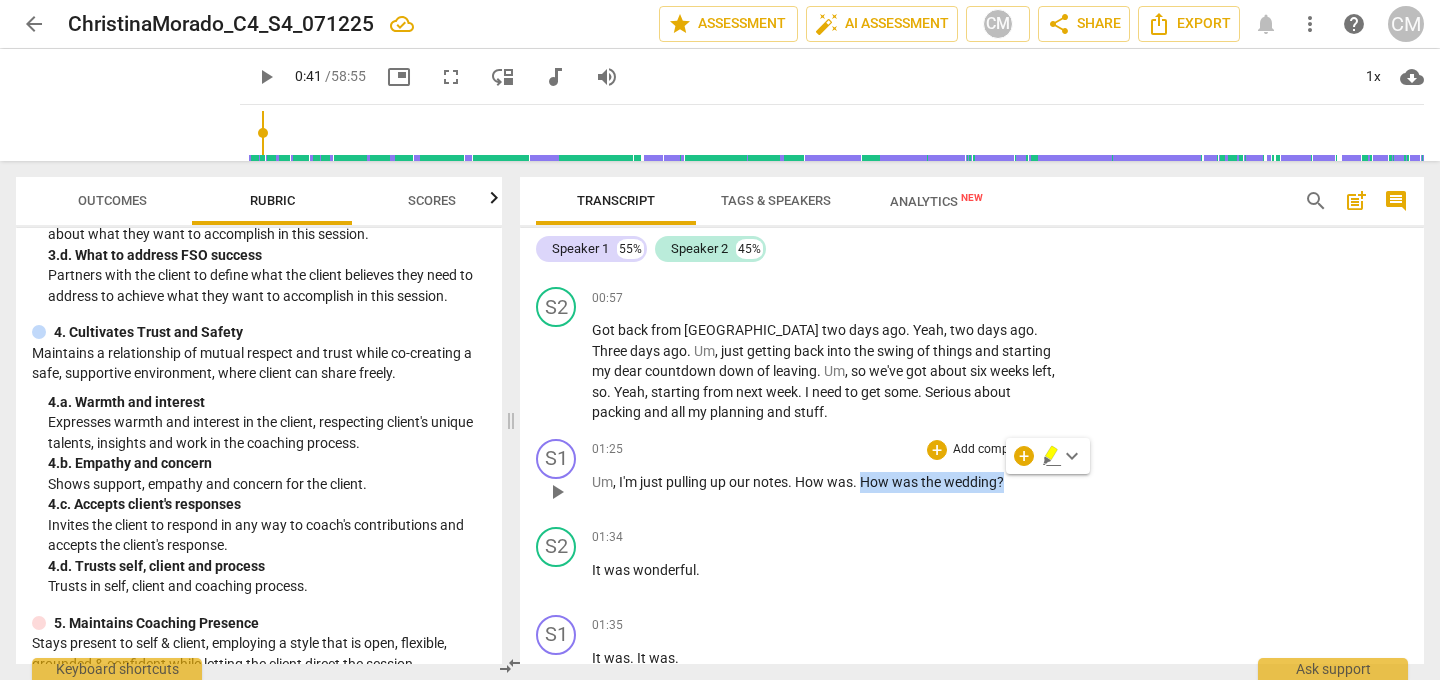 click on "Add competency" at bounding box center (998, 450) 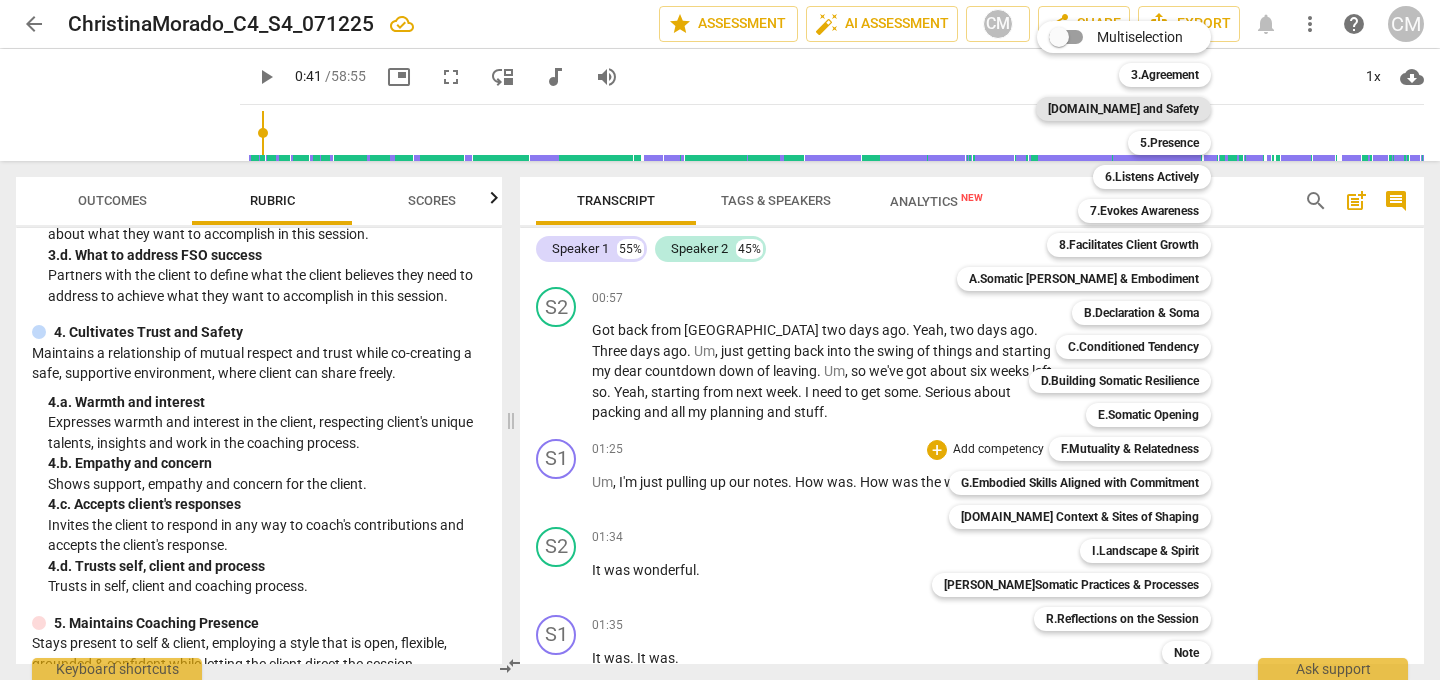click on "[DOMAIN_NAME] and Safety" at bounding box center [1123, 109] 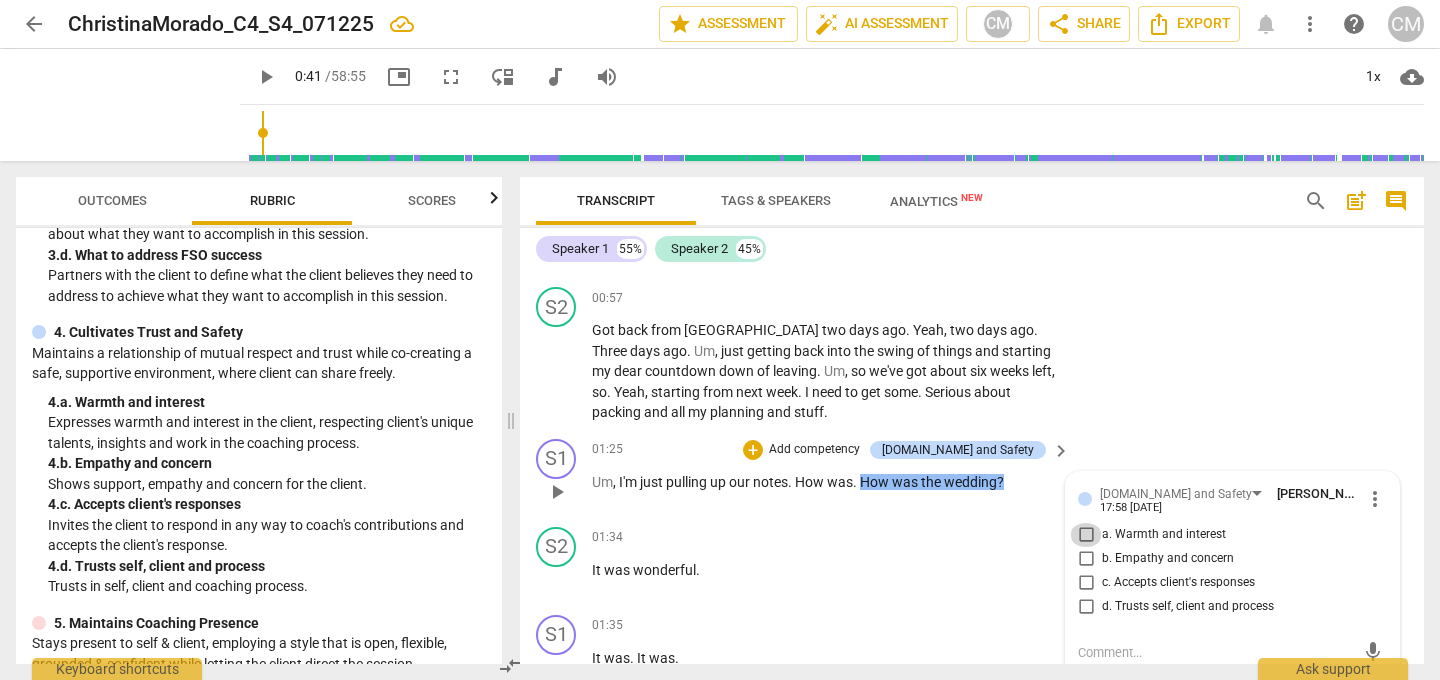 click on "a. Warmth and interest" at bounding box center [1086, 535] 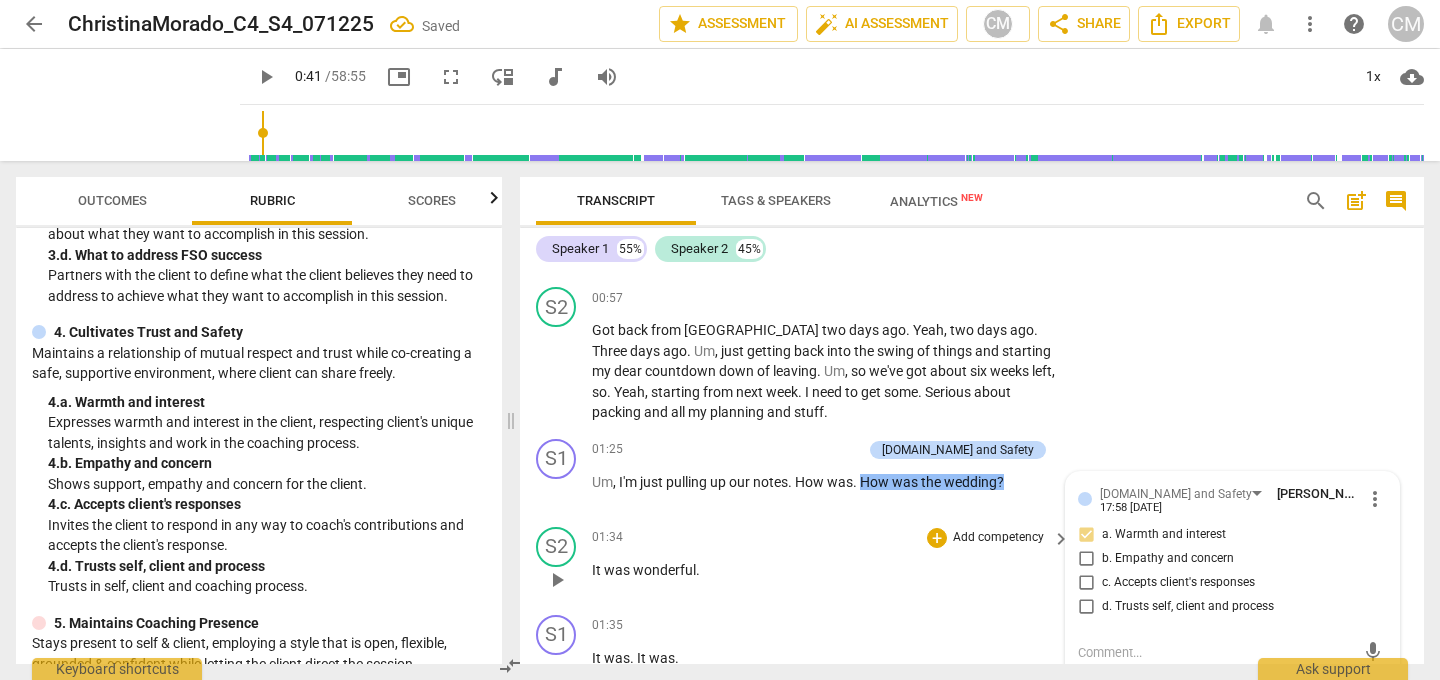 click on "01:34 + Add competency keyboard_arrow_right It   was   wonderful ." at bounding box center (832, 563) 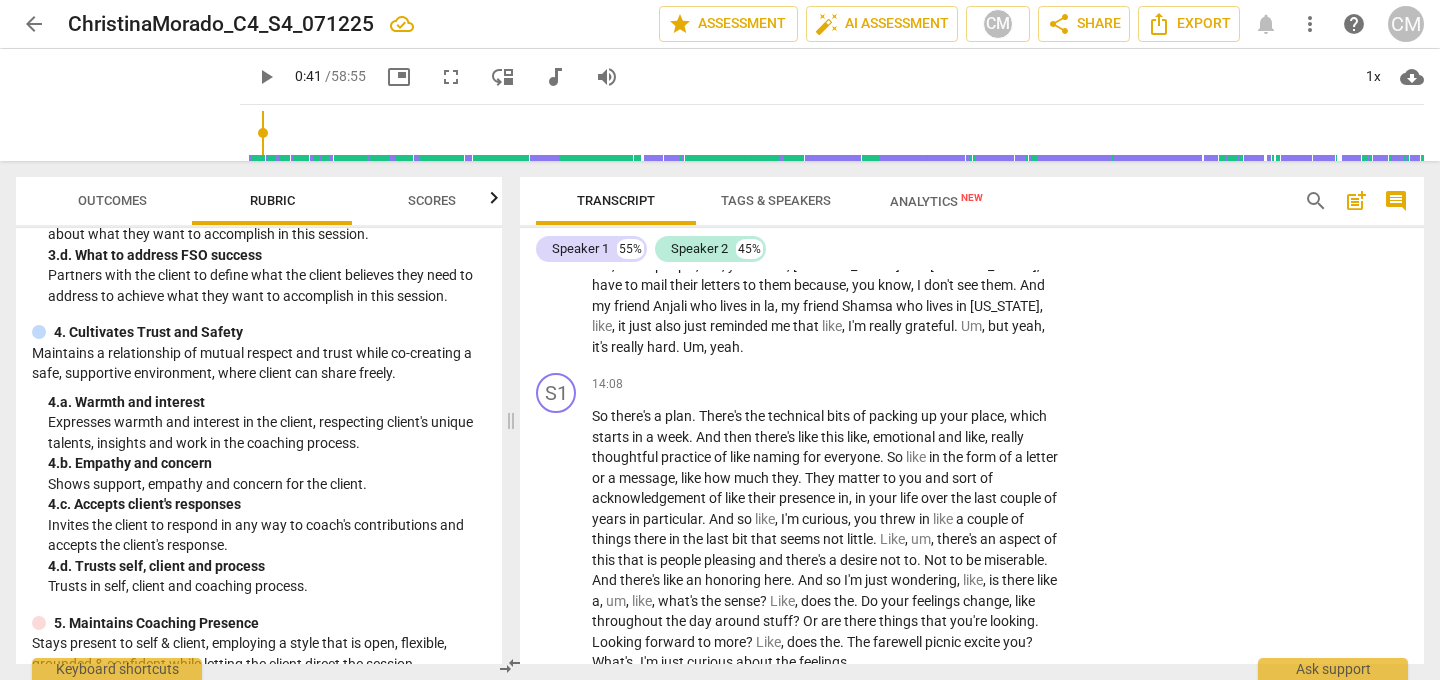 scroll, scrollTop: 5182, scrollLeft: 0, axis: vertical 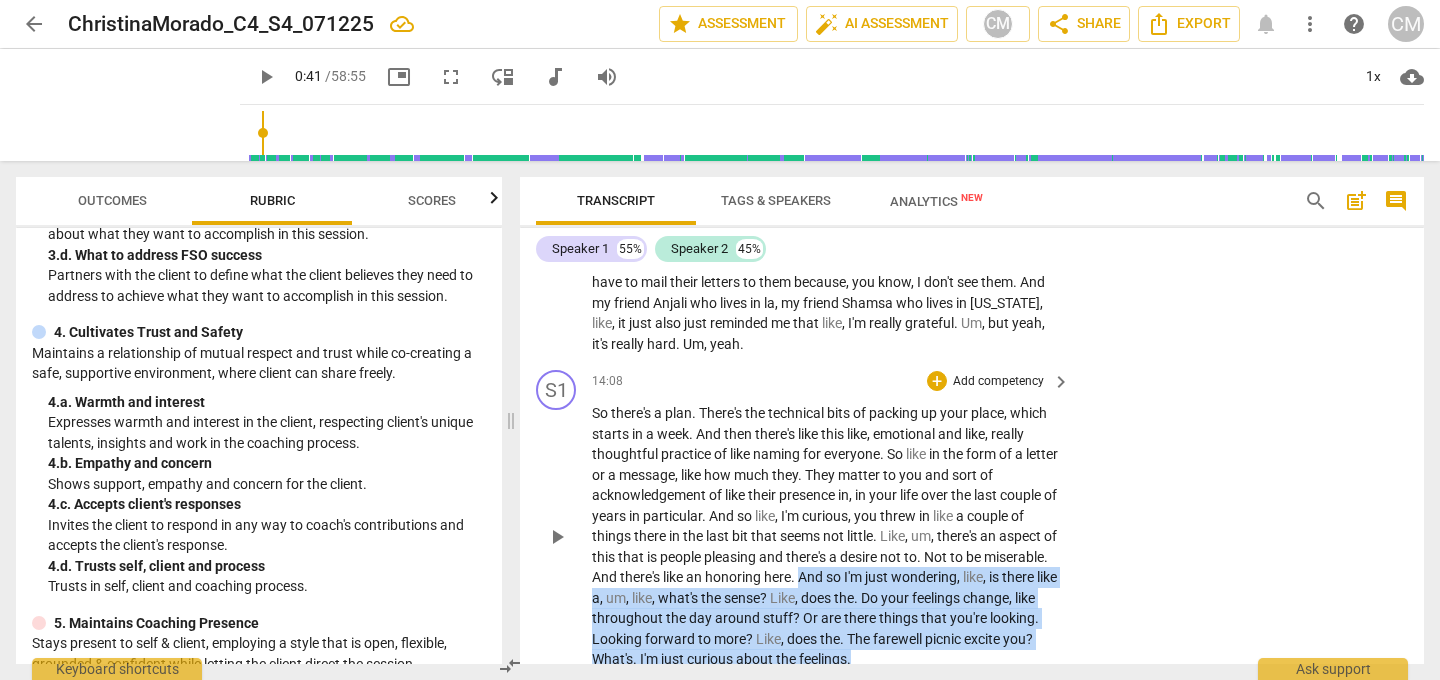 drag, startPoint x: 869, startPoint y: 496, endPoint x: 975, endPoint y: 574, distance: 131.60547 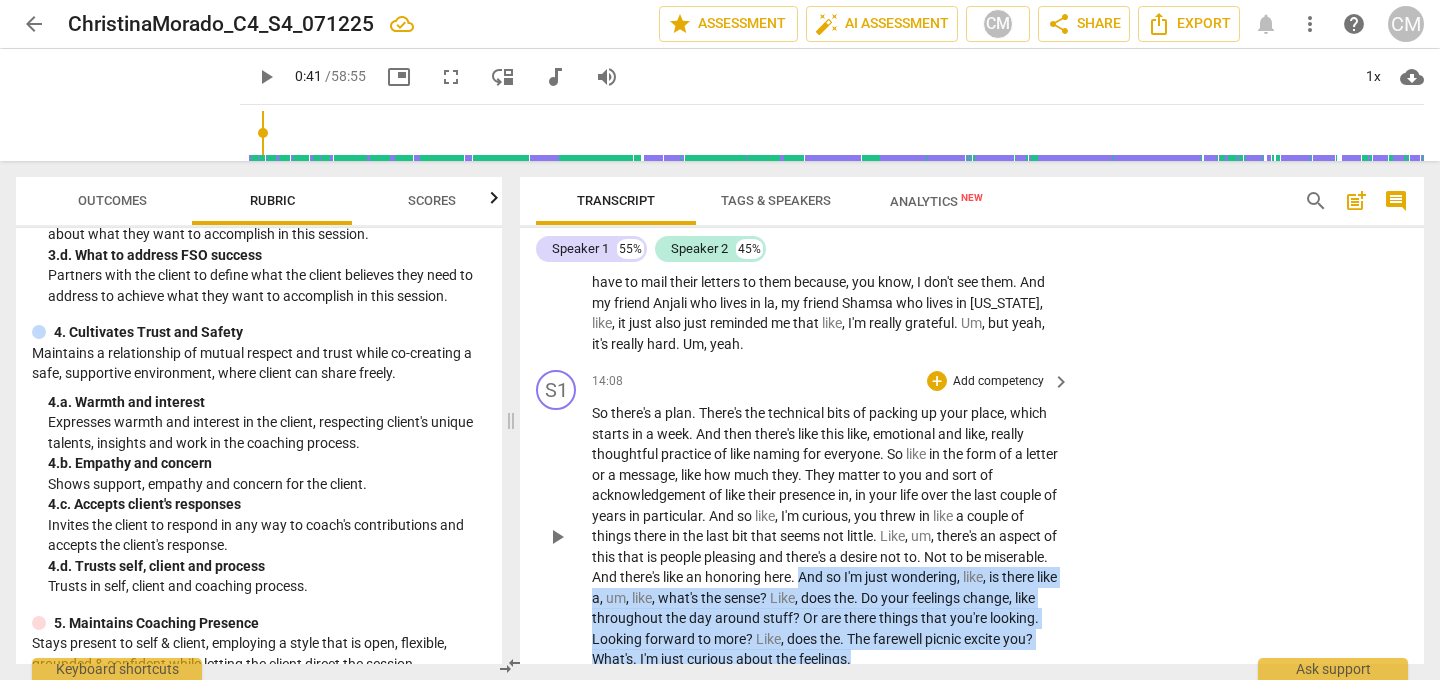 click on "So   there's   a   plan .   There's   the   technical   bits   of   packing   up   your   place ,   which   starts   in   a   week .   And   then   there's   like   this   like ,   emotional   and   like ,   really   thoughtful   practice   of   like   naming   for   everyone .   So   like   in   the   form   of   a   letter   or   a   message ,   like   how   much   they .   They   matter   to   you   and   sort   of   acknowledgement   of   like   their   presence   in ,   in   your   life   over   the   last   couple   of   years   in   particular .   And   so   like ,   I'm   curious ,   you   threw   in   like   a   couple   of   things   there   in   the   last   bit   that   seems   not   little .   Like ,   um ,   there's   an   aspect   of   this   that   is   people   pleasing   and   there's   a   desire   not   to .   Not   to   be   miserable .   And   there's   like   an   honoring   here .   And   so   I'm   just   wondering ,   like ,   is   there   like   a ,   um ,   like ,   what's   the" at bounding box center (826, 536) 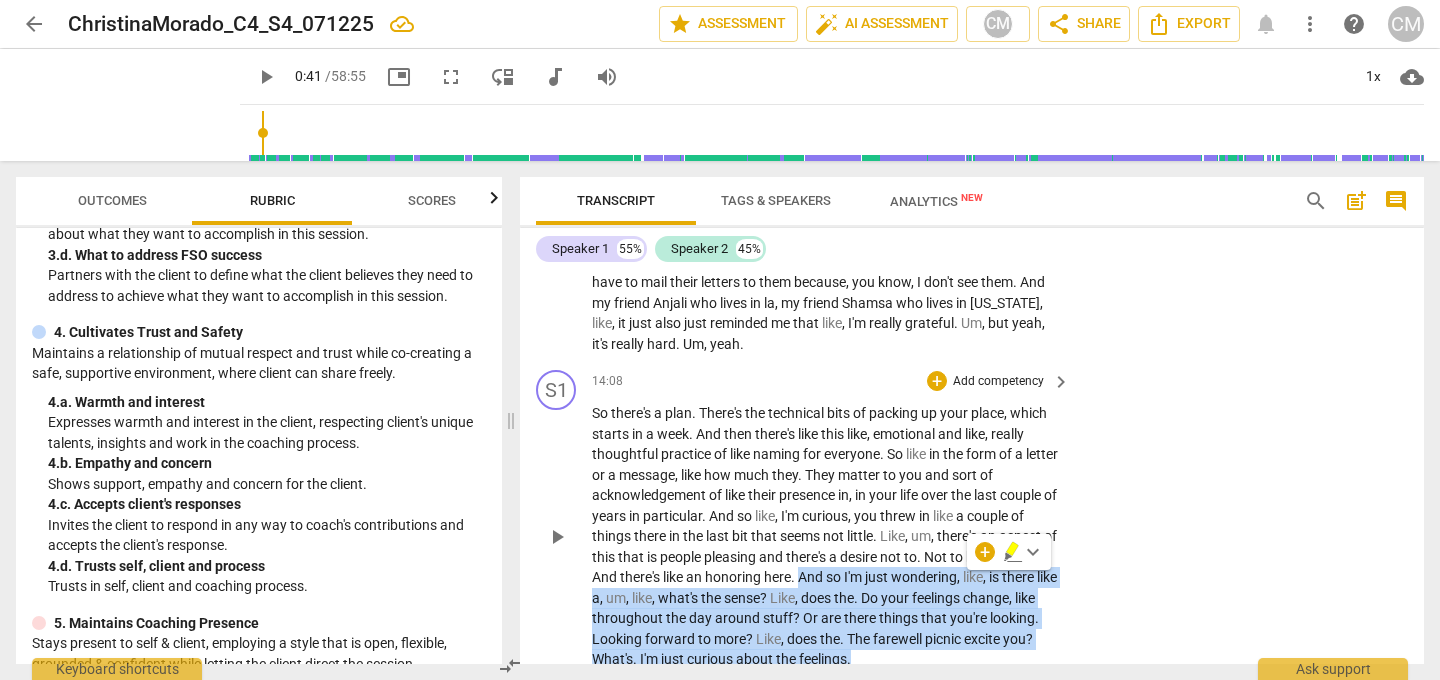 click on "Add competency" at bounding box center (998, 382) 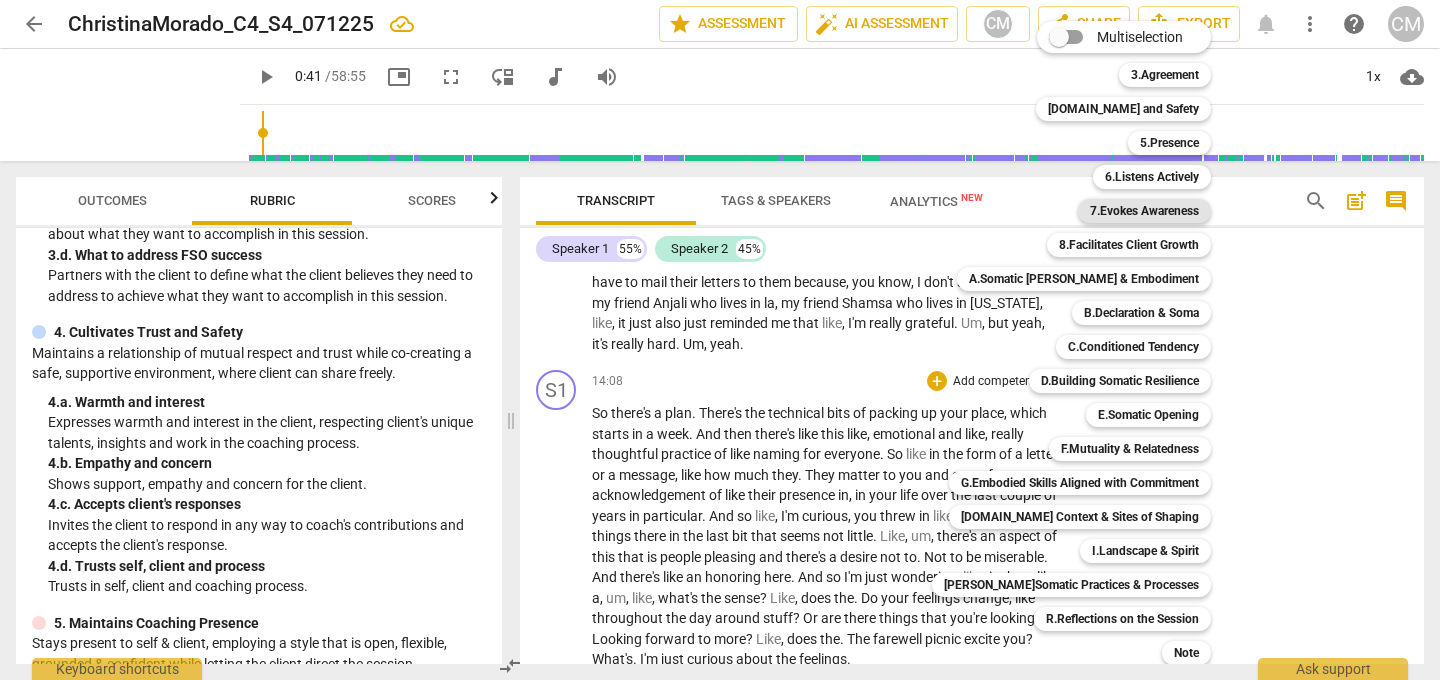 click on "7.Evokes Awareness" at bounding box center [1144, 211] 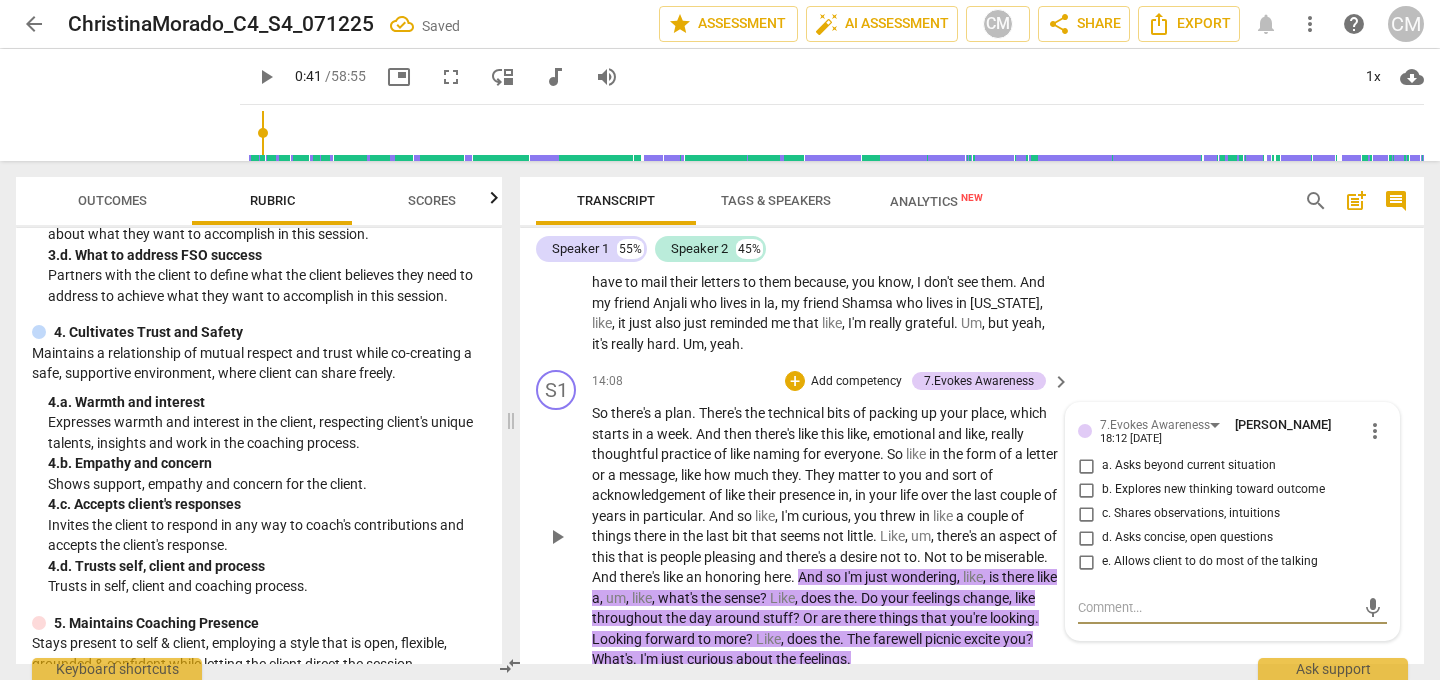 click on "a. Asks beyond current situation" at bounding box center (1086, 466) 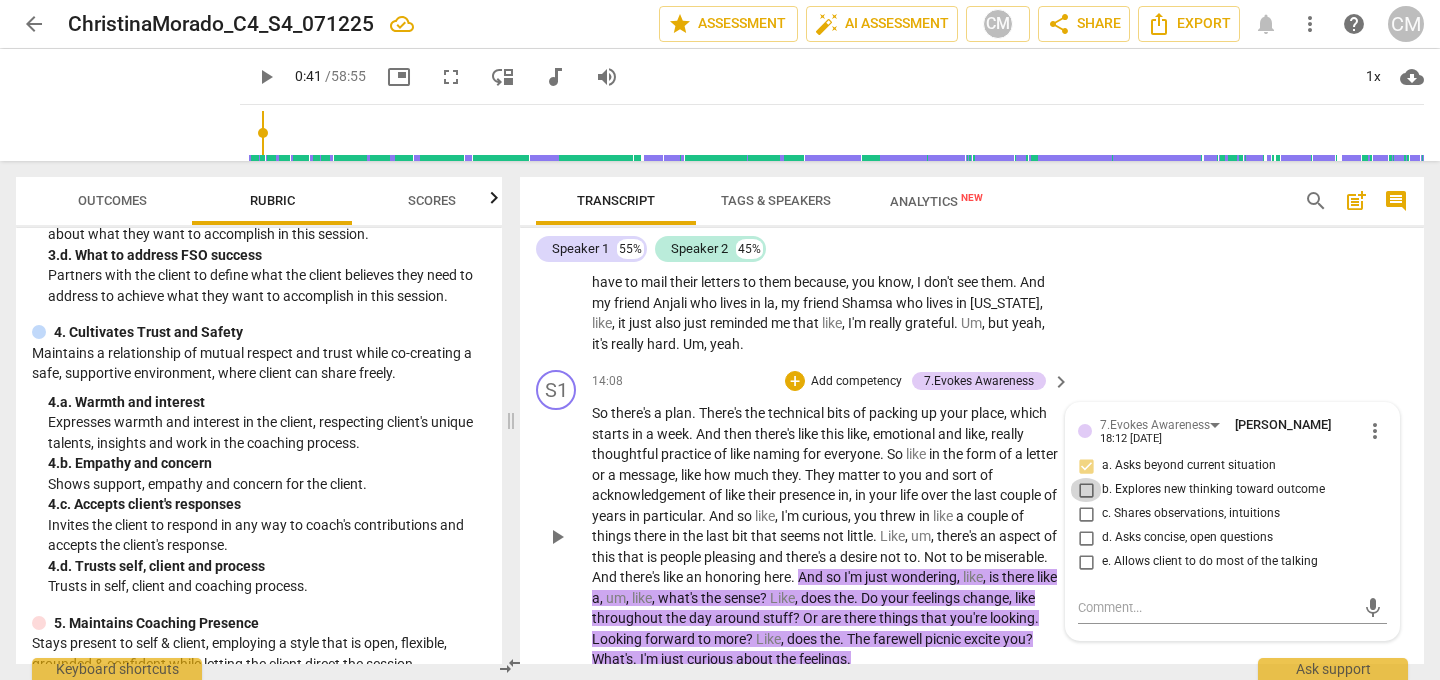 click on "b. Explores new thinking toward outcome" at bounding box center (1086, 490) 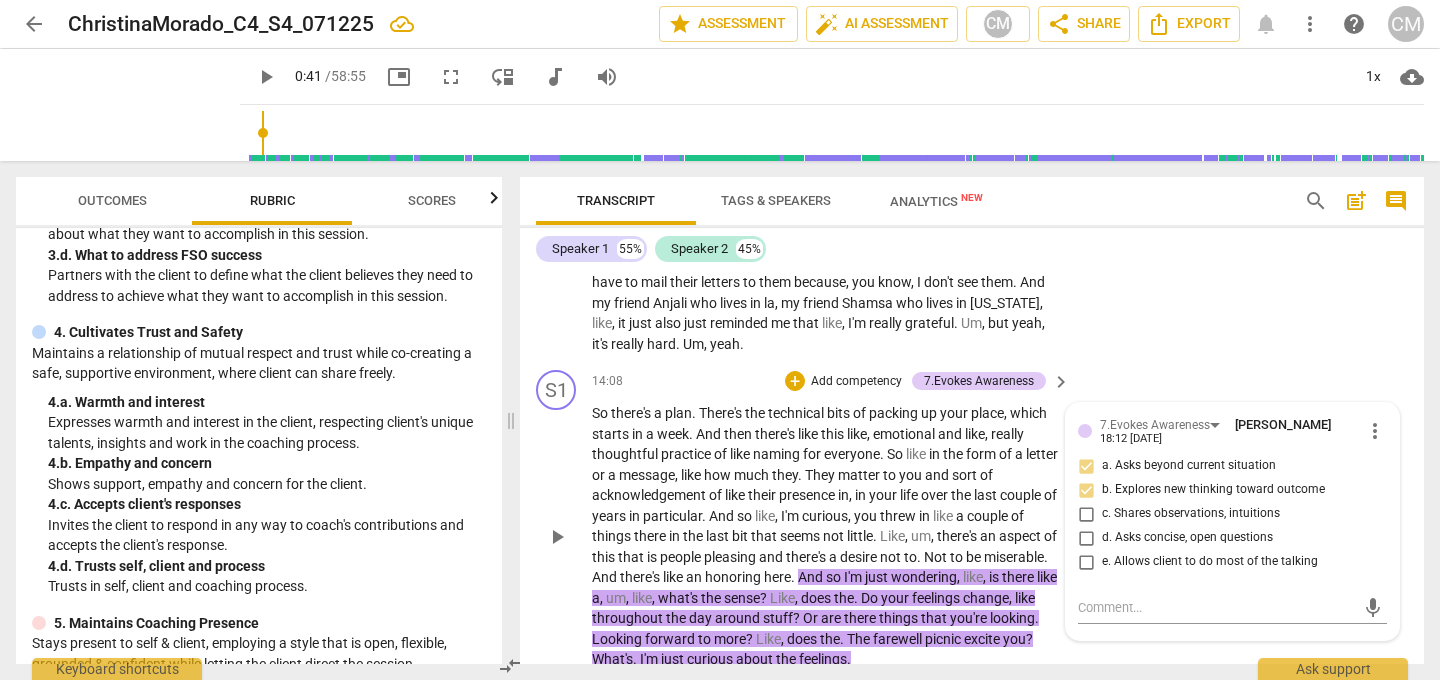 click on "c. Shares observations, intuitions" at bounding box center [1086, 514] 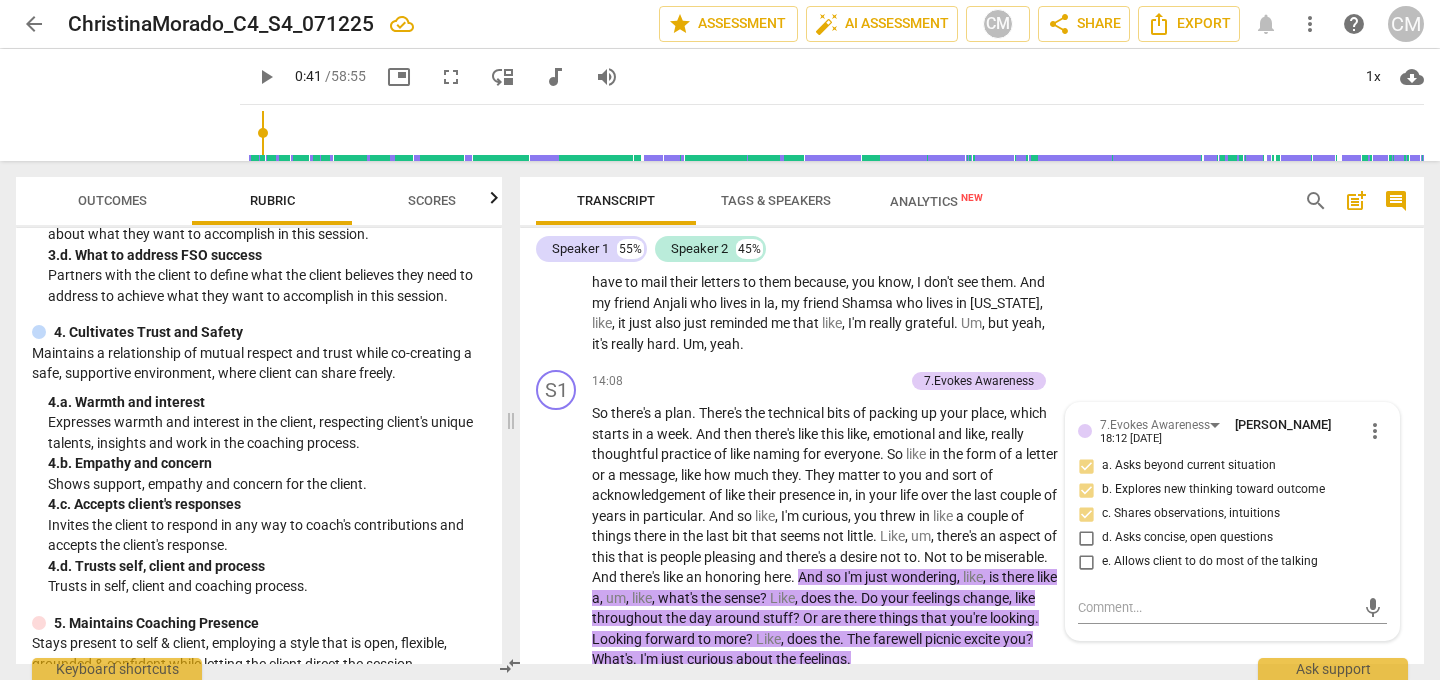click on "S2 play_arrow pause 15:36 + Add competency keyboard_arrow_right I   think   I   will   say   every   feeling   I   felt   one .   Everything   Just   feels   a   little   bit   more   extreme   now .   Um ,   but   everything   is ,   like ,   definitely   lined   with   some   sadness .   Like   [DATE]   or   the   day   before ,   I   went   over   to   the   girls's   place   and   they   wanted   to   come   here .   And   our   one   friend   was   traveling ,   so   I   was   like ,   no ,   it's   fine .   We   can   meet   at   yours   because   you   have   to   pack .   I   don't   know   what   we   were   watching .   We   were   watching   something   really   stupid ,   but   we   were   just   laughing   so   hard ,   like ,   and   I   remember   feeling   so   happy   and   immediately ,   like ,   a   numbing   sadness .   Like ,   immediately .   Um ,   same   with   [PERSON_NAME]   [DATE] ,   like ,   we   joked   something   really   stupid   again .   She   was   like ,   you   know ," at bounding box center [972, 1276] 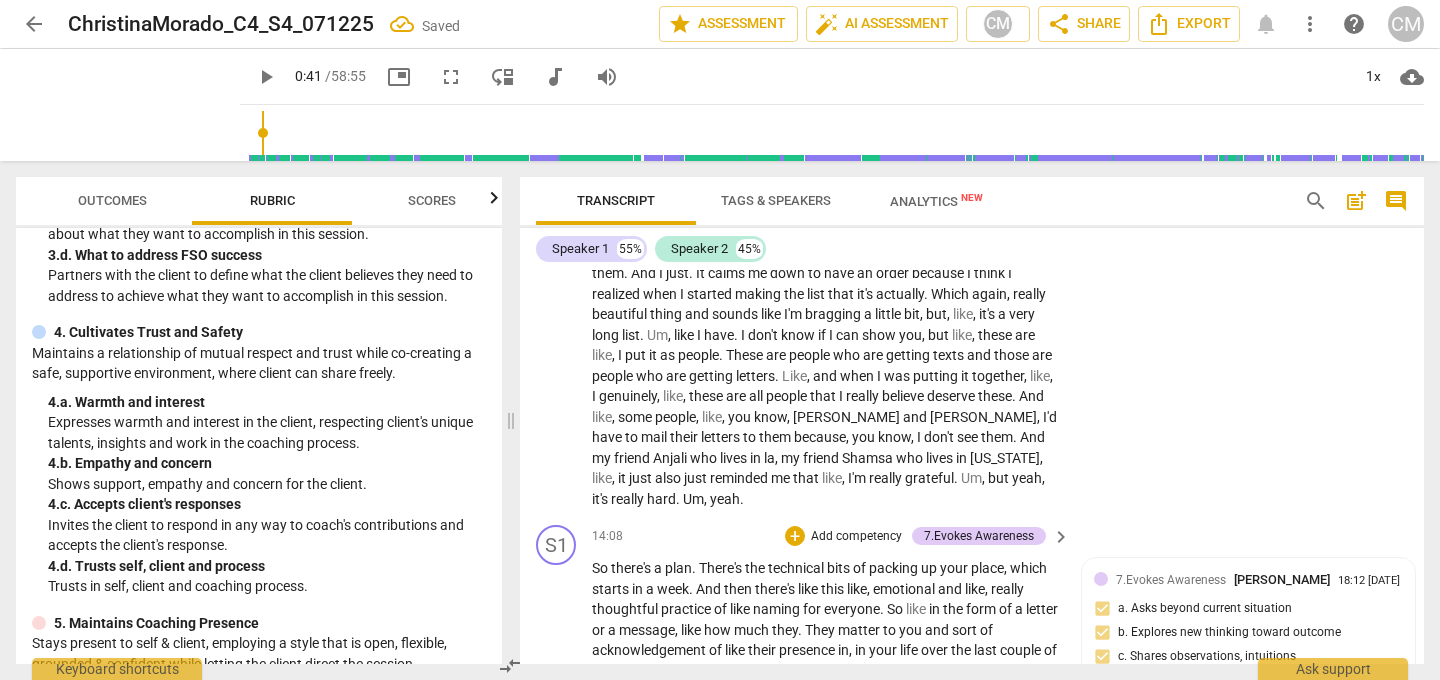 scroll, scrollTop: 5025, scrollLeft: 0, axis: vertical 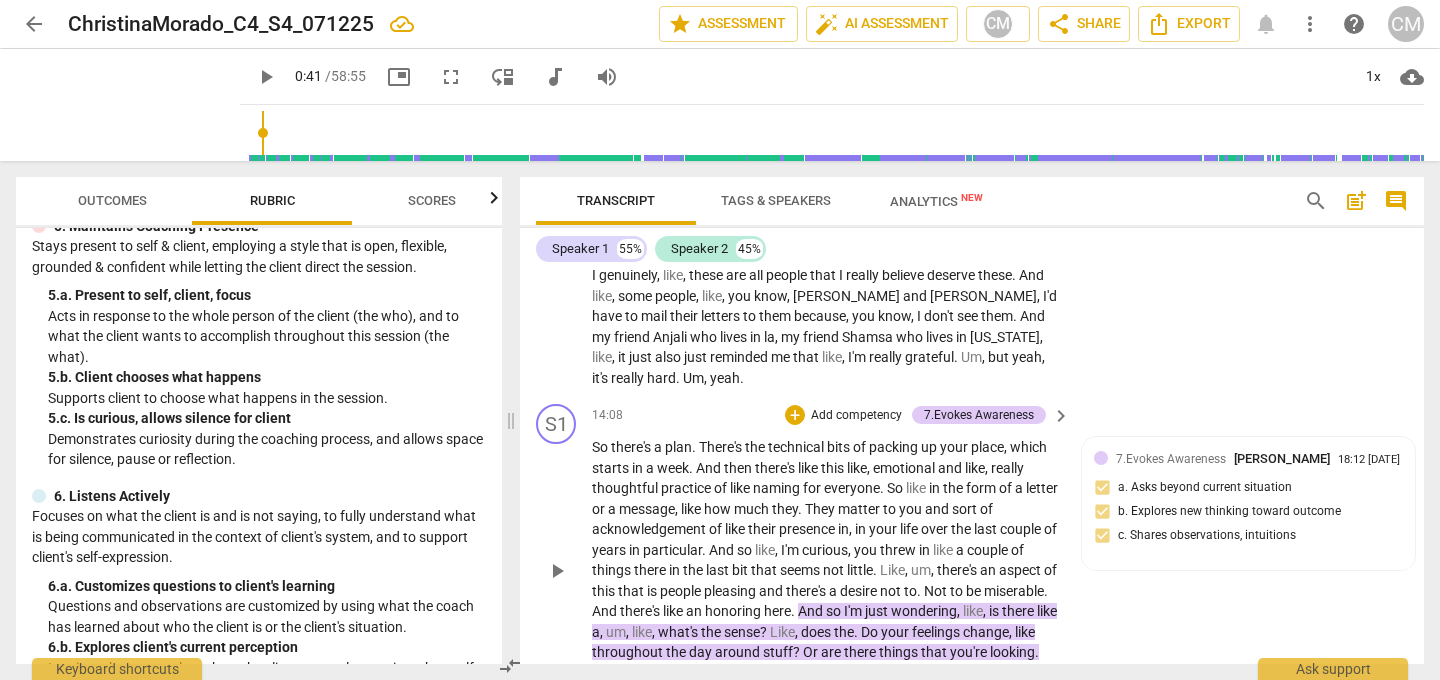drag, startPoint x: 590, startPoint y: 363, endPoint x: 798, endPoint y: 487, distance: 242.15697 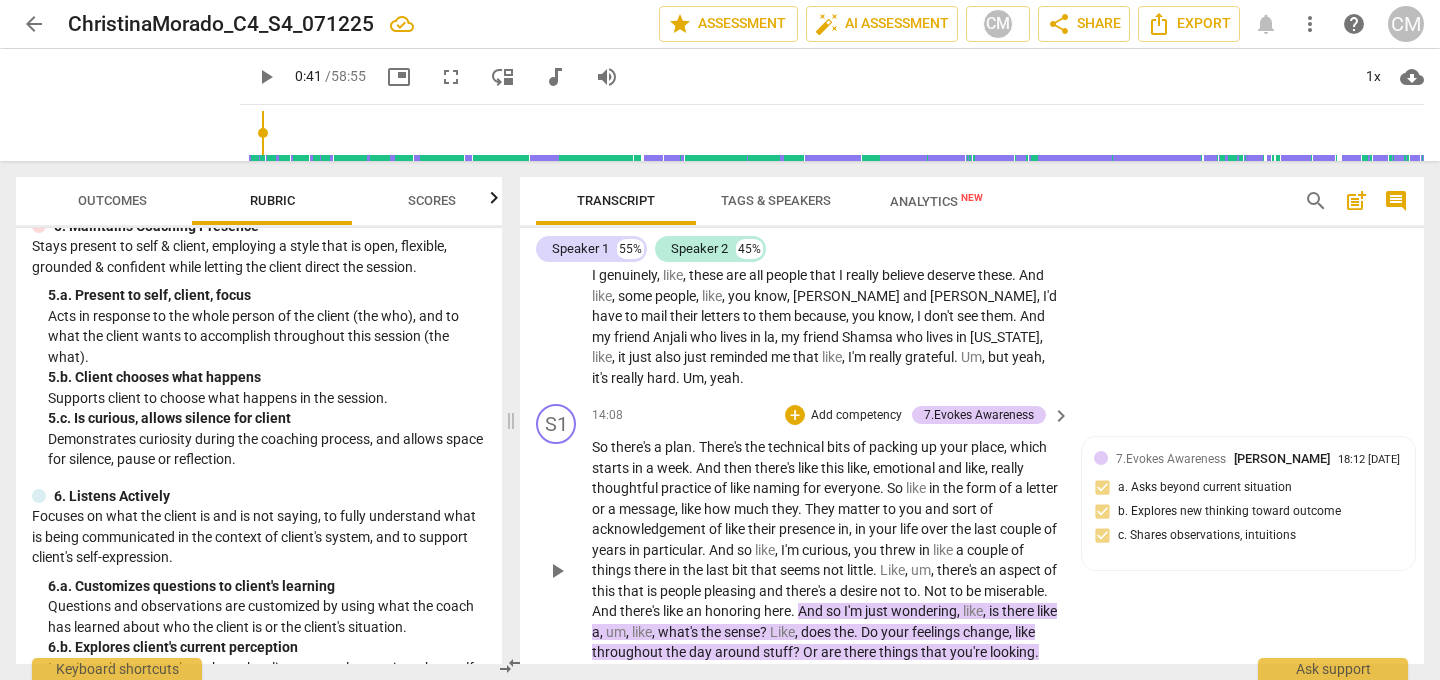 click on "S1 play_arrow pause 14:08 + Add competency 7.Evokes Awareness keyboard_arrow_right So   there's   a   plan .   There's   the   technical   bits   of   packing   up   your   place ,   which   starts   in   a   week .   And   then   there's   like   this   like ,   emotional   and   like ,   really   thoughtful   practice   of   like   naming   for   everyone .   So   like   in   the   form   of   a   letter   or   a   message ,   like   how   much   they .   They   matter   to   you   and   sort   of   acknowledgement   of   like   their   presence   in ,   in   your   life   over   the   last   couple   of   years   in   particular .   And   so   like ,   I'm   curious ,   you   threw   in   like   a   couple   of   things   there   in   the   last   bit   that   seems   not   little .   Like ,   um ,   there's   an   aspect   of   this   that   is   people   pleasing   and   there's   a   desire   not   to .   Not   to   be   miserable .   And   there's   like   an   honoring   here .   And   so   I'm   just" at bounding box center (972, 554) 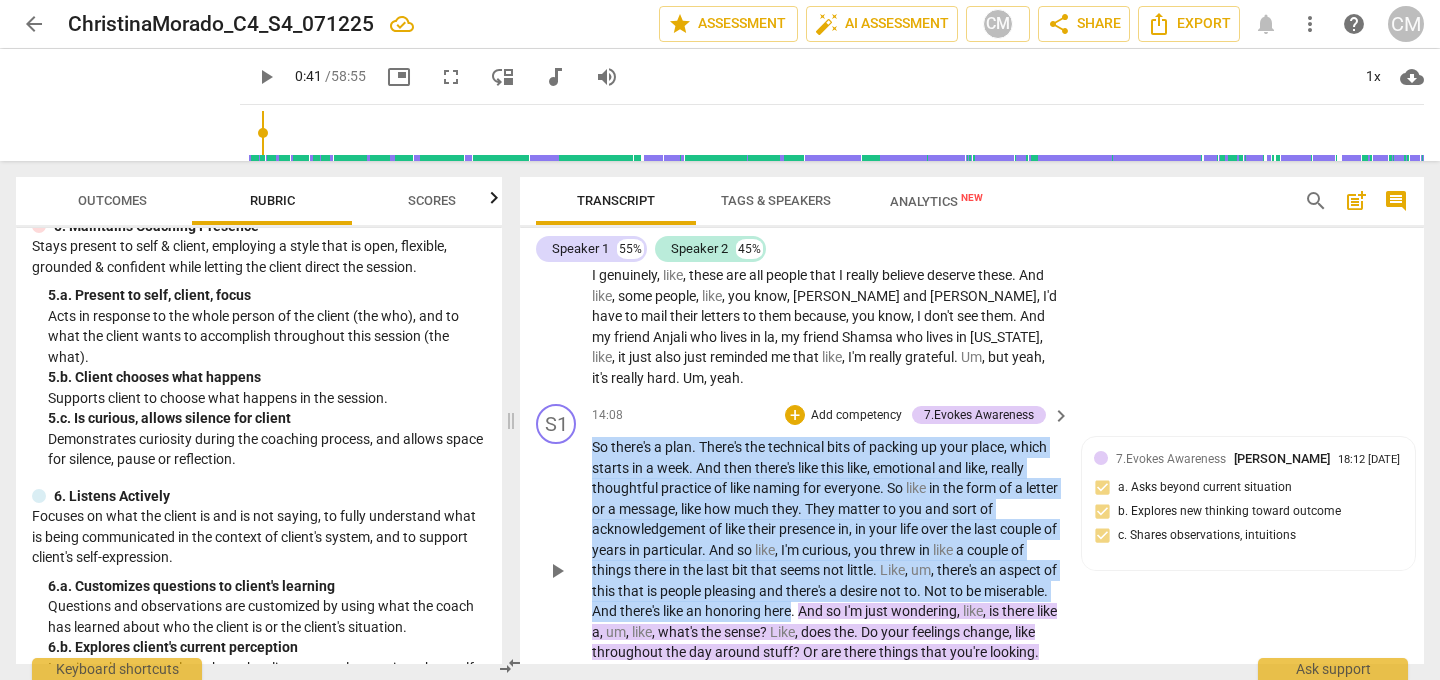 drag, startPoint x: 594, startPoint y: 363, endPoint x: 863, endPoint y: 528, distance: 315.5725 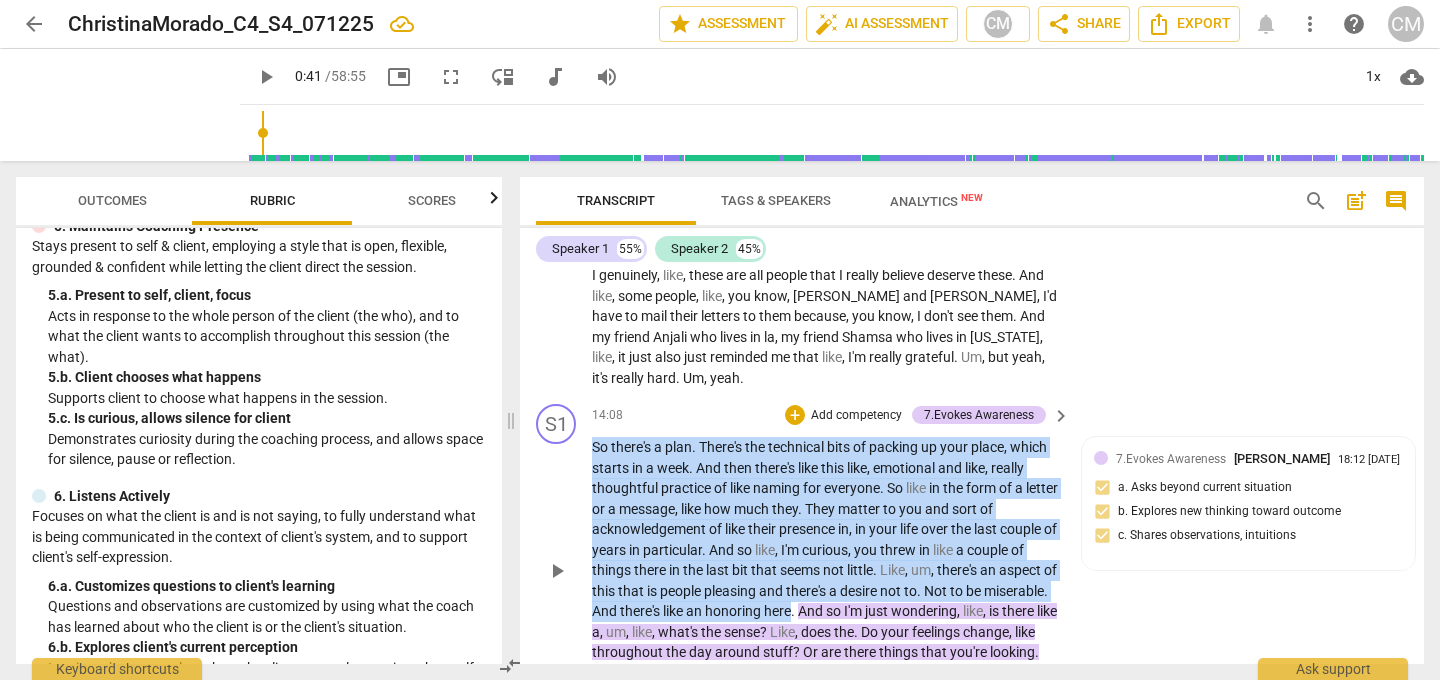 click on "So   there's   a   plan .   There's   the   technical   bits   of   packing   up   your   place ,   which   starts   in   a   week .   And   then   there's   like   this   like ,   emotional   and   like ,   really   thoughtful   practice   of   like   naming   for   everyone .   So   like   in   the   form   of   a   letter   or   a   message ,   like   how   much   they .   They   matter   to   you   and   sort   of   acknowledgement   of   like   their   presence   in ,   in   your   life   over   the   last   couple   of   years   in   particular .   And   so   like ,   I'm   curious ,   you   threw   in   like   a   couple   of   things   there   in   the   last   bit   that   seems   not   little .   Like ,   um ,   there's   an   aspect   of   this   that   is   people   pleasing   and   there's   a   desire   not   to .   Not   to   be   miserable .   And   there's   like   an   honoring   here .   And   so   I'm   just   wondering ,   like ,   is   there   like   a ,   um ,   like ,   what's   the" at bounding box center [826, 570] 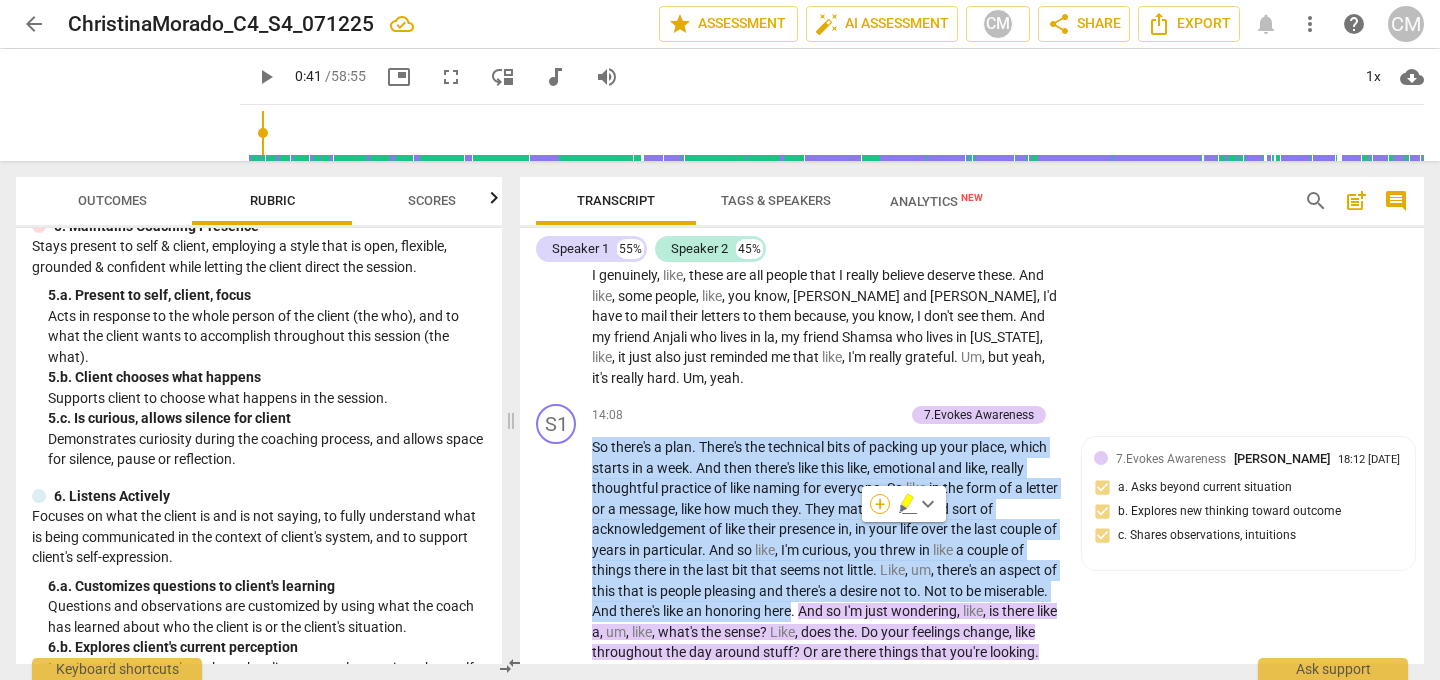 click on "+" at bounding box center [880, 504] 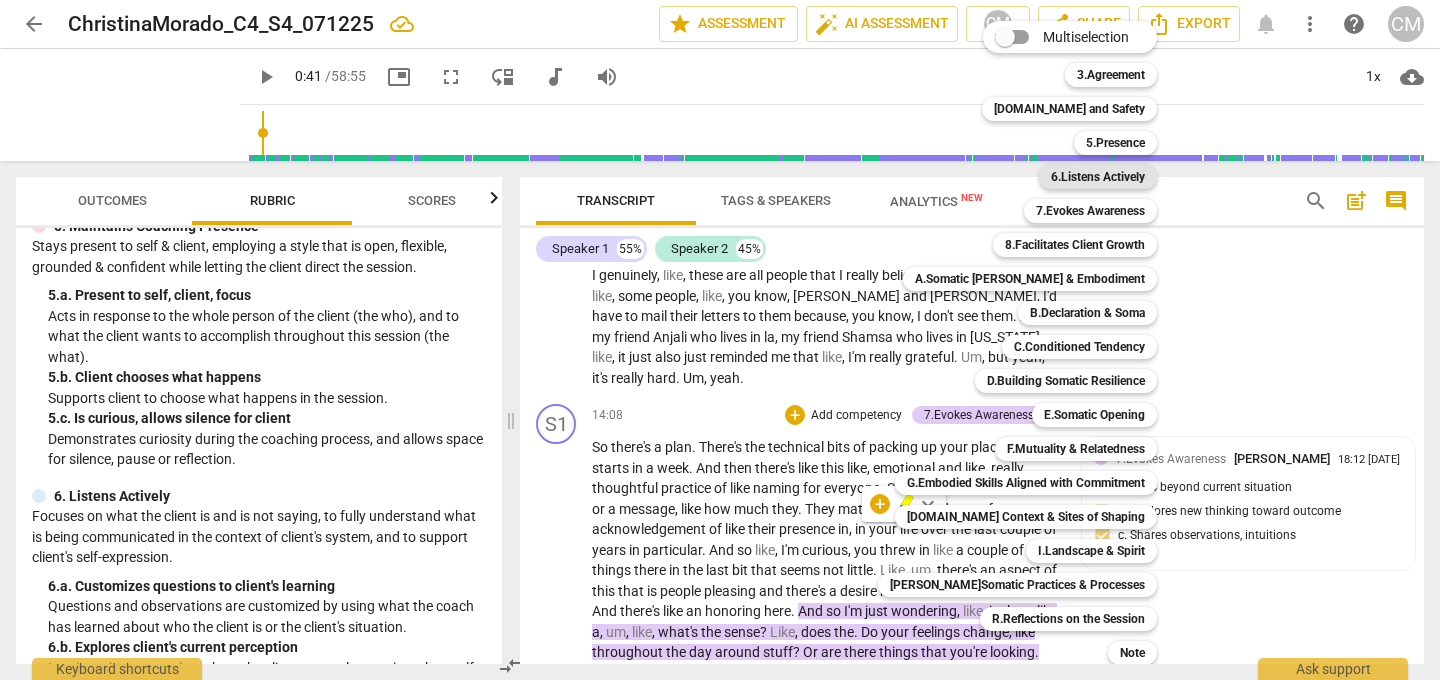 click on "6.Listens Actively" at bounding box center (1098, 177) 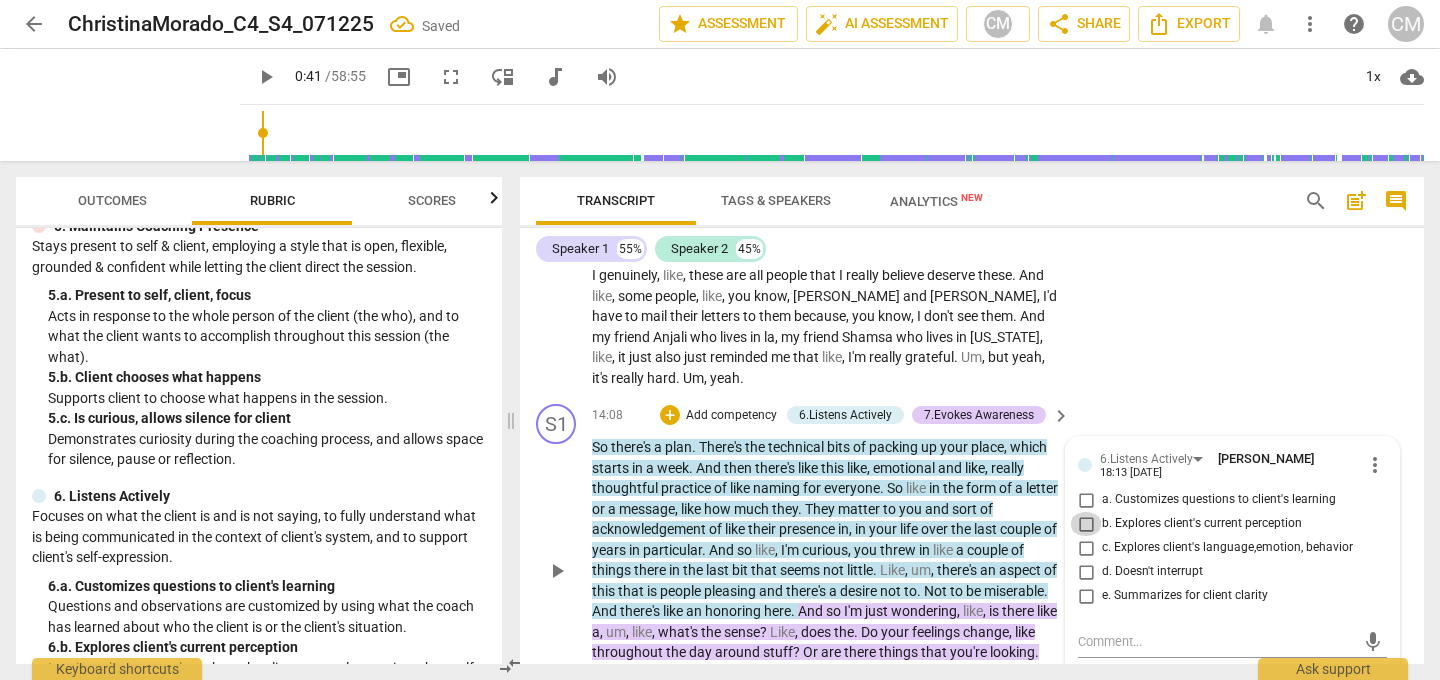 click on "b. Explores client's current perception" at bounding box center [1086, 524] 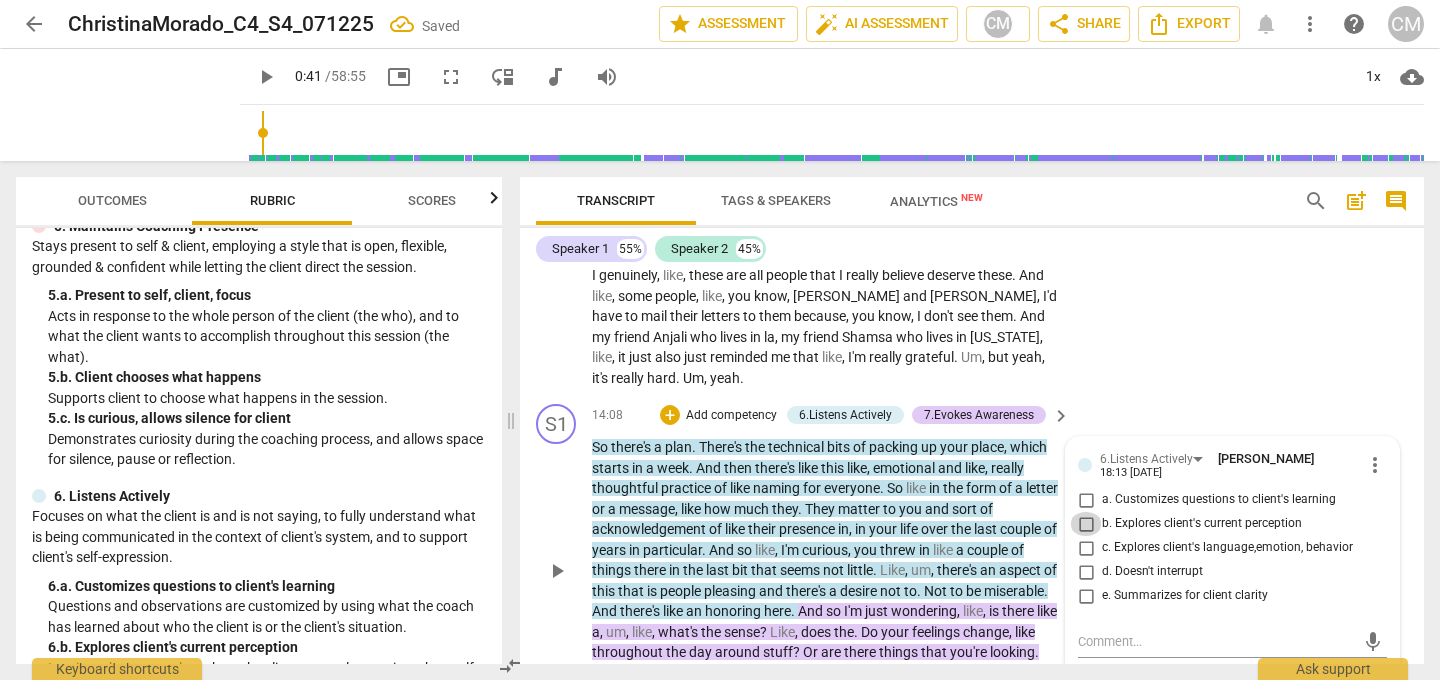 checkbox on "true" 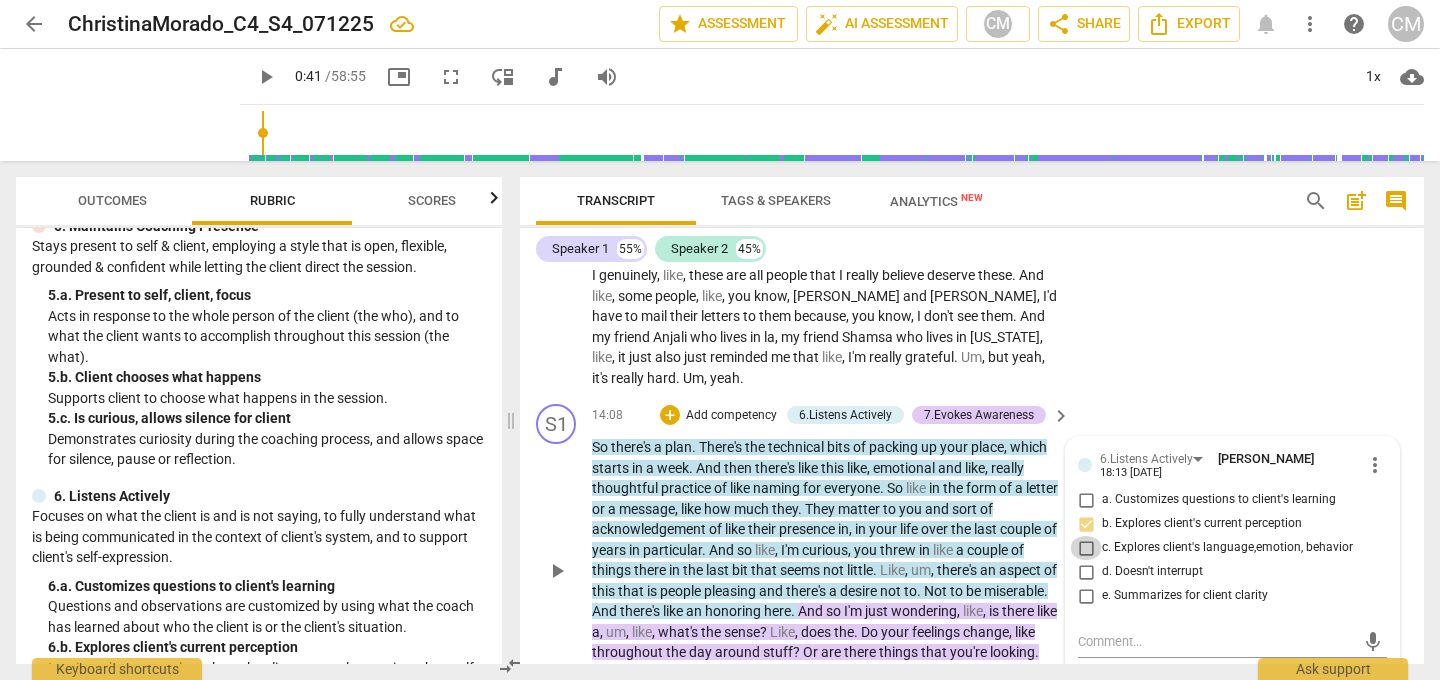 click on "c. Explores client's language,emotion, behavior" at bounding box center [1086, 548] 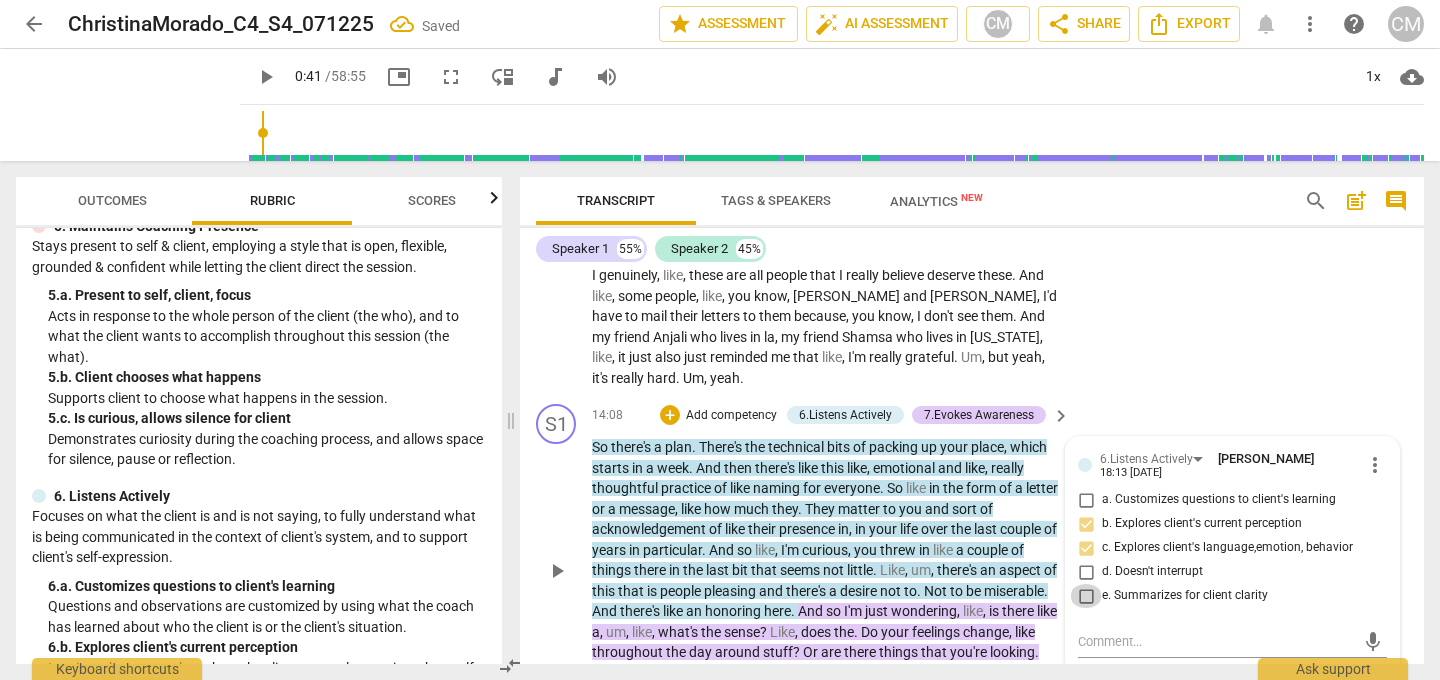 click on "e. Summarizes for client clarity" at bounding box center (1086, 596) 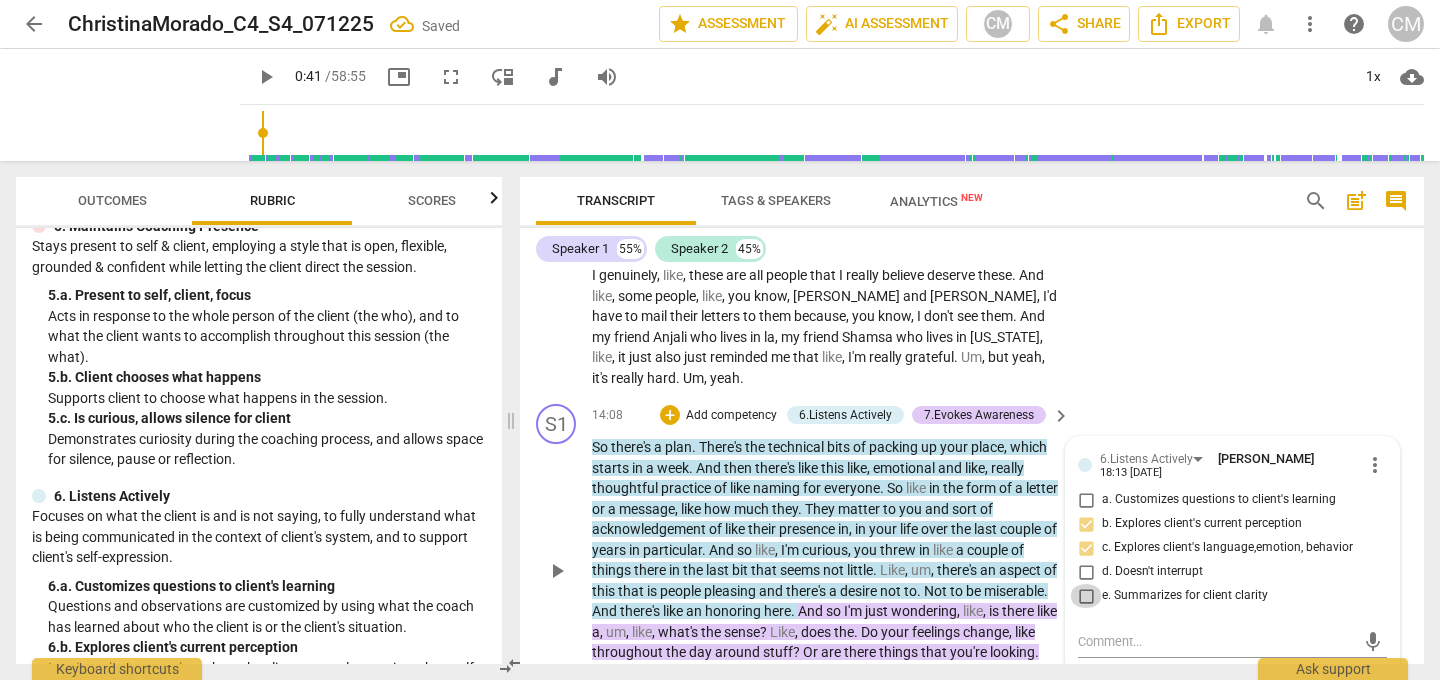checkbox on "true" 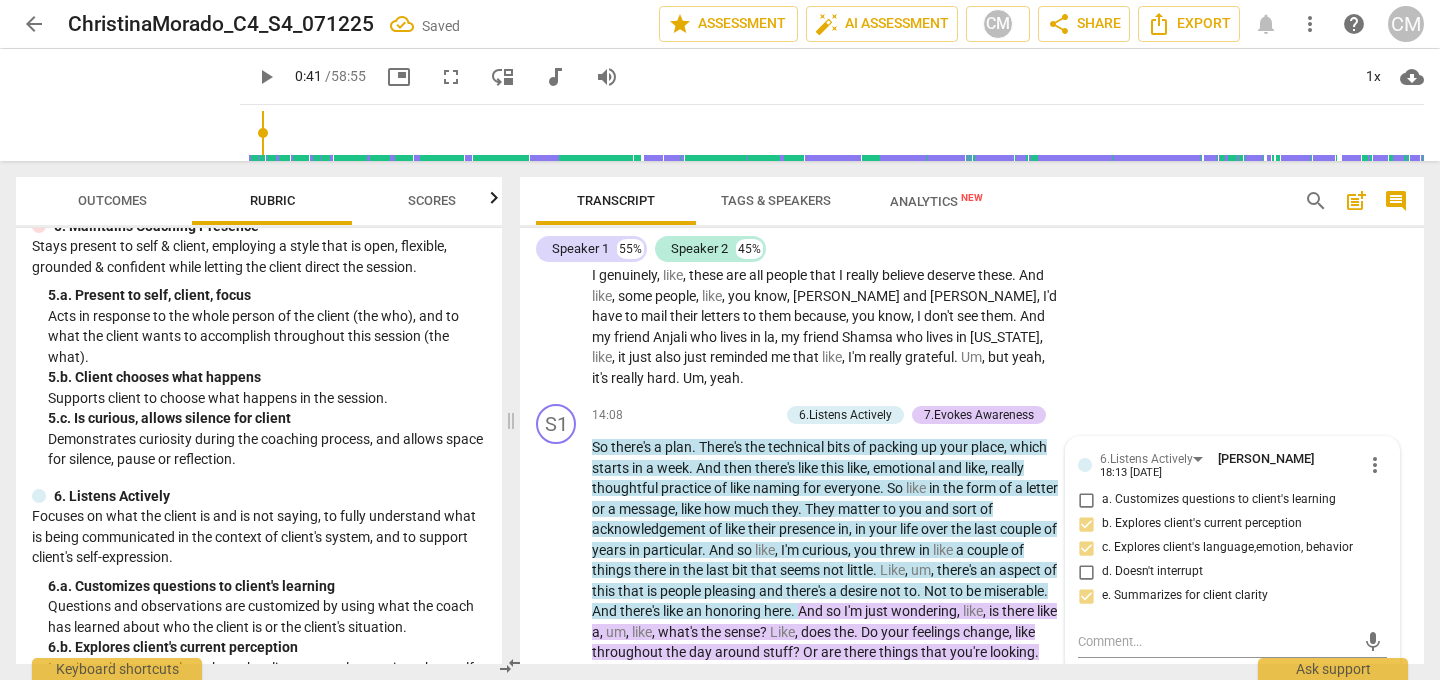 click on "S2 play_arrow pause 15:36 + Add competency keyboard_arrow_right I   think   I   will   say   every   feeling   I   felt   one .   Everything   Just   feels   a   little   bit   more   extreme   now .   Um ,   but   everything   is ,   like ,   definitely   lined   with   some   sadness .   Like   [DATE]   or   the   day   before ,   I   went   over   to   the   girls's   place   and   they   wanted   to   come   here .   And   our   one   friend   was   traveling ,   so   I   was   like ,   no ,   it's   fine .   We   can   meet   at   yours   because   you   have   to   pack .   I   don't   know   what   we   were   watching .   We   were   watching   something   really   stupid ,   but   we   were   just   laughing   so   hard ,   like ,   and   I   remember   feeling   so   happy   and   immediately ,   like ,   a   numbing   sadness .   Like ,   immediately .   Um ,   same   with   [PERSON_NAME]   [DATE] ,   like ,   we   joked   something   really   stupid   again .   She   was   like ,   you   know ," at bounding box center [972, 1310] 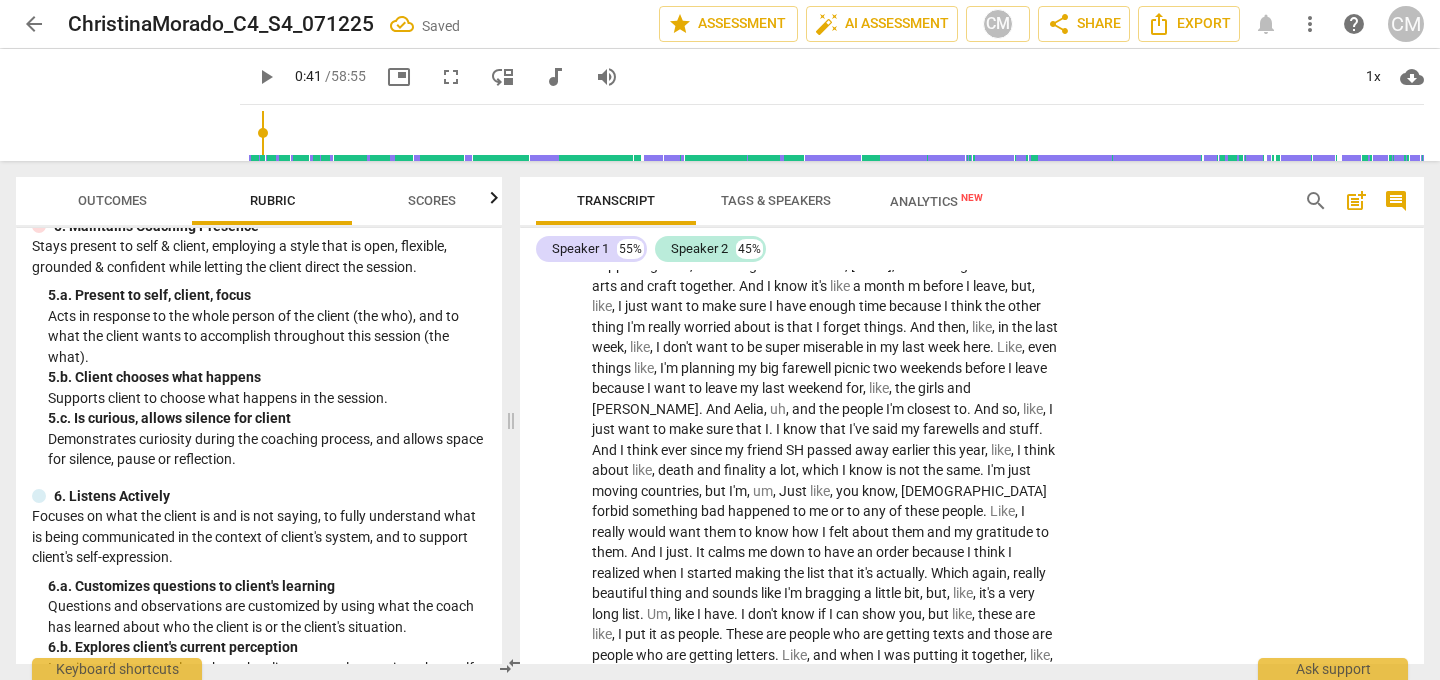 scroll, scrollTop: 4745, scrollLeft: 0, axis: vertical 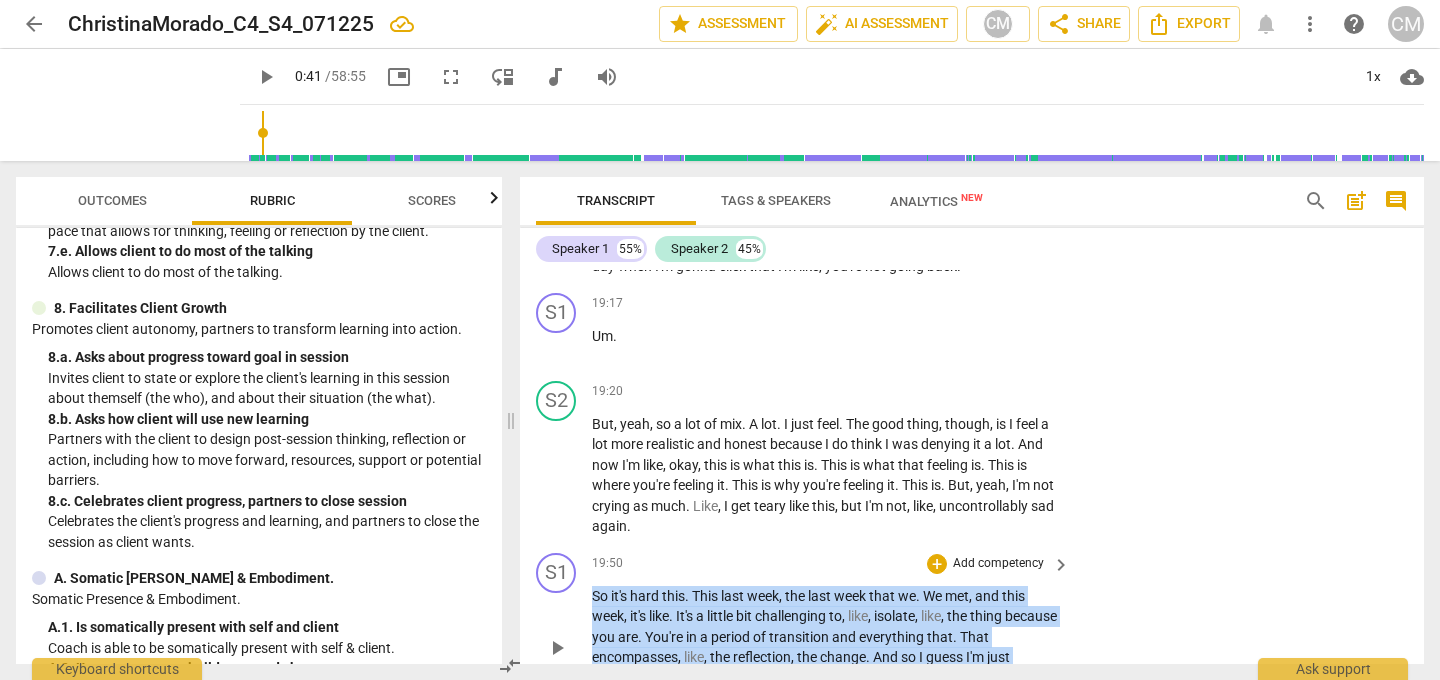 drag, startPoint x: 592, startPoint y: 468, endPoint x: 884, endPoint y: 573, distance: 310.3047 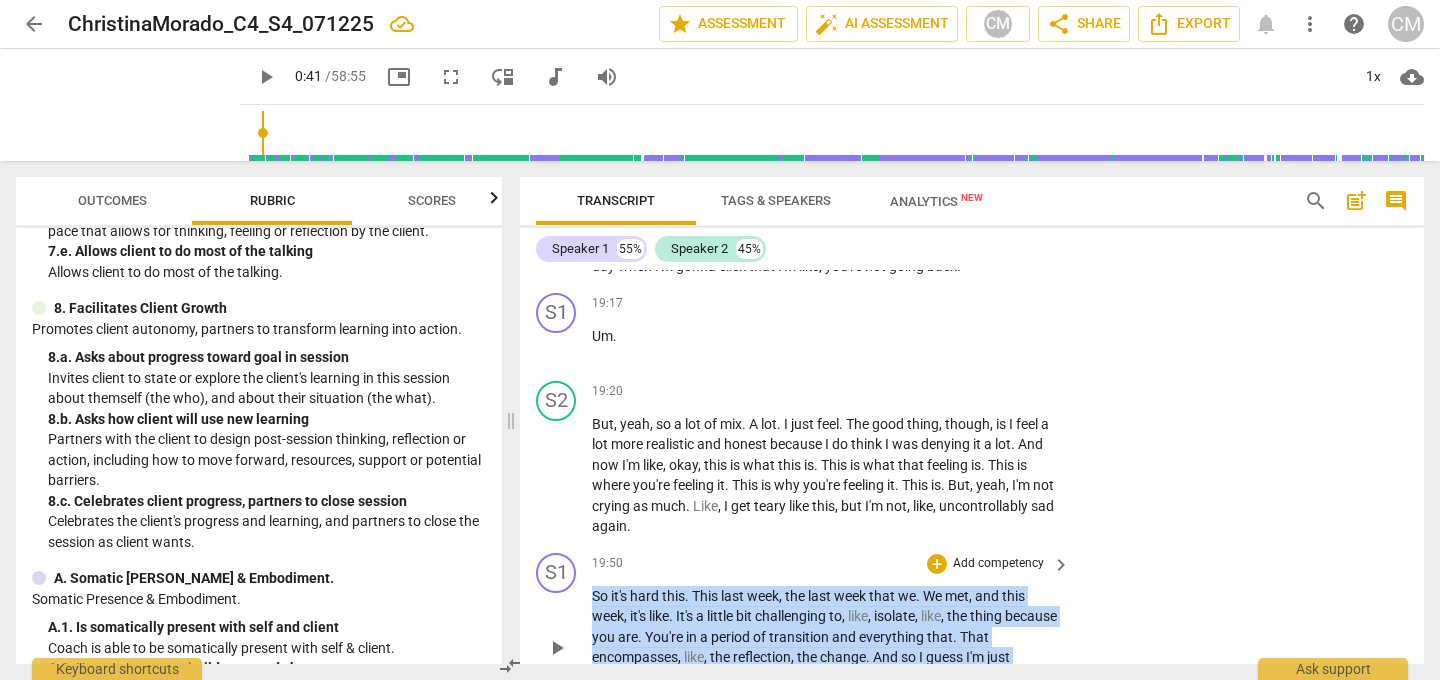 click on "So   it's   hard   this .   This   last   week ,   the   last   week   that   we .   We   met ,   and   this   week ,   it's   like .   It's   a   little   bit   challenging   to ,   like ,   isolate ,   like ,   the   thing   because   you   are .   You're   in   a   period   of   transition   and   everything   that .   That   encompasses ,   like ,   the   reflection ,   the   change .   And   so   I   guess   I'm   just   wondering   about ,   like ,   the   thread   to   pull .   Like ,   is   it   like   [DATE]   with   [PERSON_NAME] ?   Um ,   the ,   like ,   you   guys   did   your   thing ." at bounding box center [826, 647] 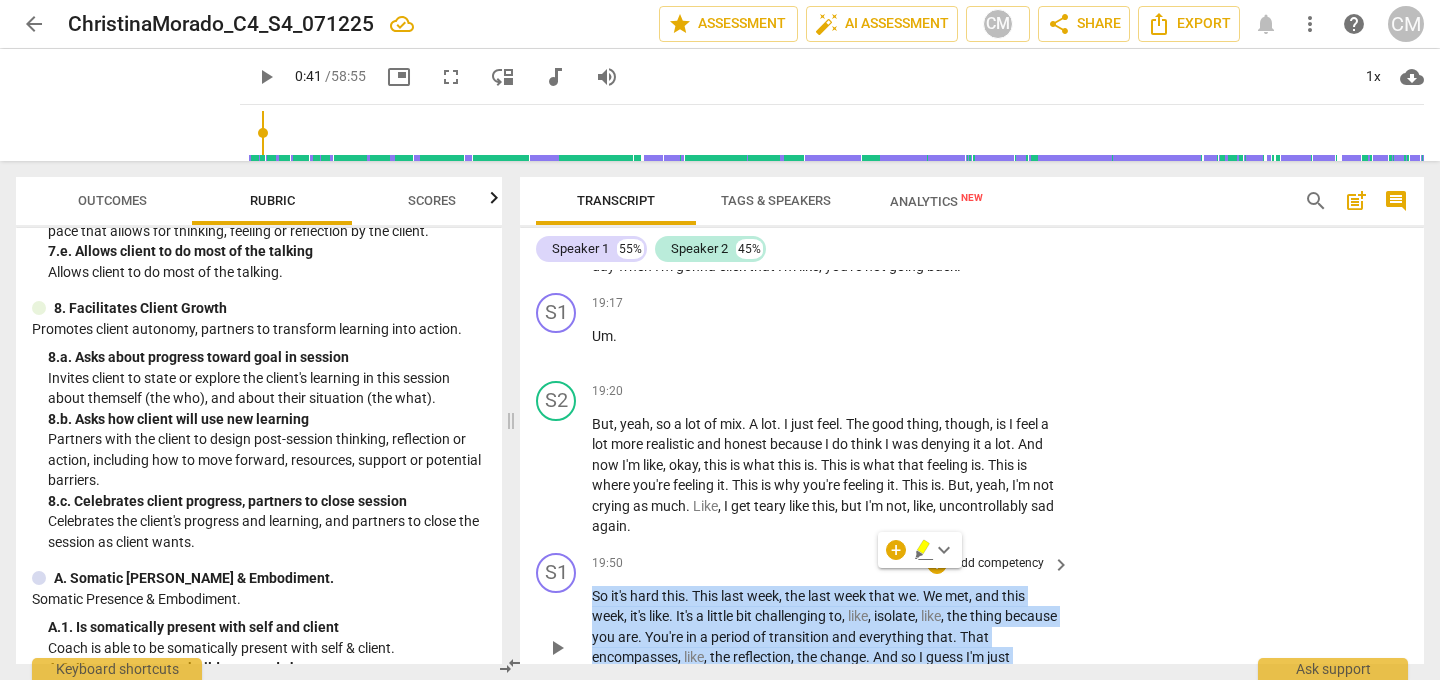 click on "Add competency" at bounding box center (998, 564) 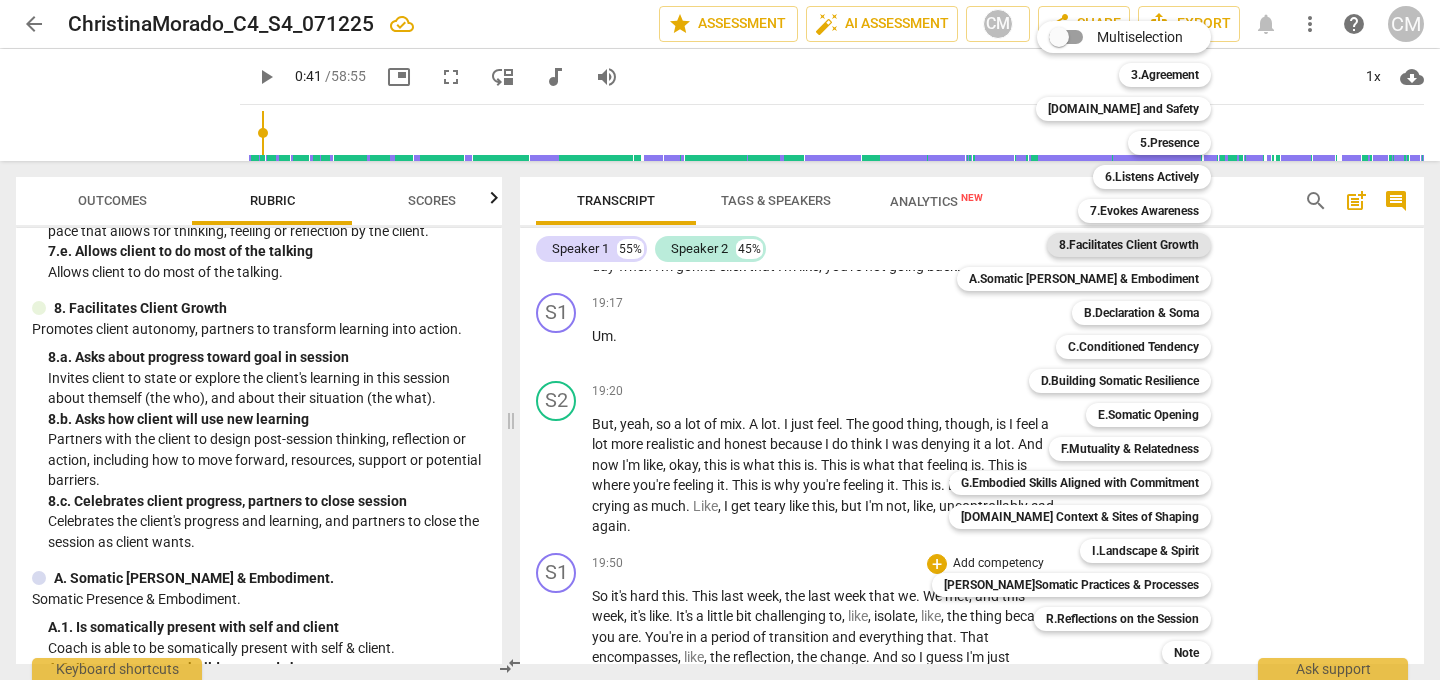 click on "8.Facilitates Client Growth" at bounding box center [1129, 245] 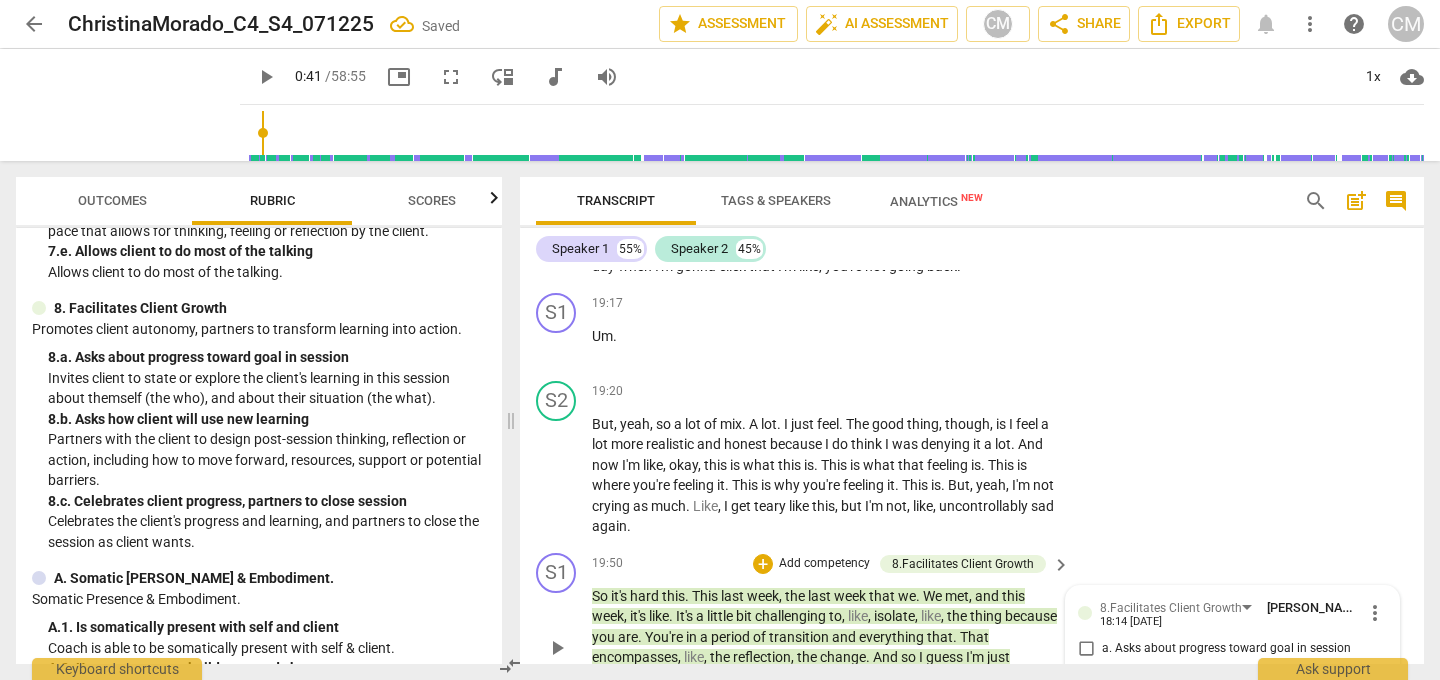 click on "a. Asks about progress toward goal in session" at bounding box center (1086, 649) 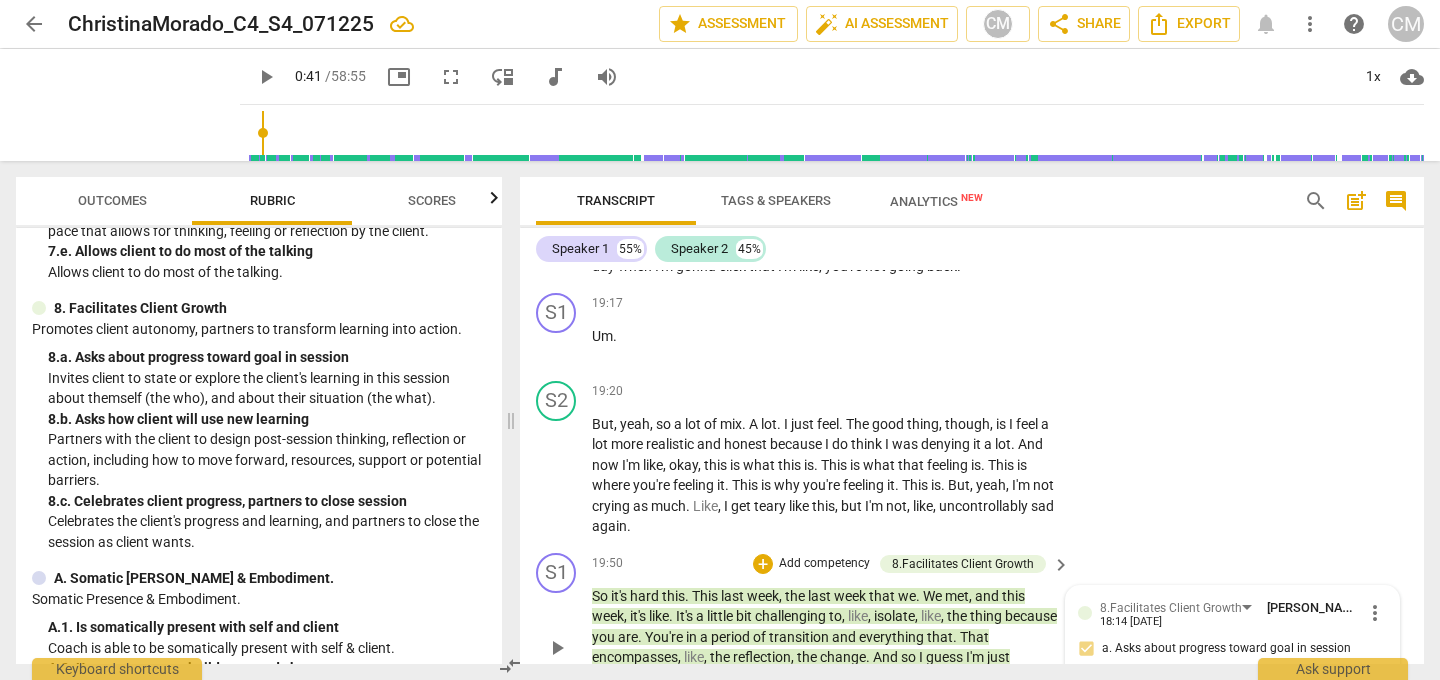 click on "c. Celebrates client progress, partners to close session" at bounding box center [1086, 702] 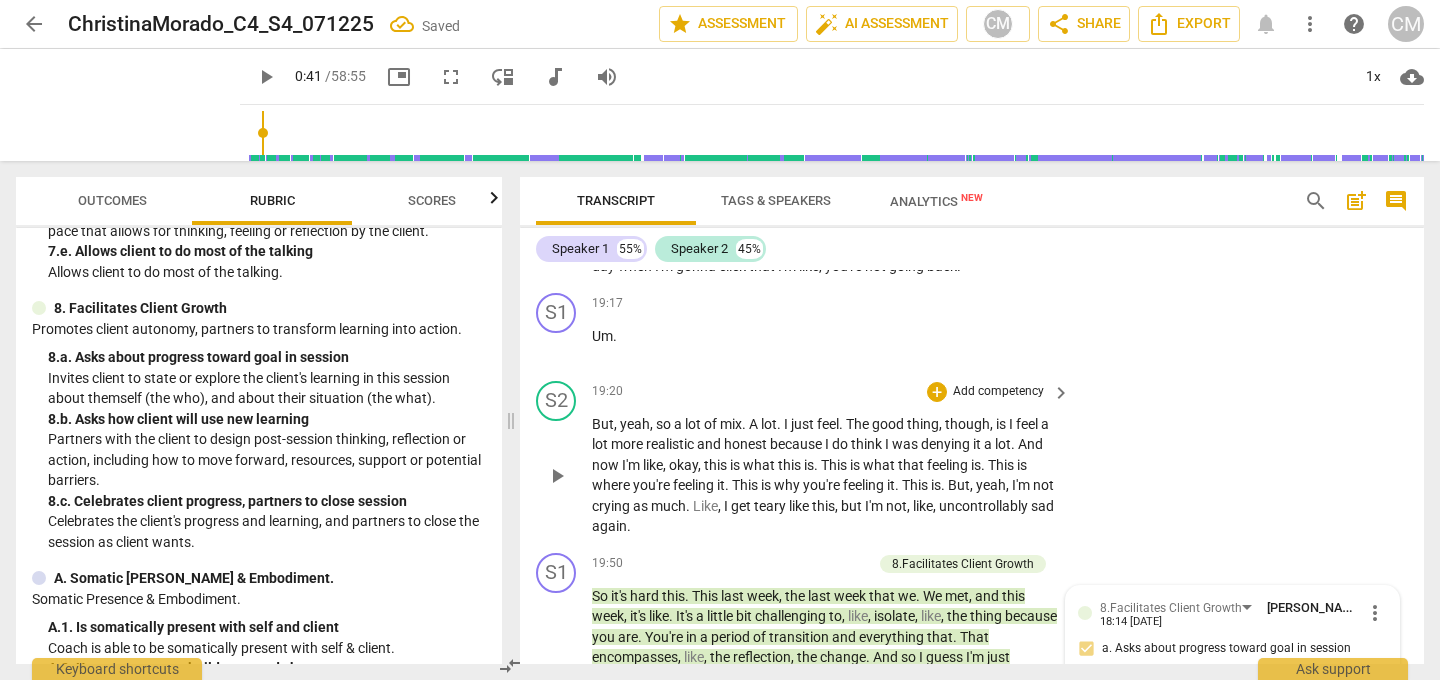click on "S2 play_arrow pause 19:20 + Add competency keyboard_arrow_right But ,   yeah ,   so   a   lot   of   mix .   A   lot .   I   just   feel .   The   good   thing ,   though ,   is   I   feel   a   lot   more   realistic   and   honest   because   I   do   think   I   was   denying   it   a   lot .   And   now   I'm   like ,   okay ,   this   is   what   this   is .   This   is   what   that   feeling   is .   This   is   where   you're   feeling   it .   This   is   why   you're   feeling   it .   This   is .   But ,   yeah ,   I'm   not   crying   as   much .   Like ,   I   get   teary   like   this ,   but   I'm   not ,   like ,   uncontrollably   sad   again ." at bounding box center (972, 459) 